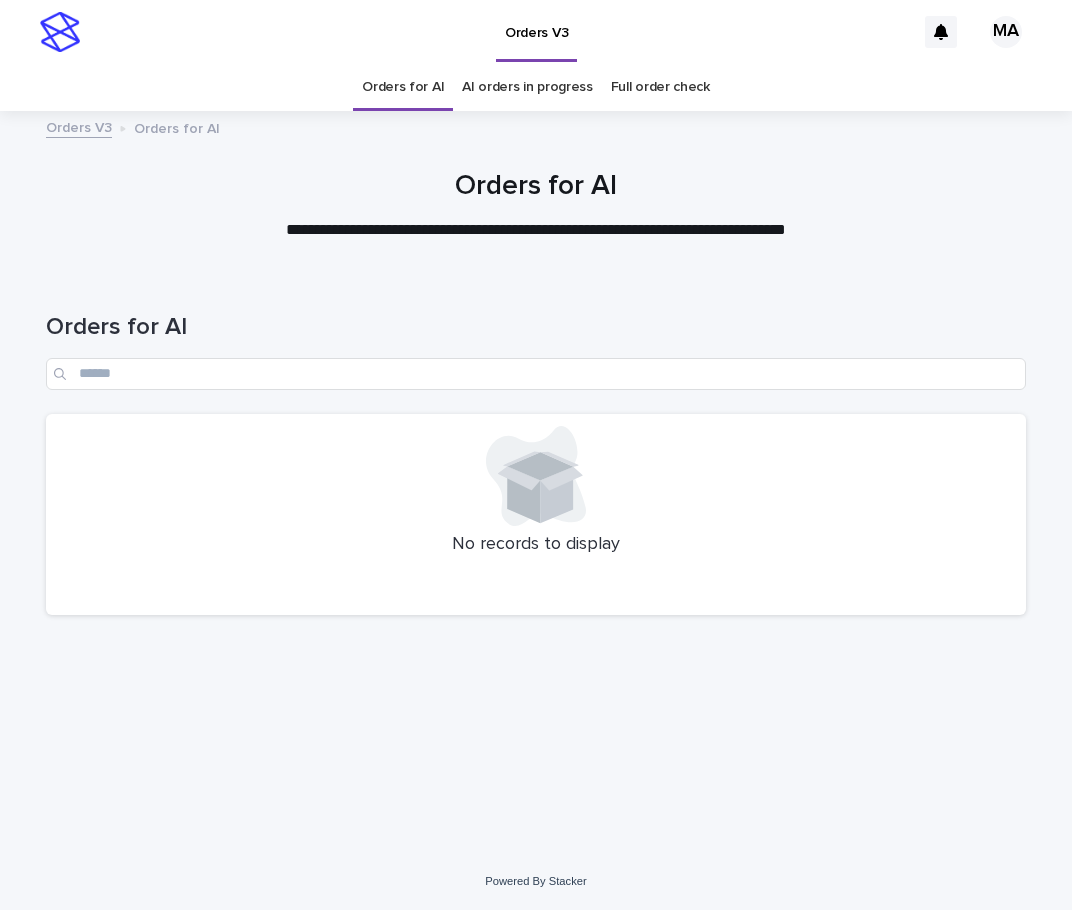 scroll, scrollTop: 0, scrollLeft: 0, axis: both 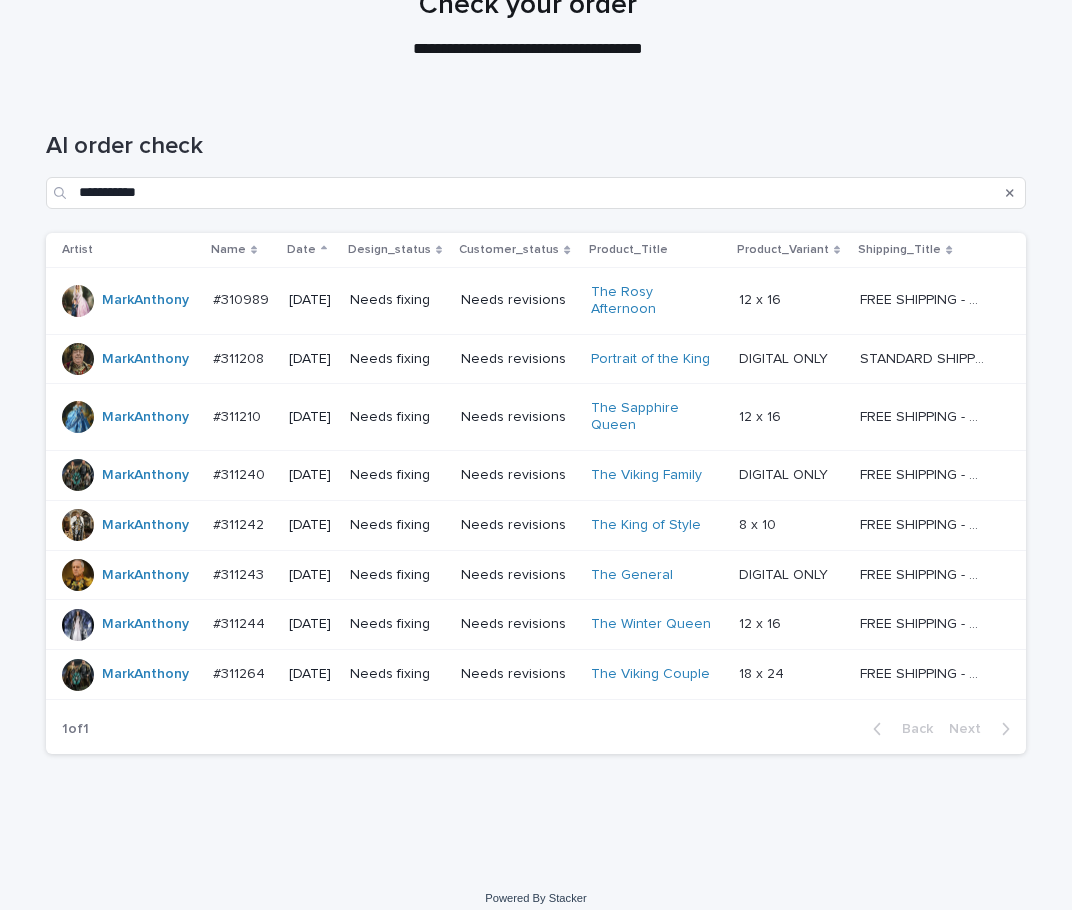 click on "Needs revisions" at bounding box center (518, 675) 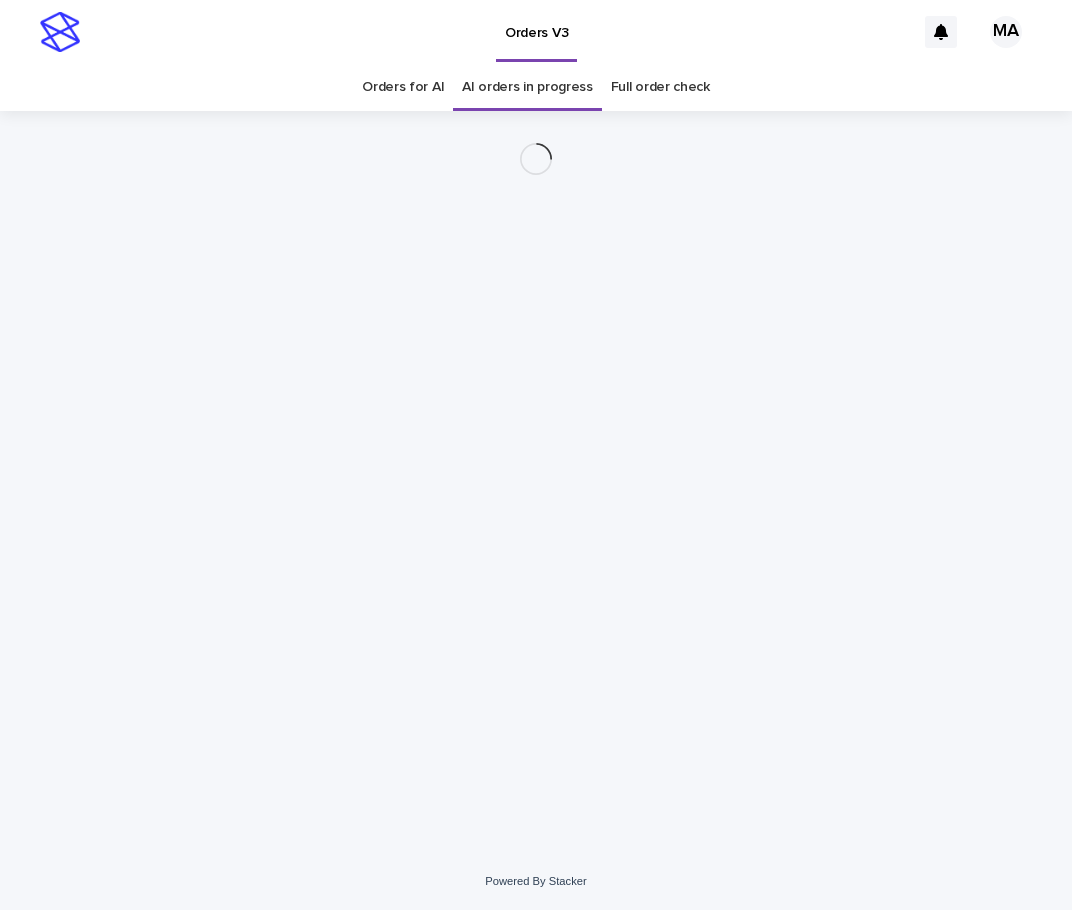 scroll, scrollTop: 0, scrollLeft: 0, axis: both 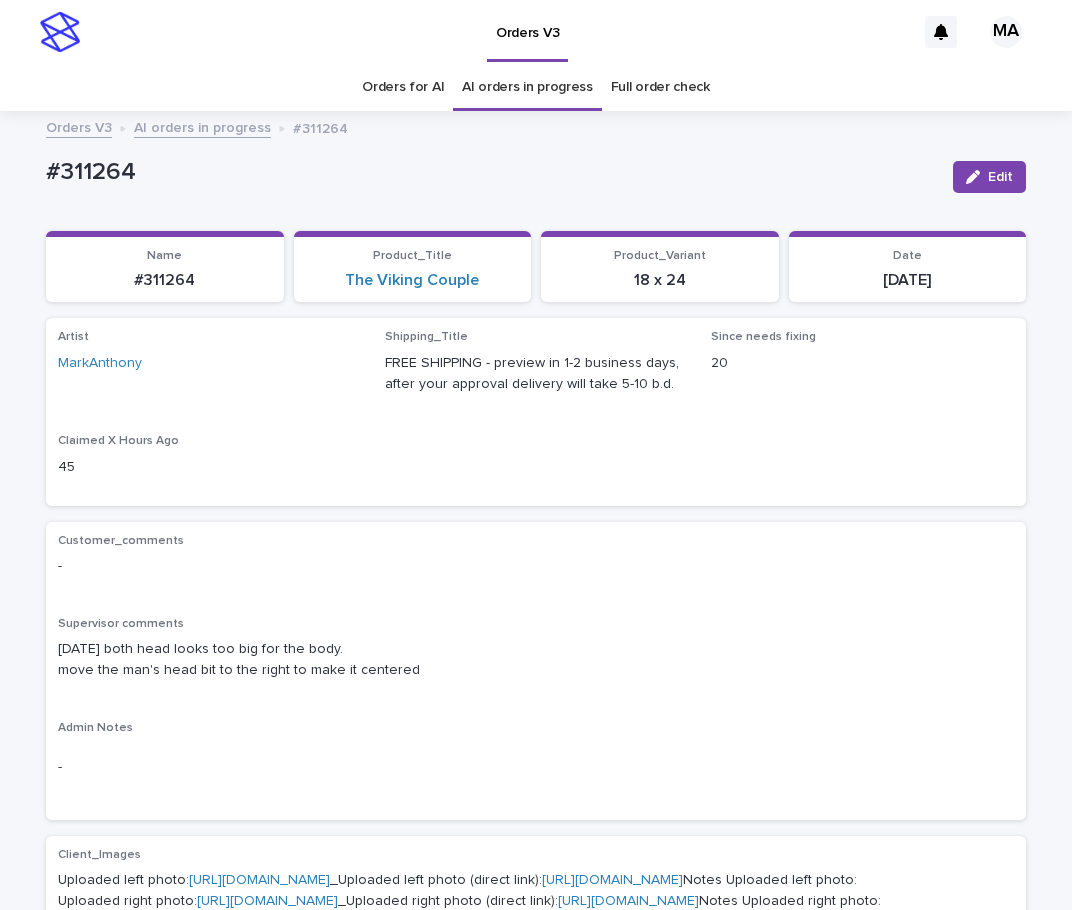 click on "AI orders in progress" at bounding box center [202, 126] 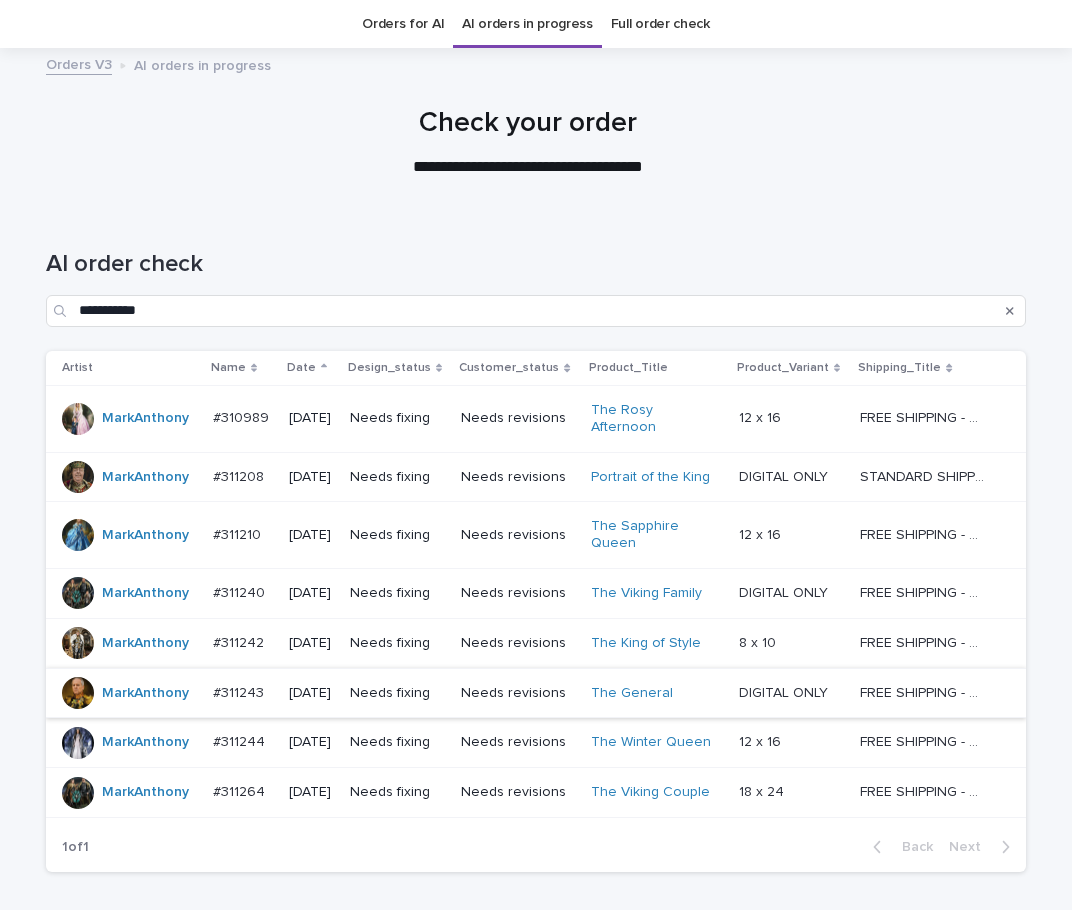 scroll, scrollTop: 64, scrollLeft: 0, axis: vertical 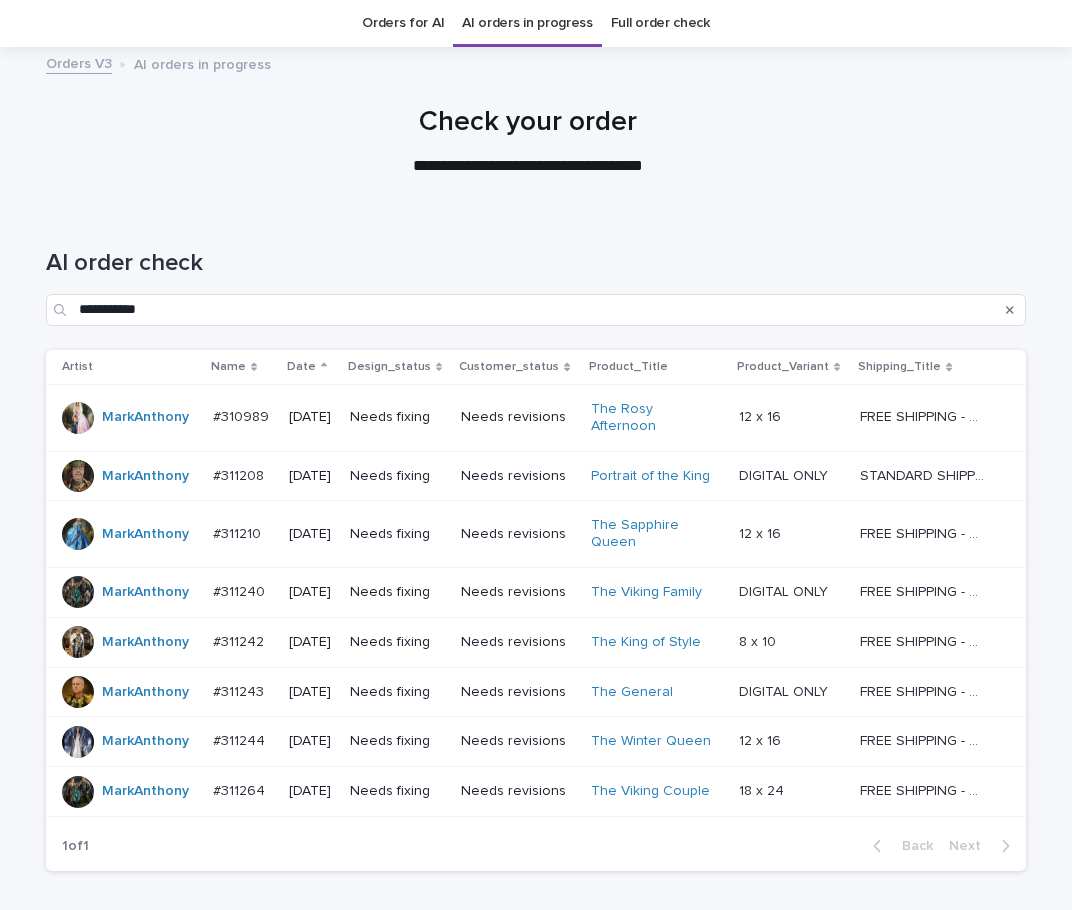 click on "The Winter Queen" at bounding box center (657, 742) 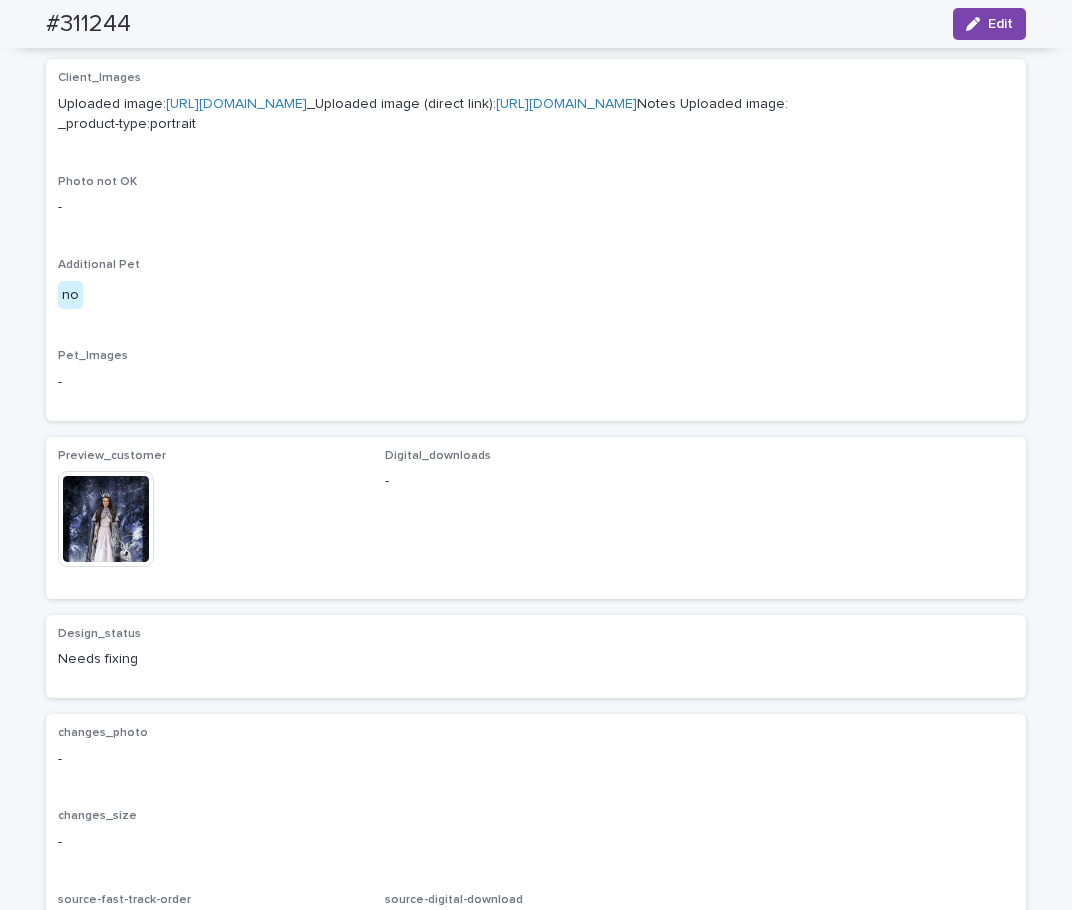 scroll, scrollTop: 1008, scrollLeft: 0, axis: vertical 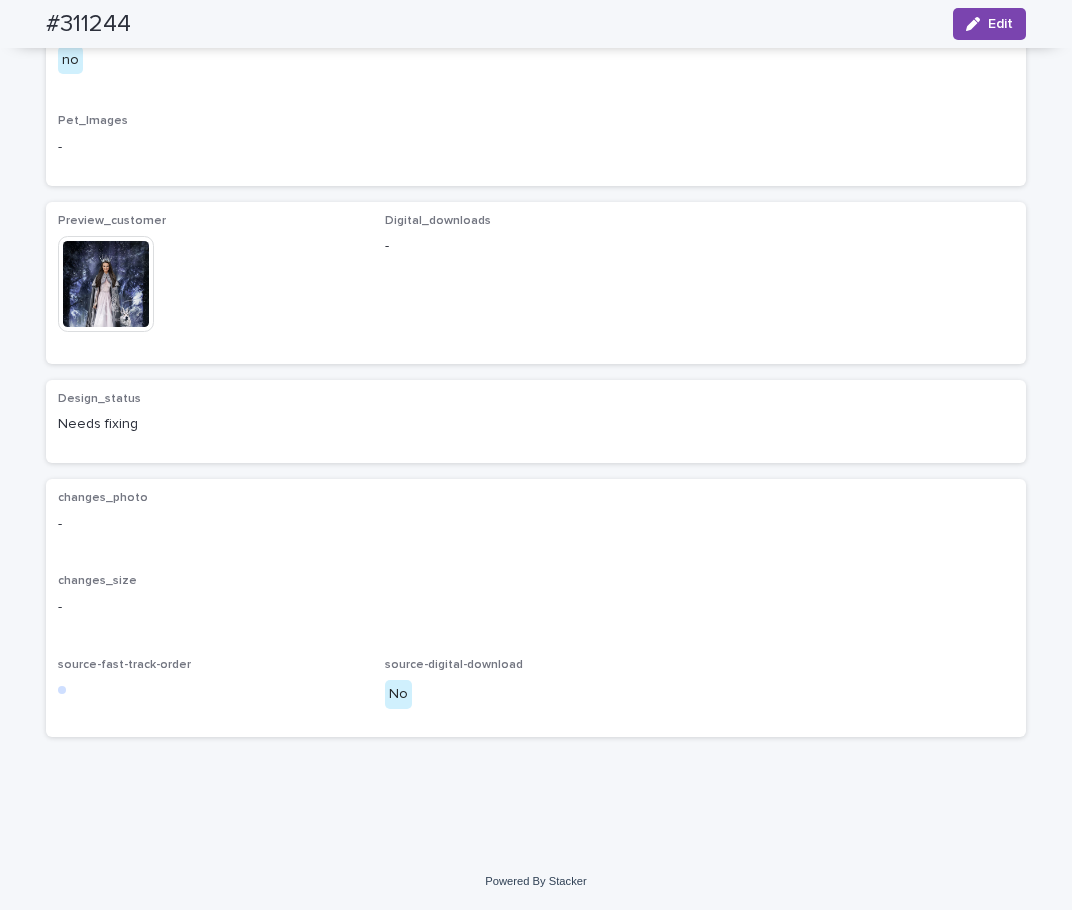 click at bounding box center (106, 284) 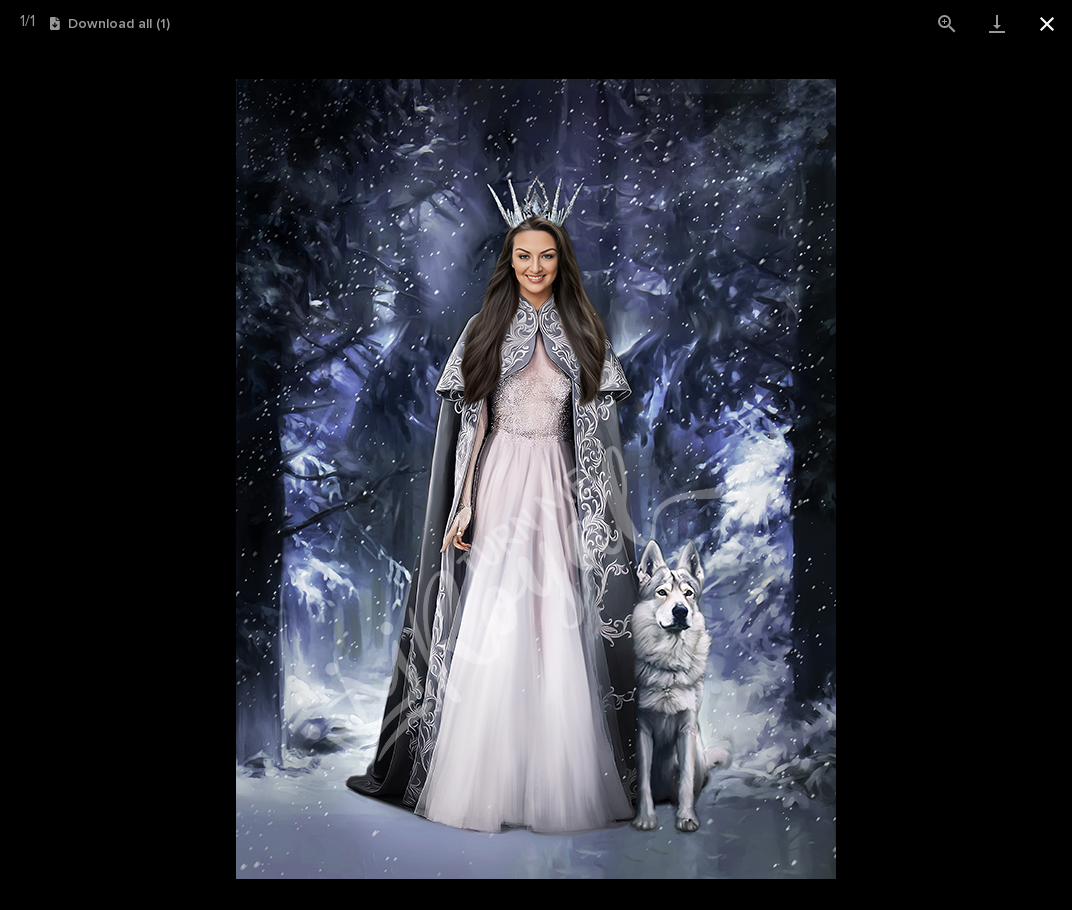 click at bounding box center (1047, 23) 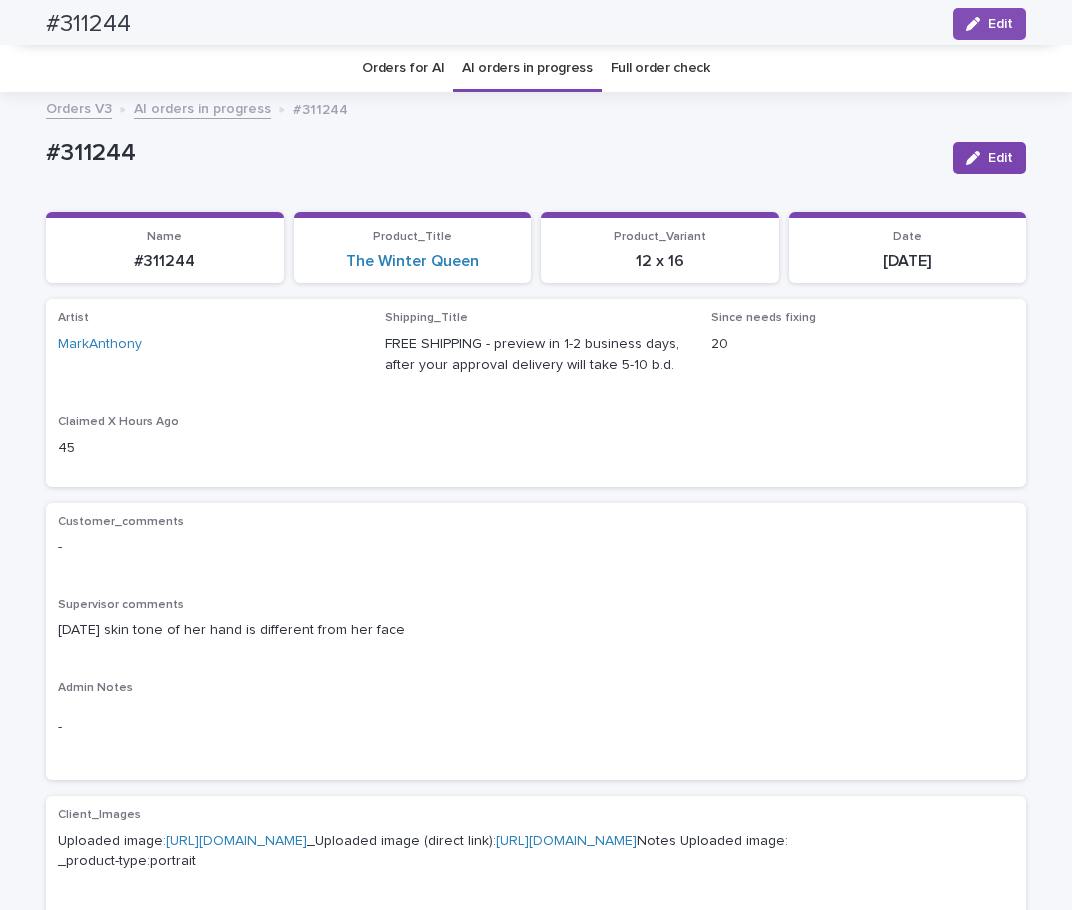 scroll, scrollTop: 0, scrollLeft: 0, axis: both 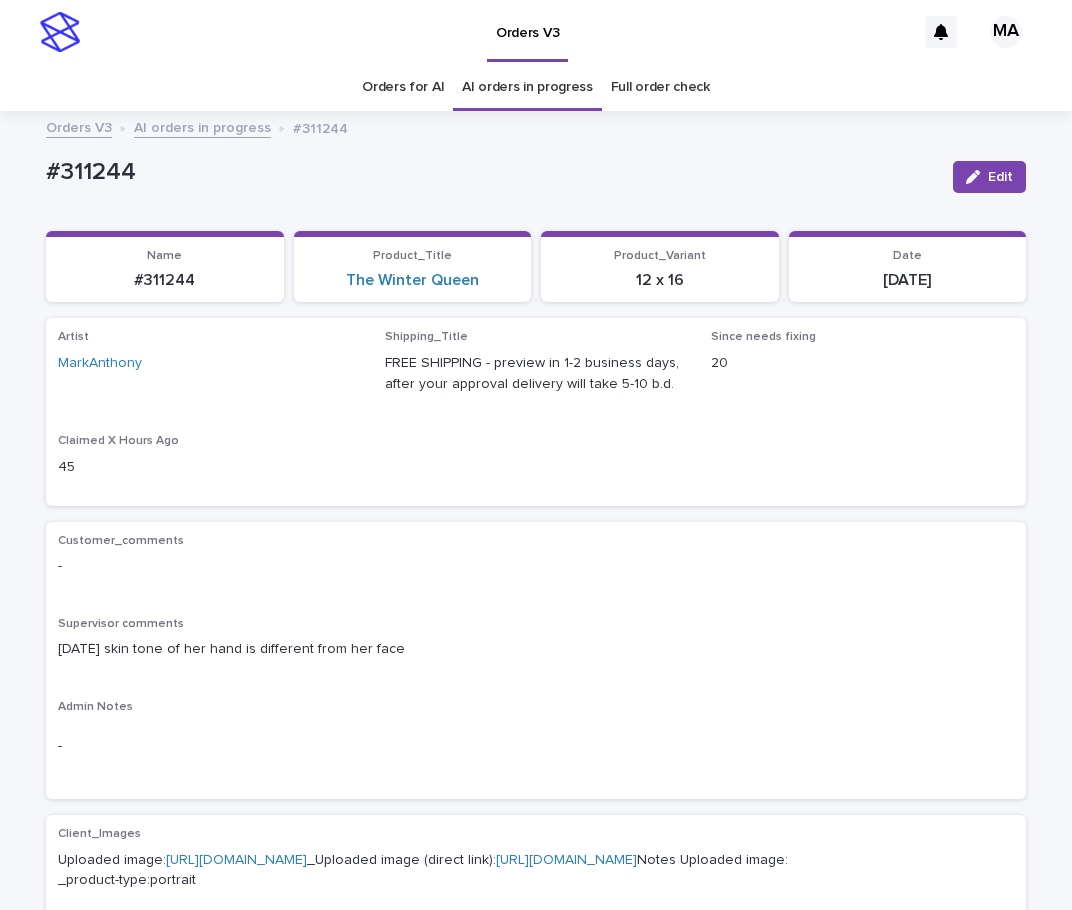 click on "AI orders in progress" at bounding box center [202, 126] 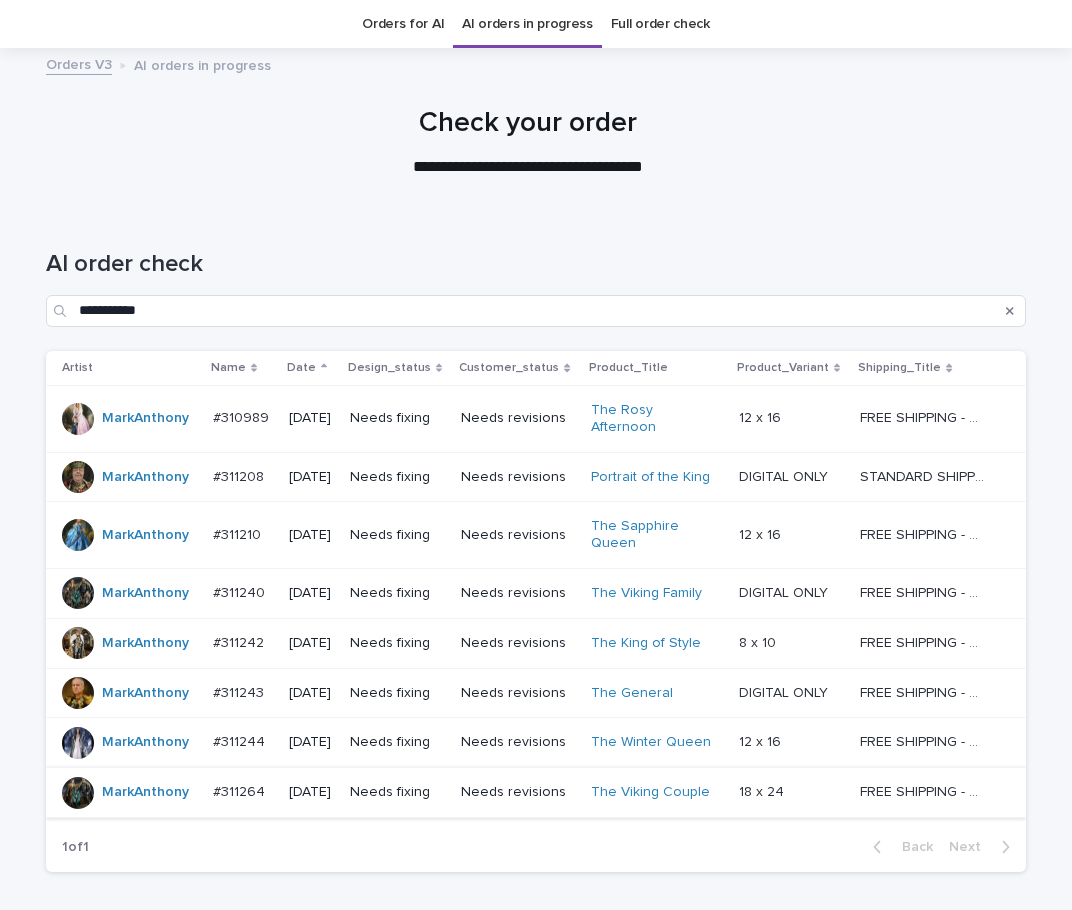 scroll, scrollTop: 64, scrollLeft: 0, axis: vertical 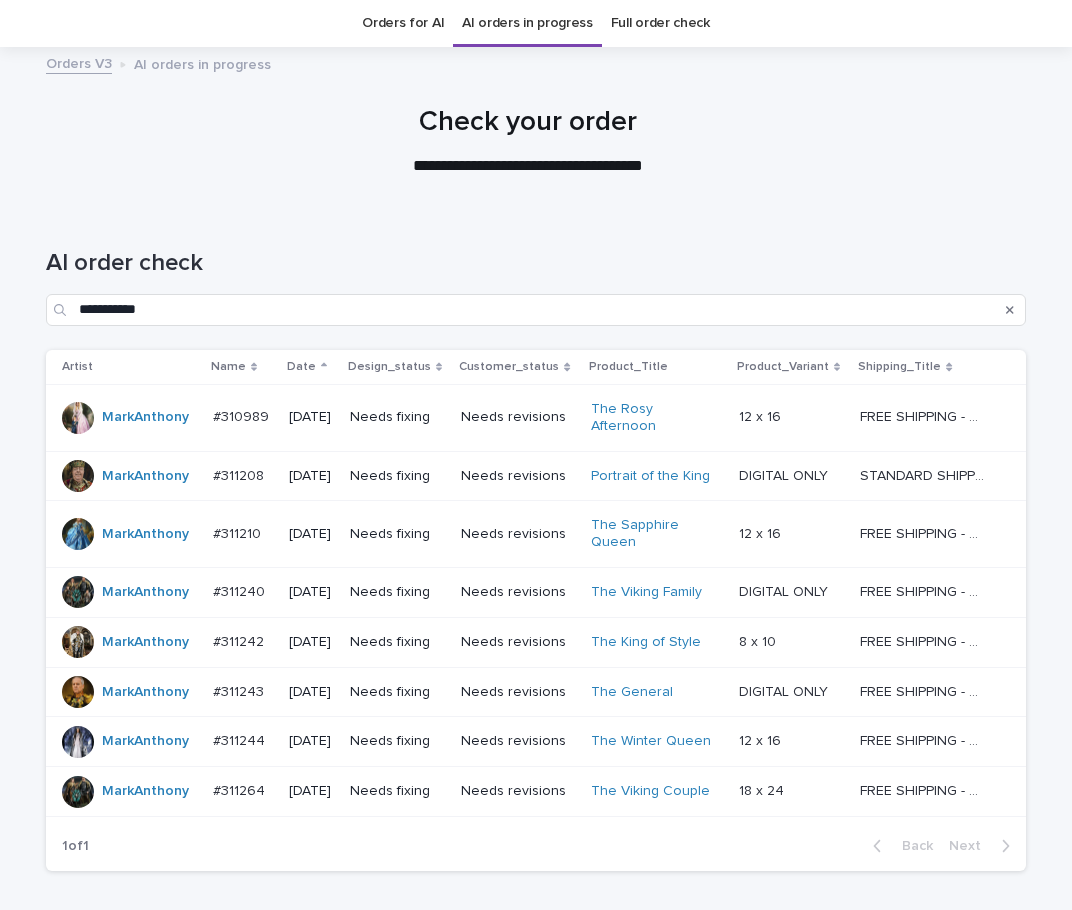 click on "The General" at bounding box center (653, 692) 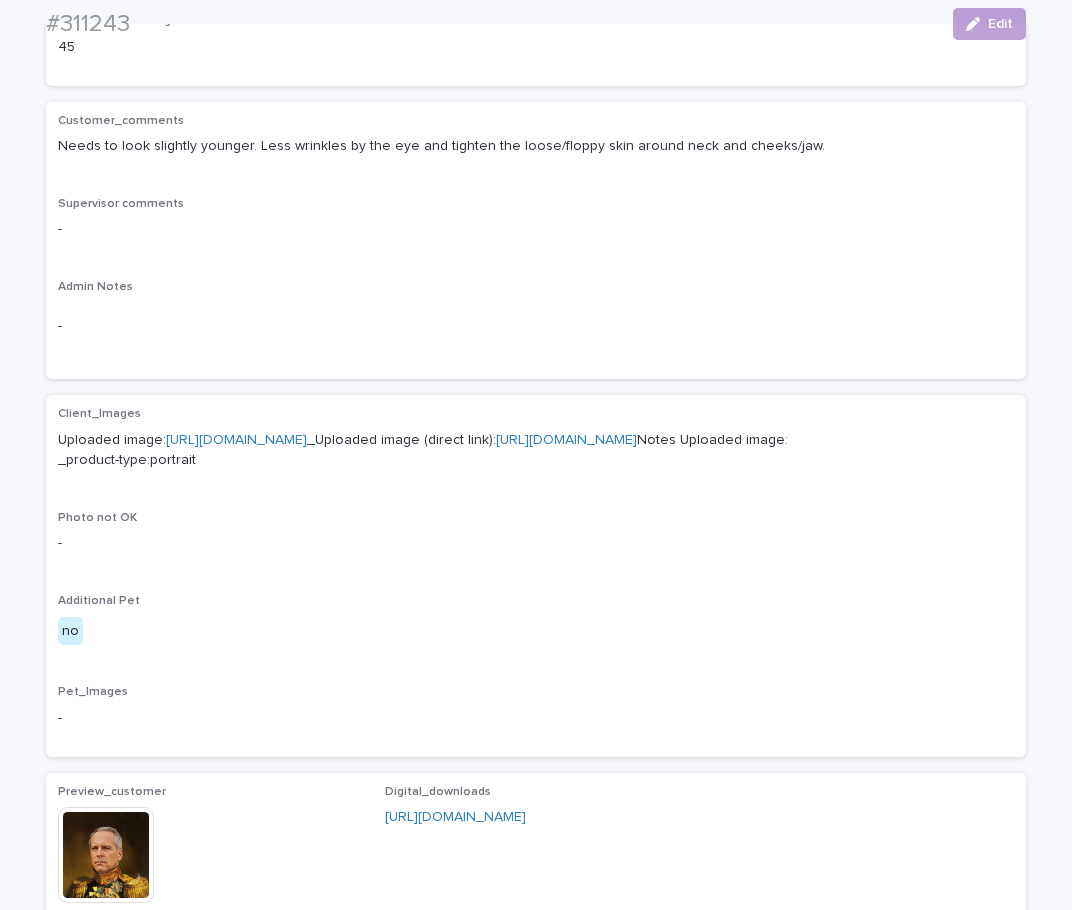 scroll, scrollTop: 672, scrollLeft: 0, axis: vertical 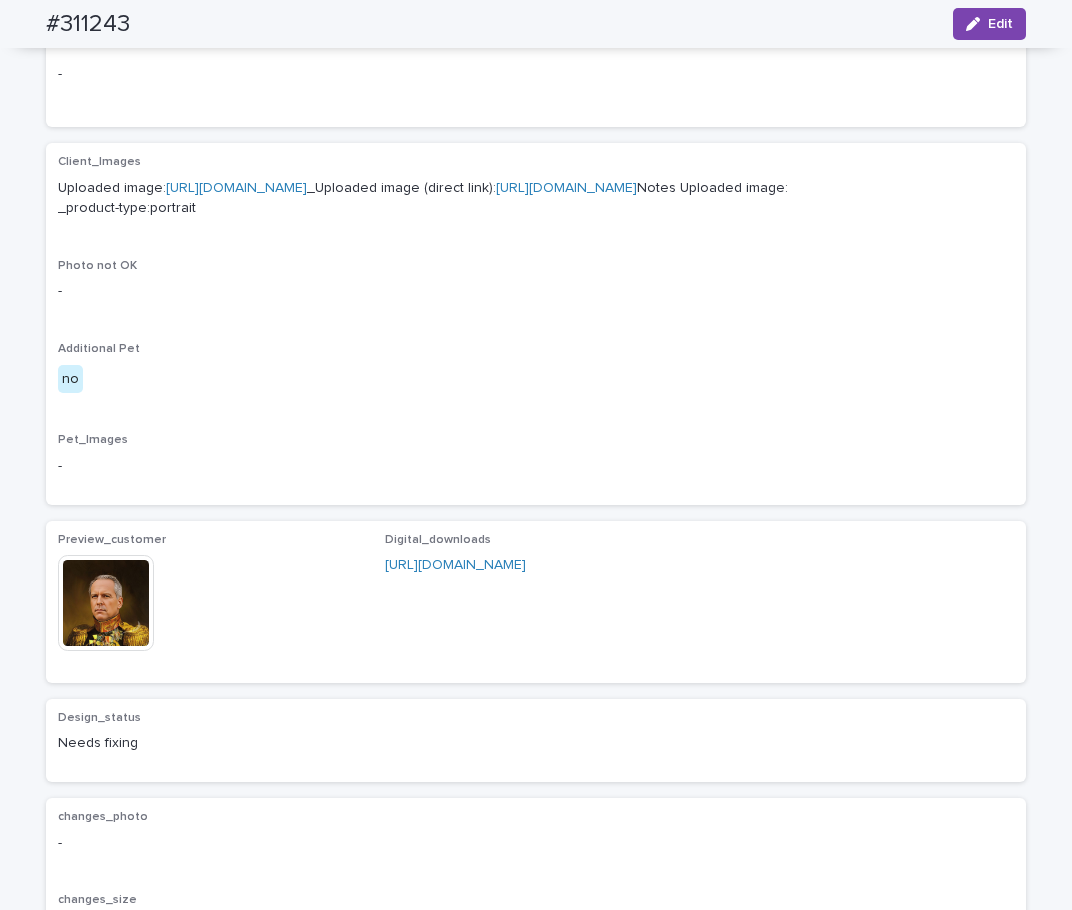 click at bounding box center [106, 603] 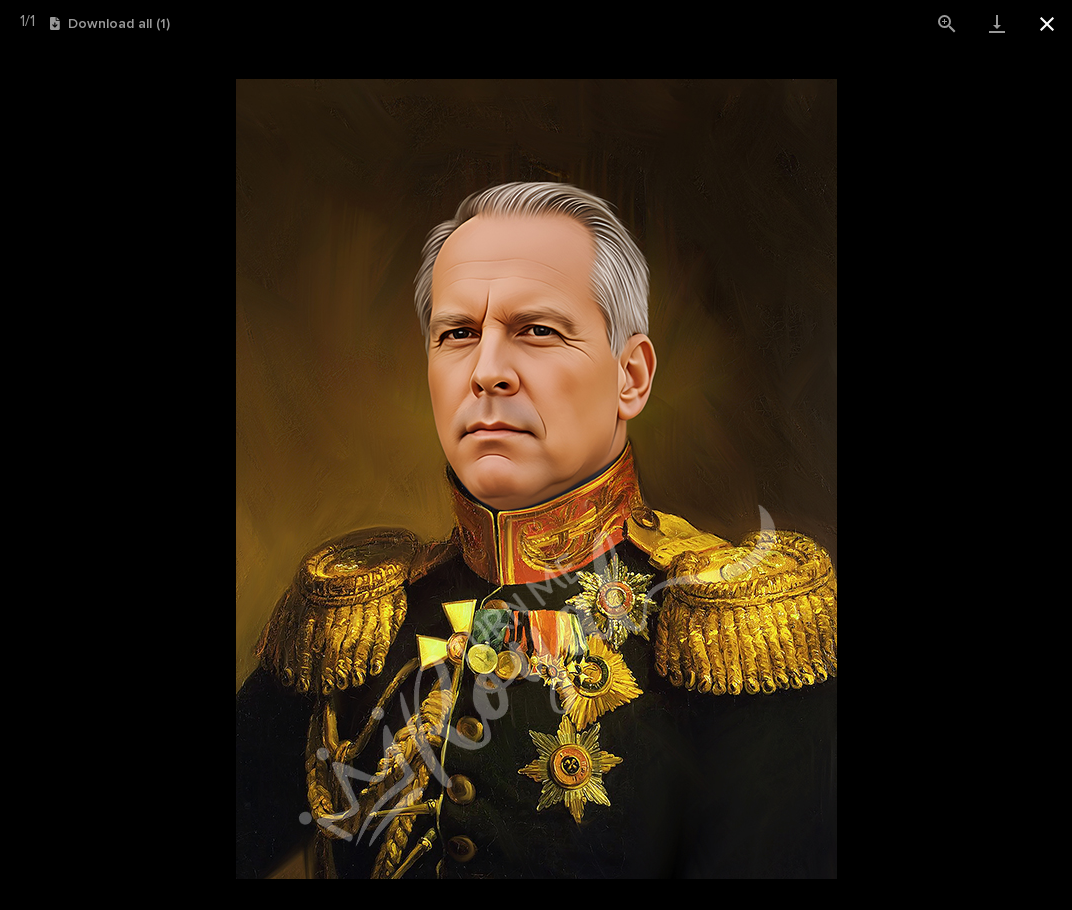click at bounding box center (1047, 23) 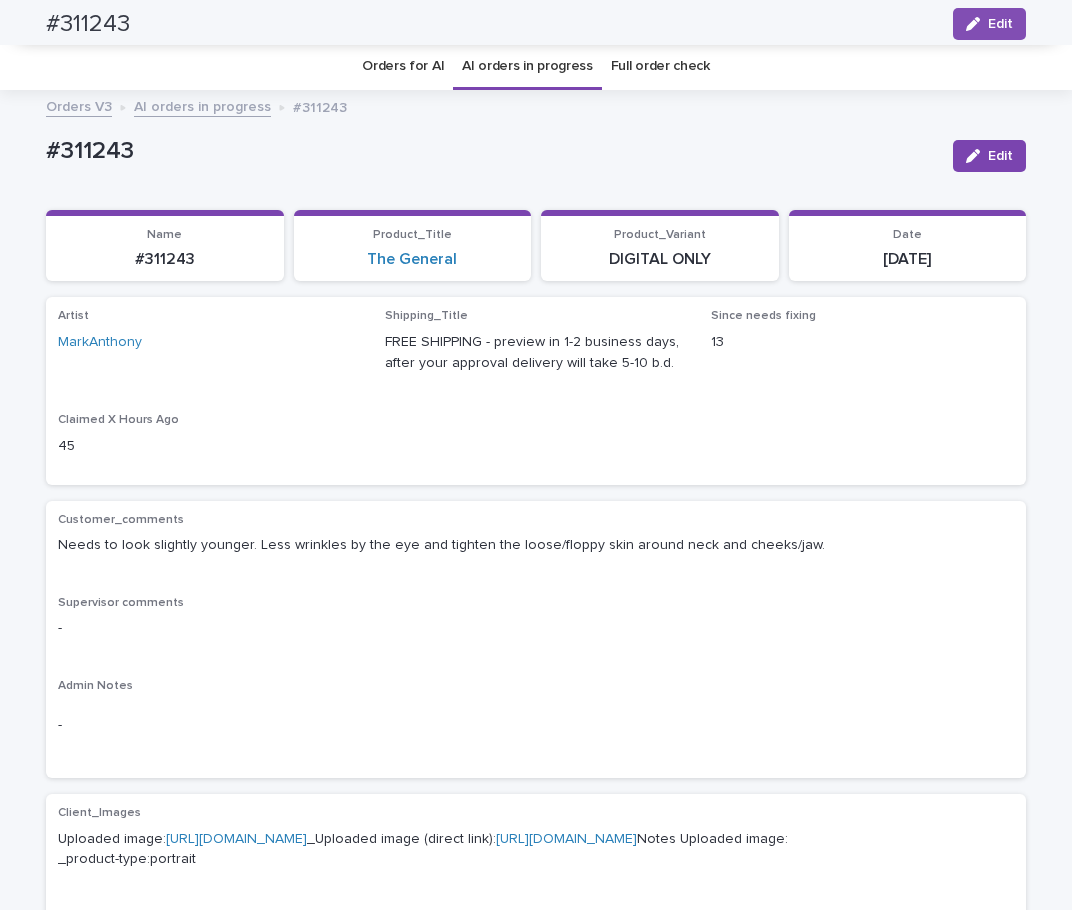 scroll, scrollTop: 0, scrollLeft: 0, axis: both 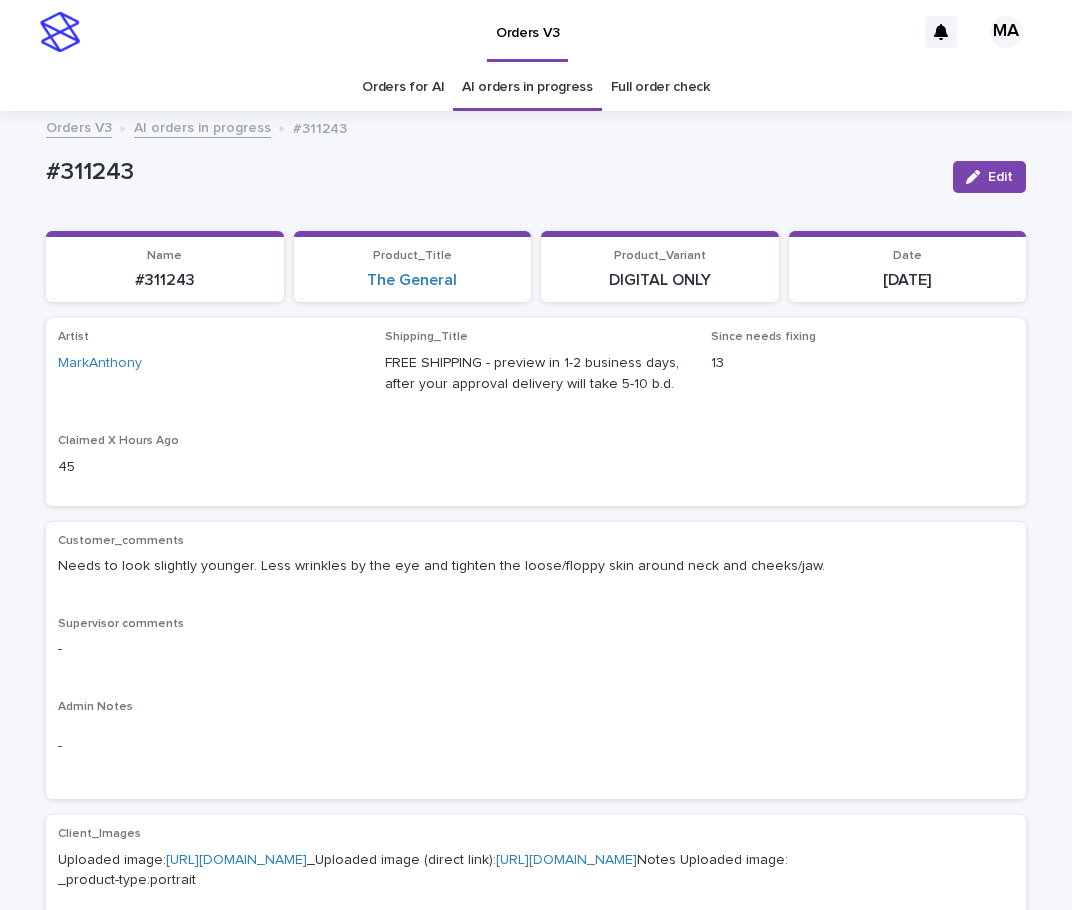 click on "Orders V3 AI orders in progress #311243" at bounding box center (536, 117) 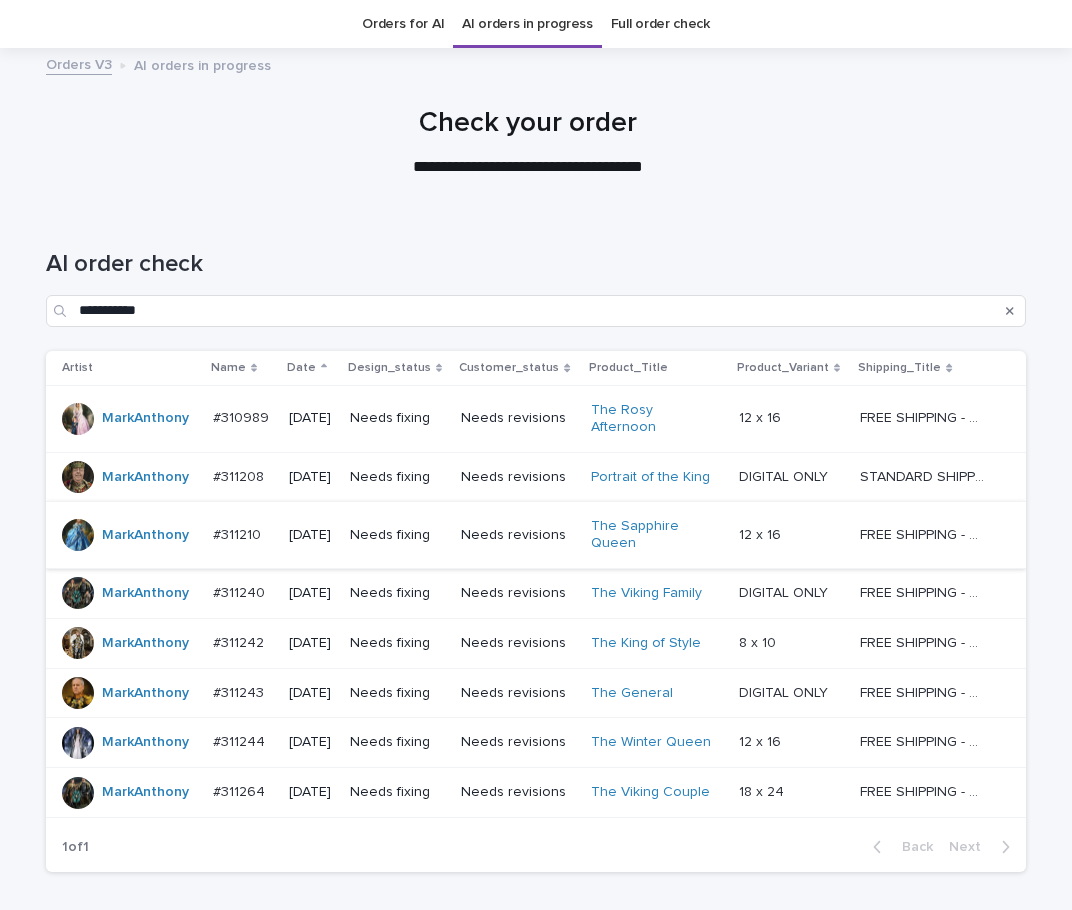 scroll, scrollTop: 64, scrollLeft: 0, axis: vertical 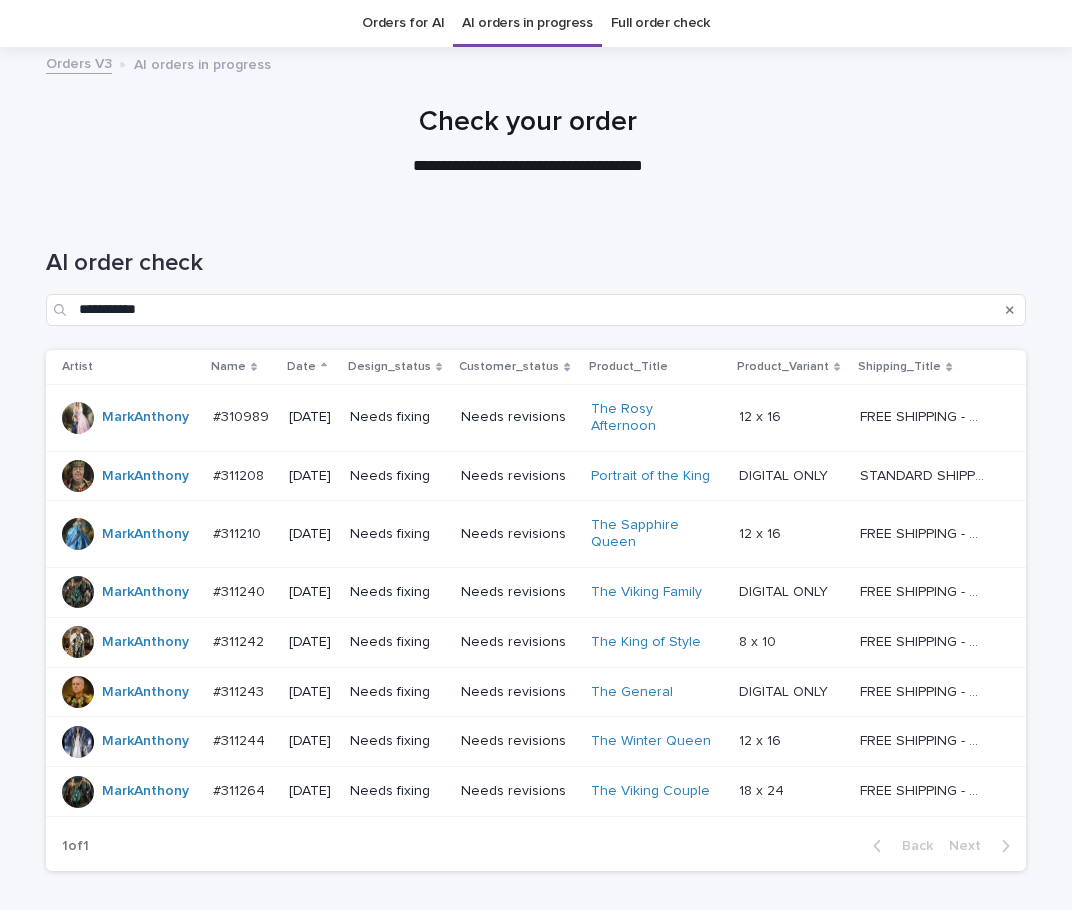 click on "The King of Style" at bounding box center (653, 642) 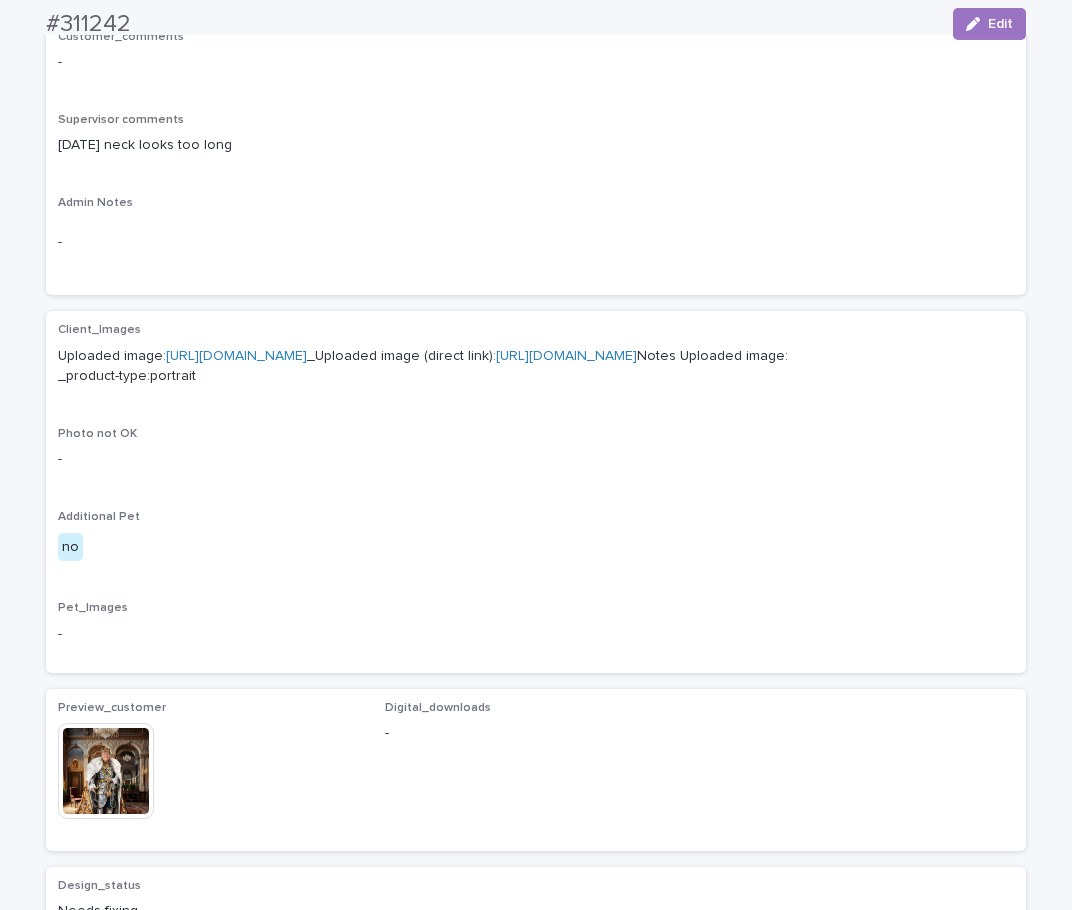 scroll, scrollTop: 756, scrollLeft: 0, axis: vertical 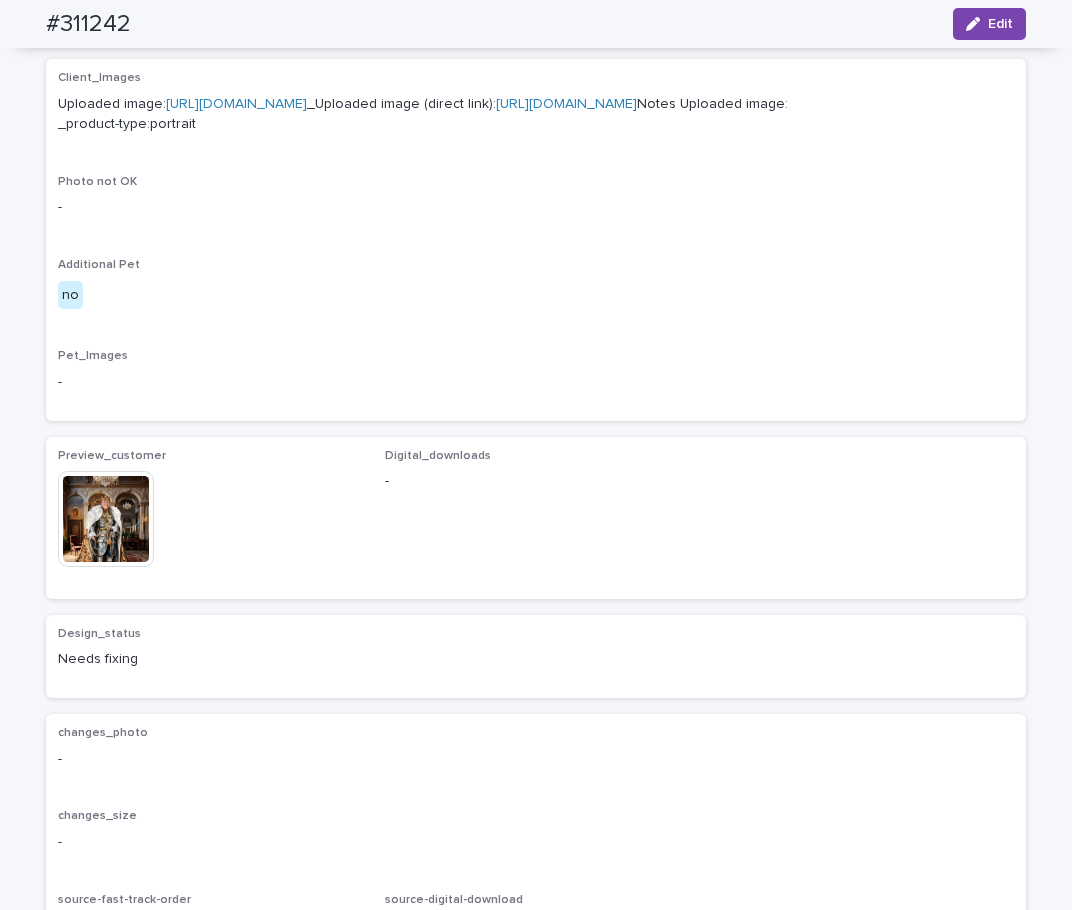 click at bounding box center [106, 519] 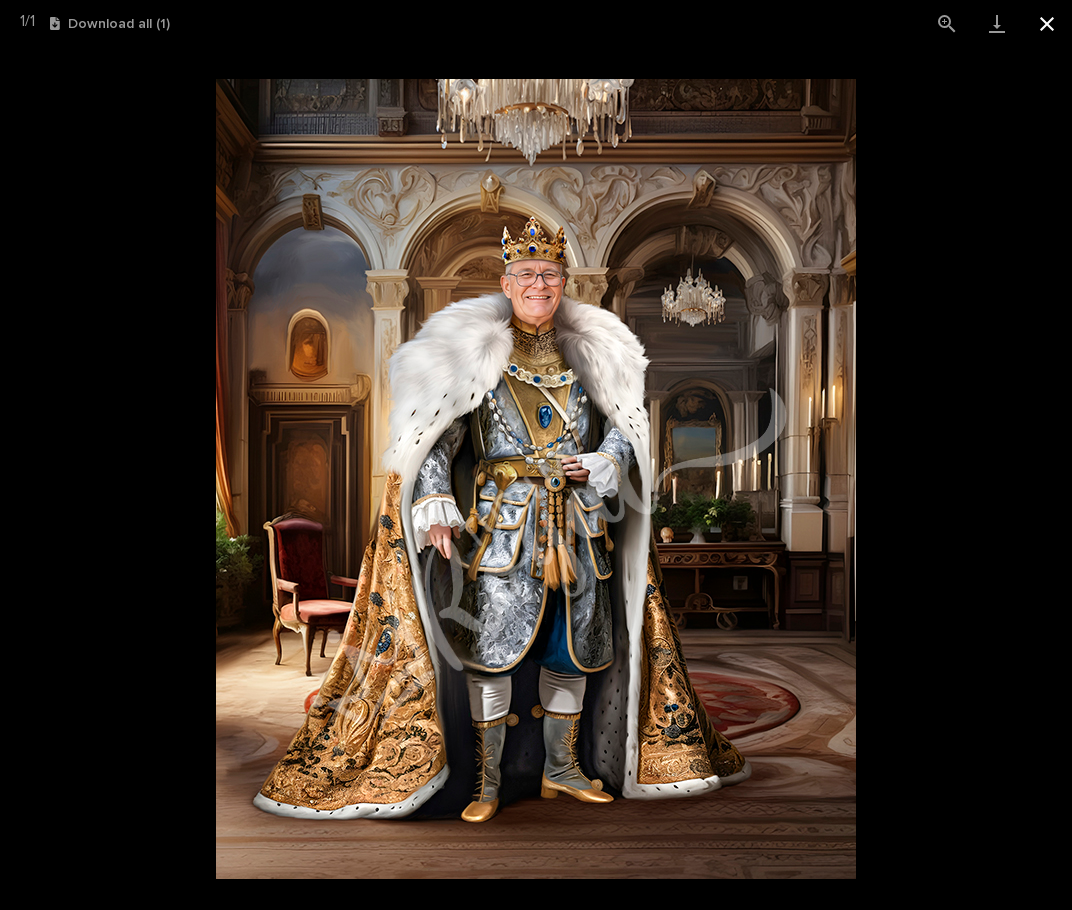 click at bounding box center (1047, 23) 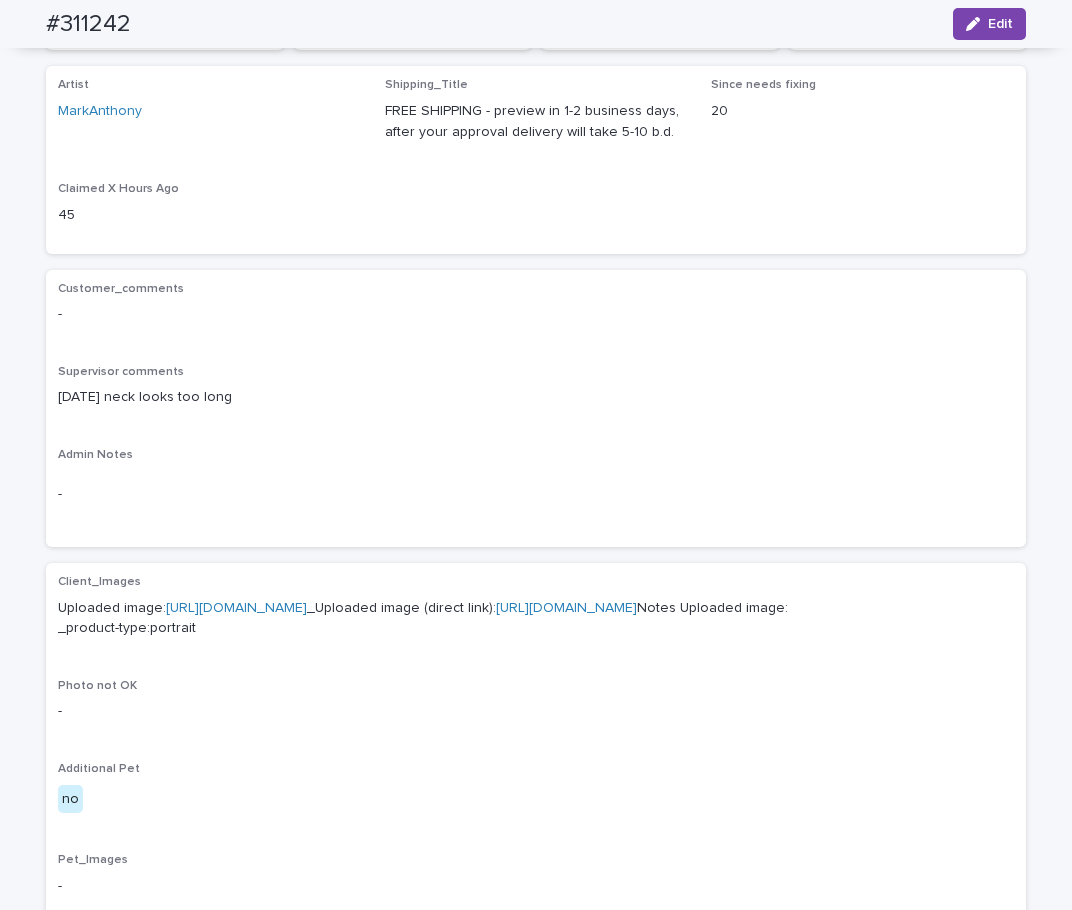 scroll, scrollTop: 0, scrollLeft: 0, axis: both 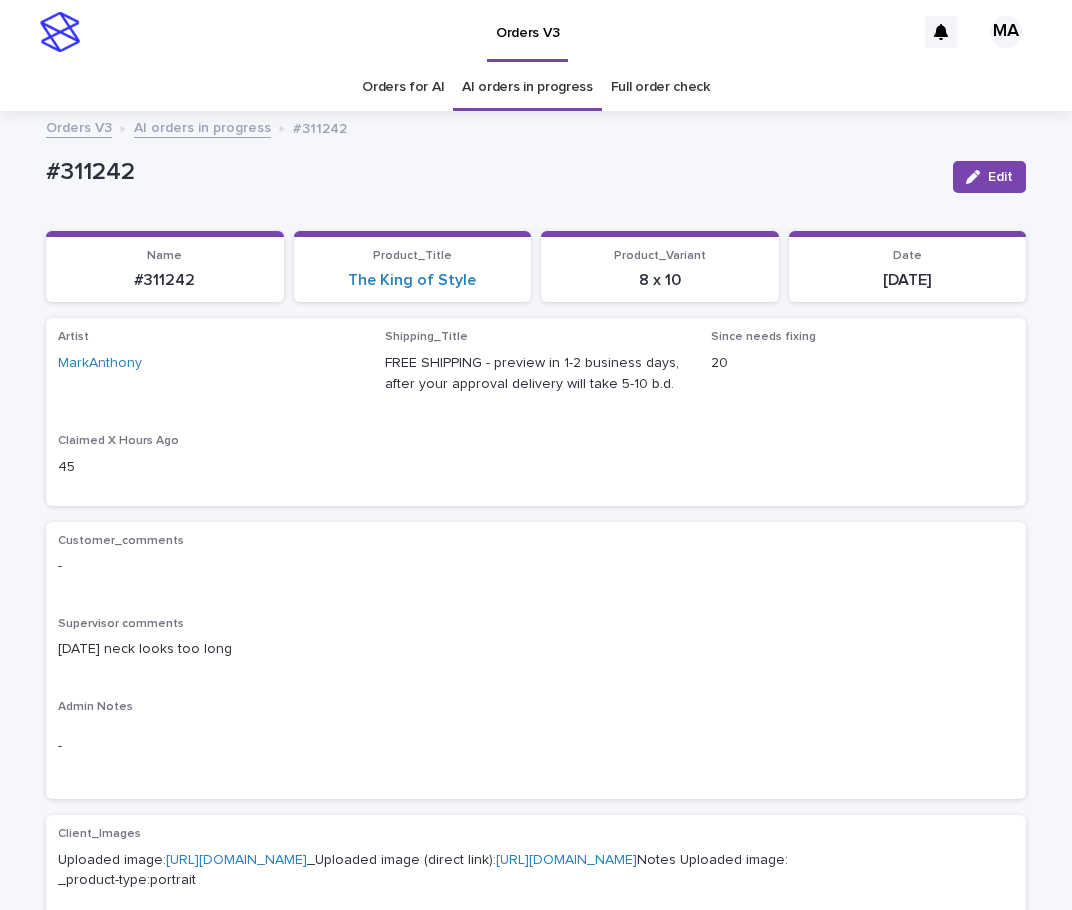 click on "AI orders in progress" at bounding box center (202, 126) 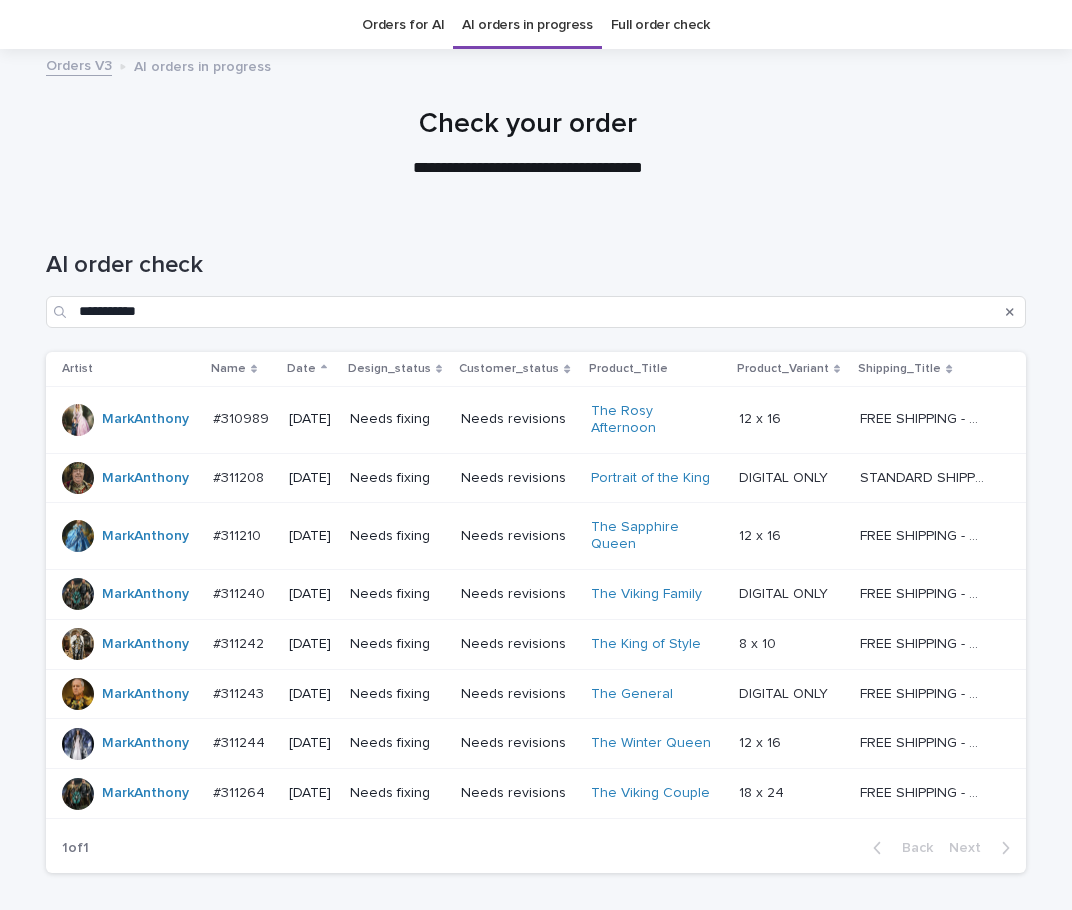 scroll, scrollTop: 64, scrollLeft: 0, axis: vertical 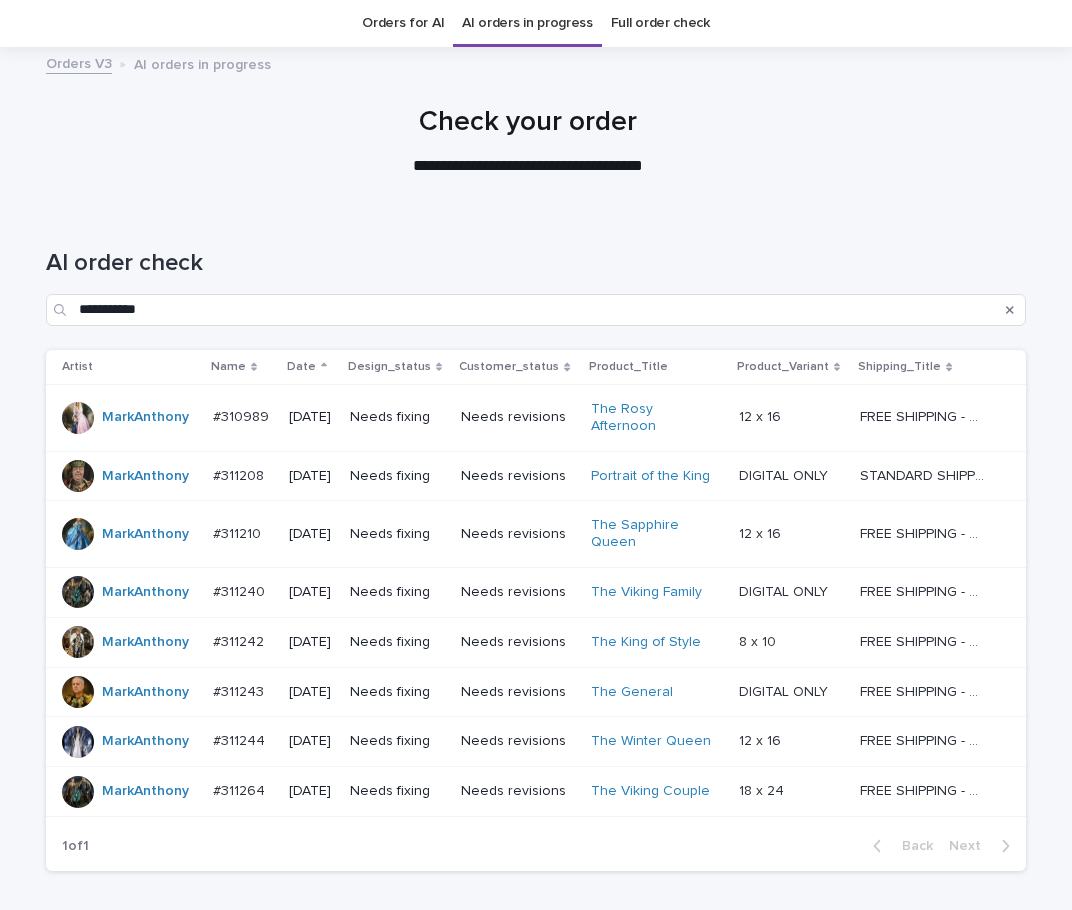 click on "The Viking Family" at bounding box center [653, 592] 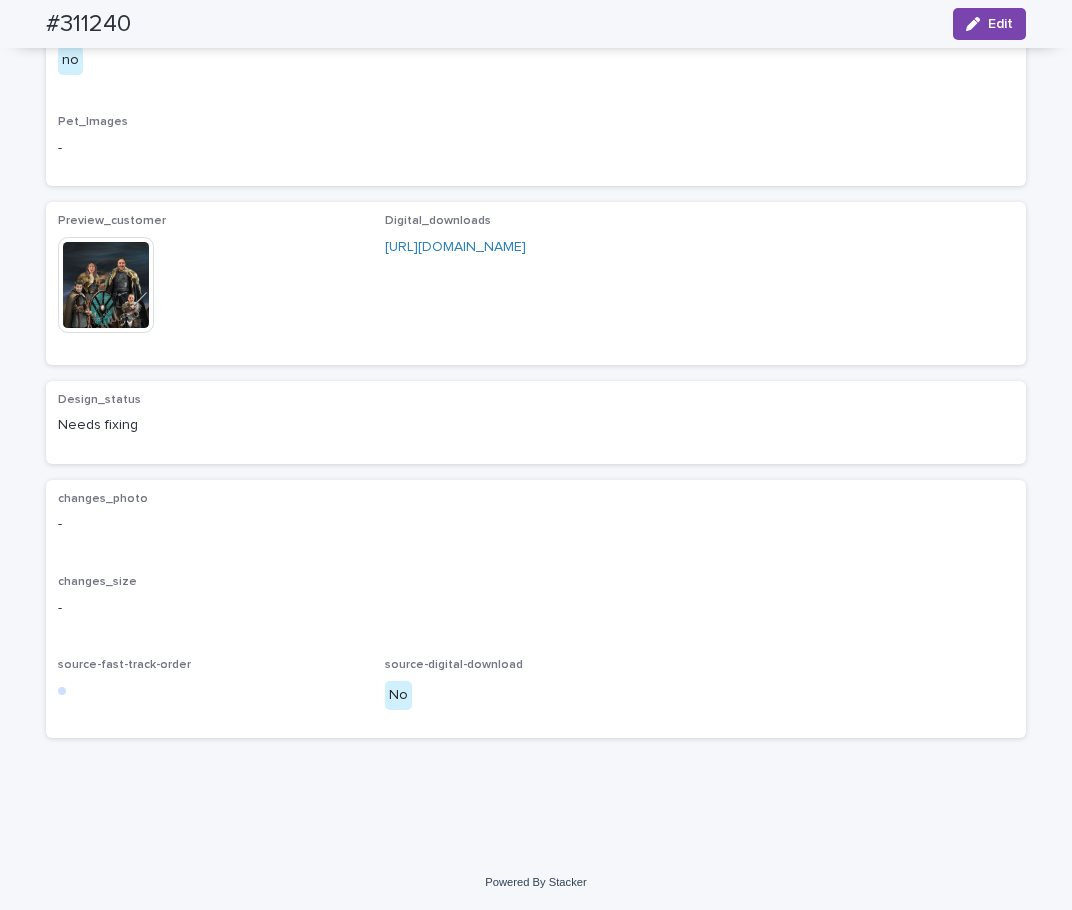 scroll, scrollTop: 1344, scrollLeft: 0, axis: vertical 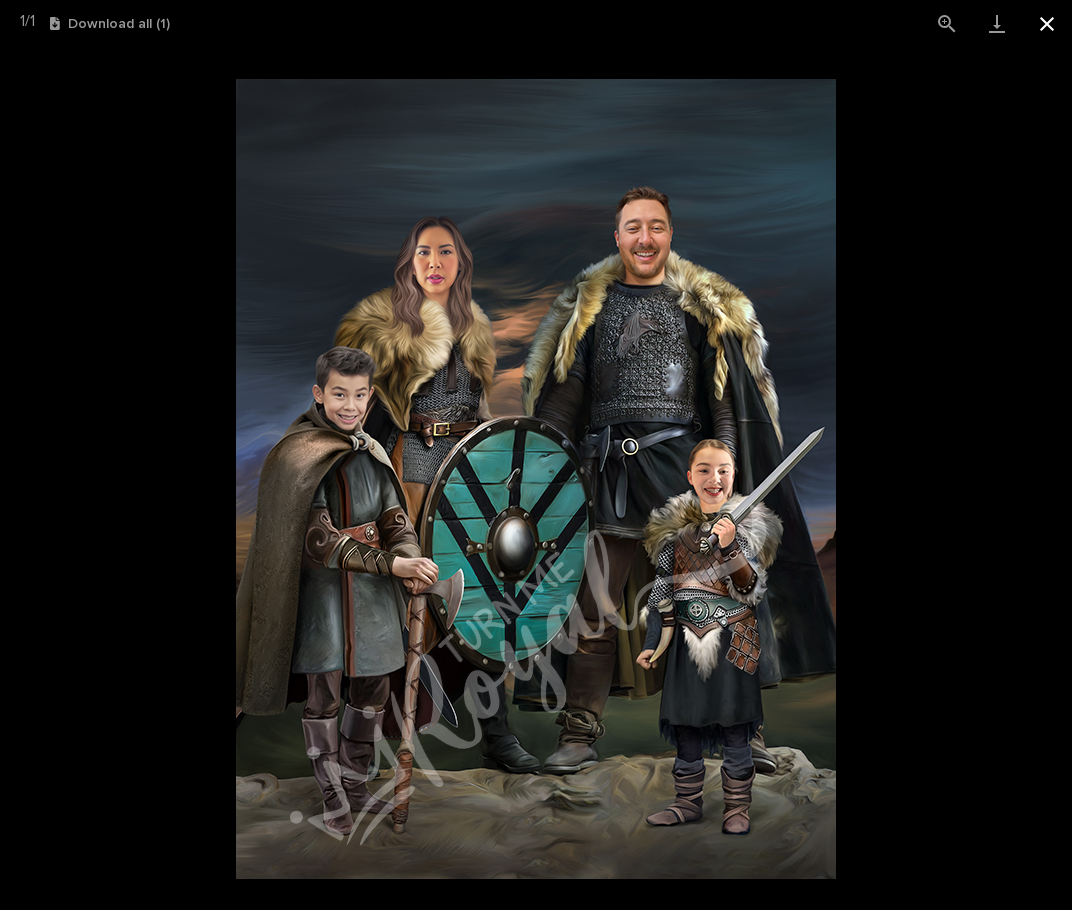 click at bounding box center (1047, 23) 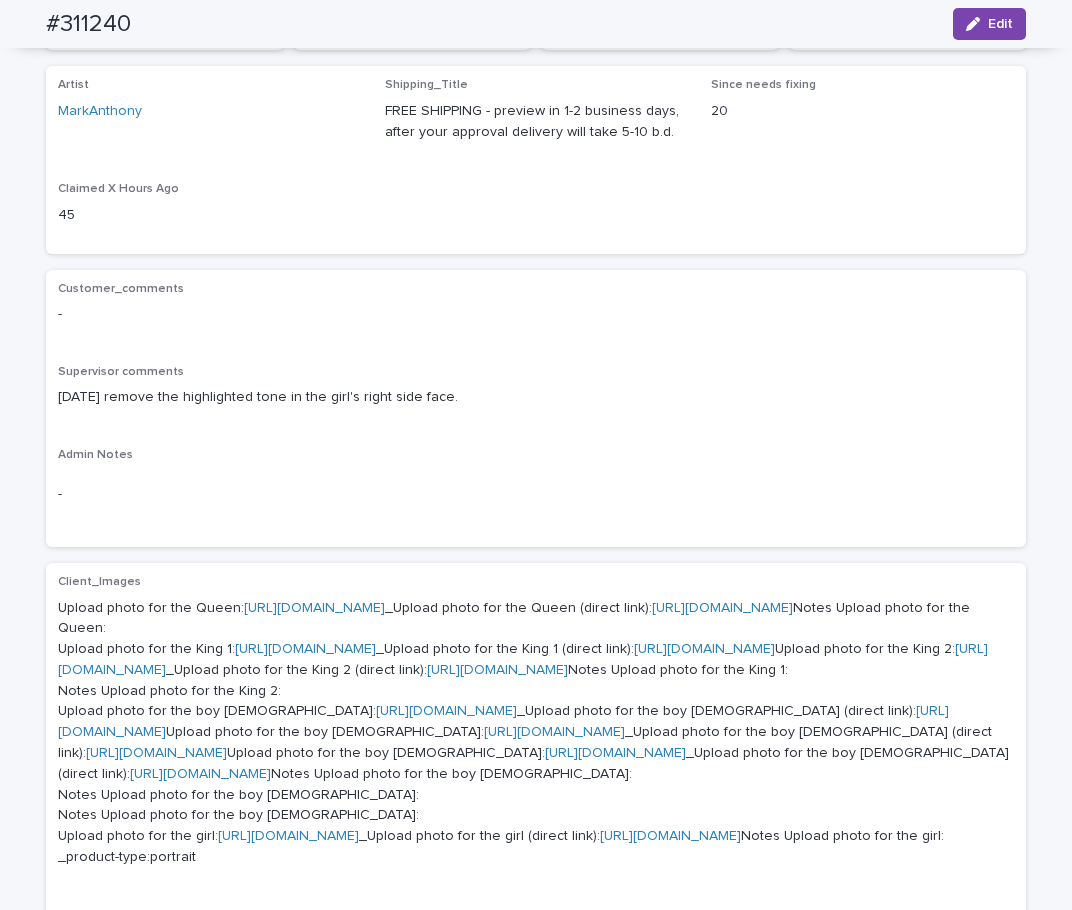 scroll, scrollTop: 0, scrollLeft: 0, axis: both 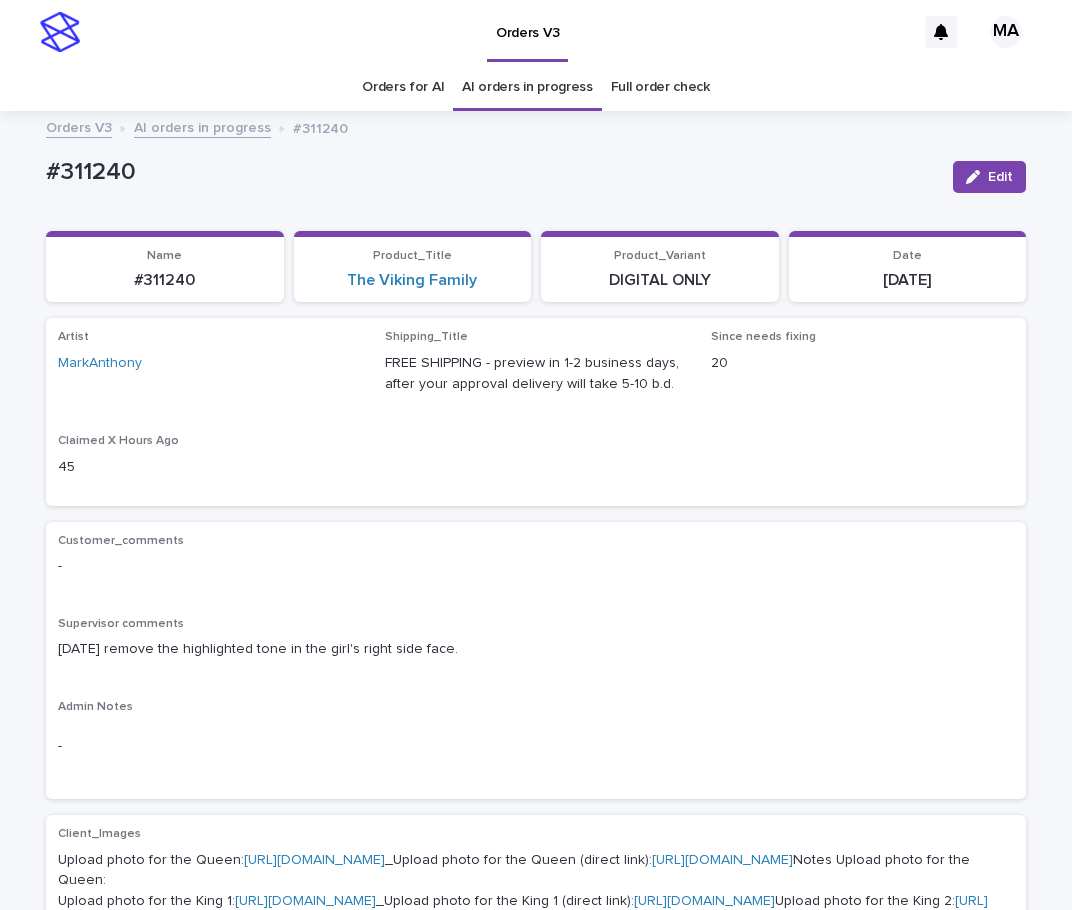 click on "AI orders in progress" at bounding box center [202, 126] 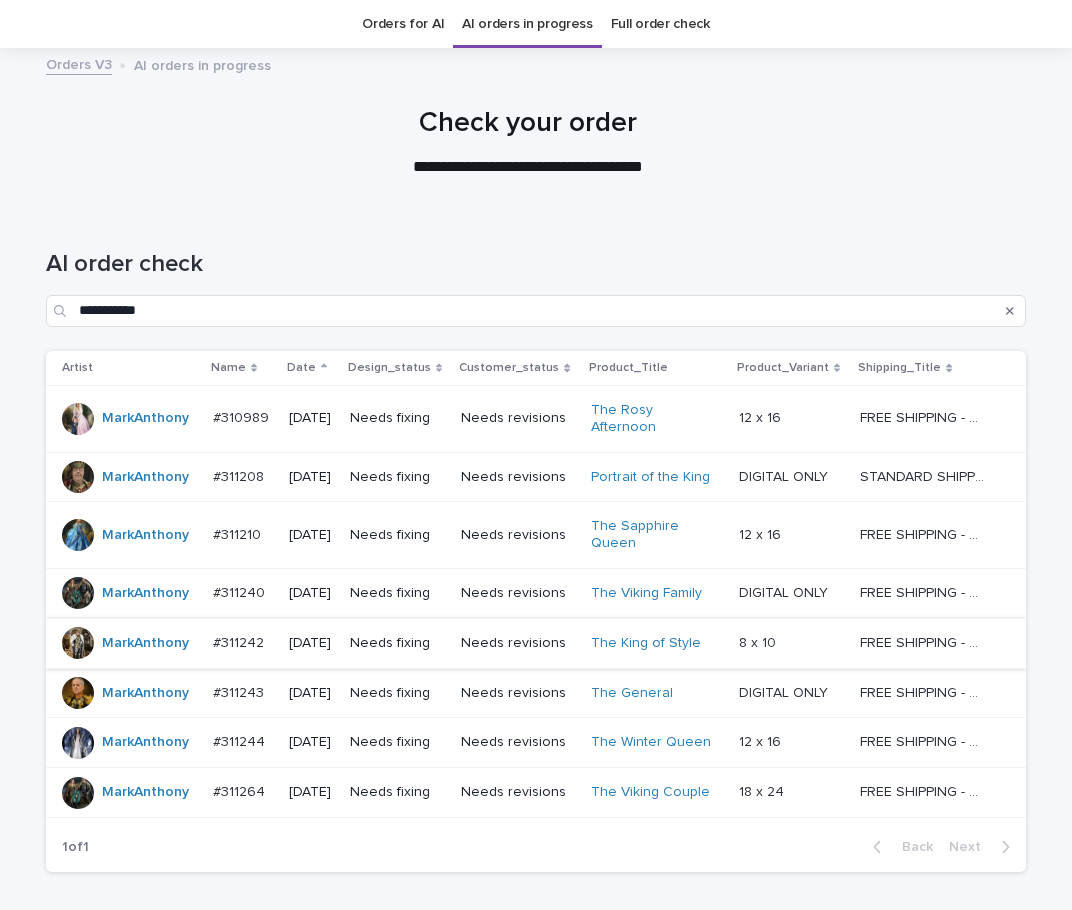 scroll, scrollTop: 64, scrollLeft: 0, axis: vertical 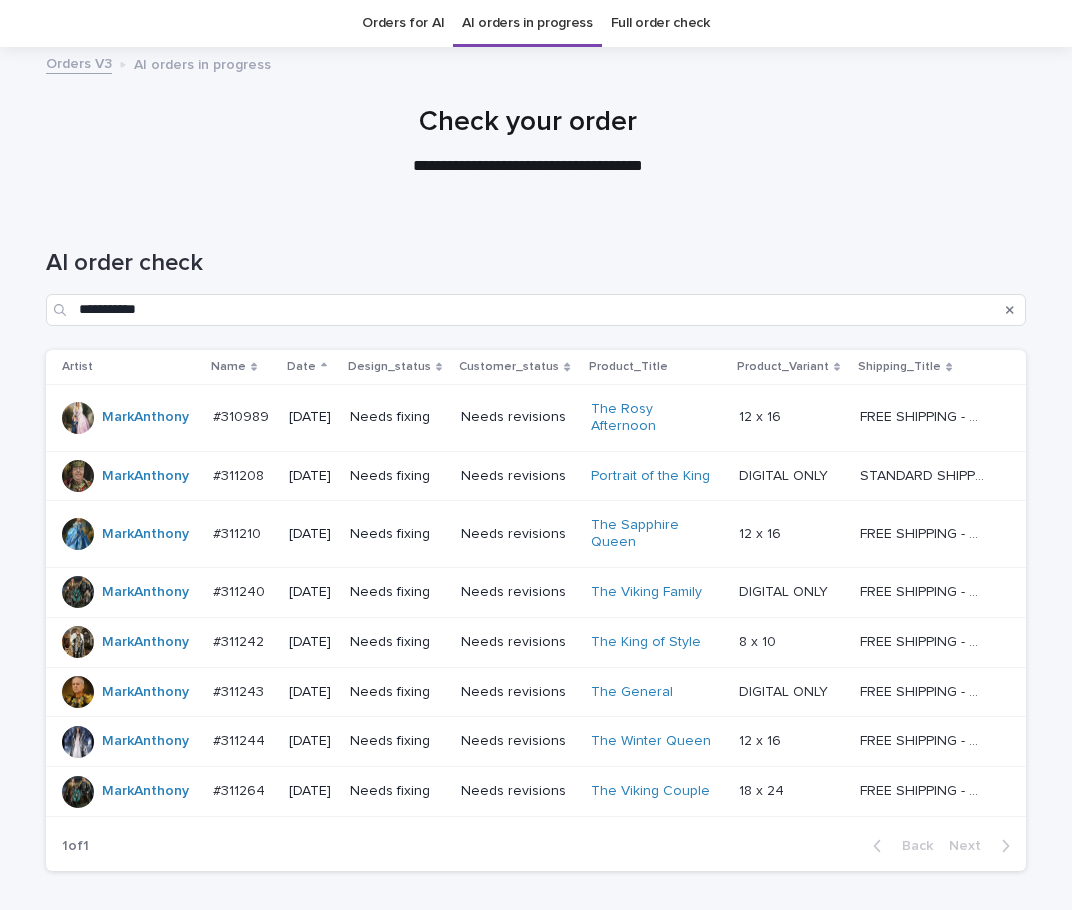 click on "12 x 16" at bounding box center [762, 532] 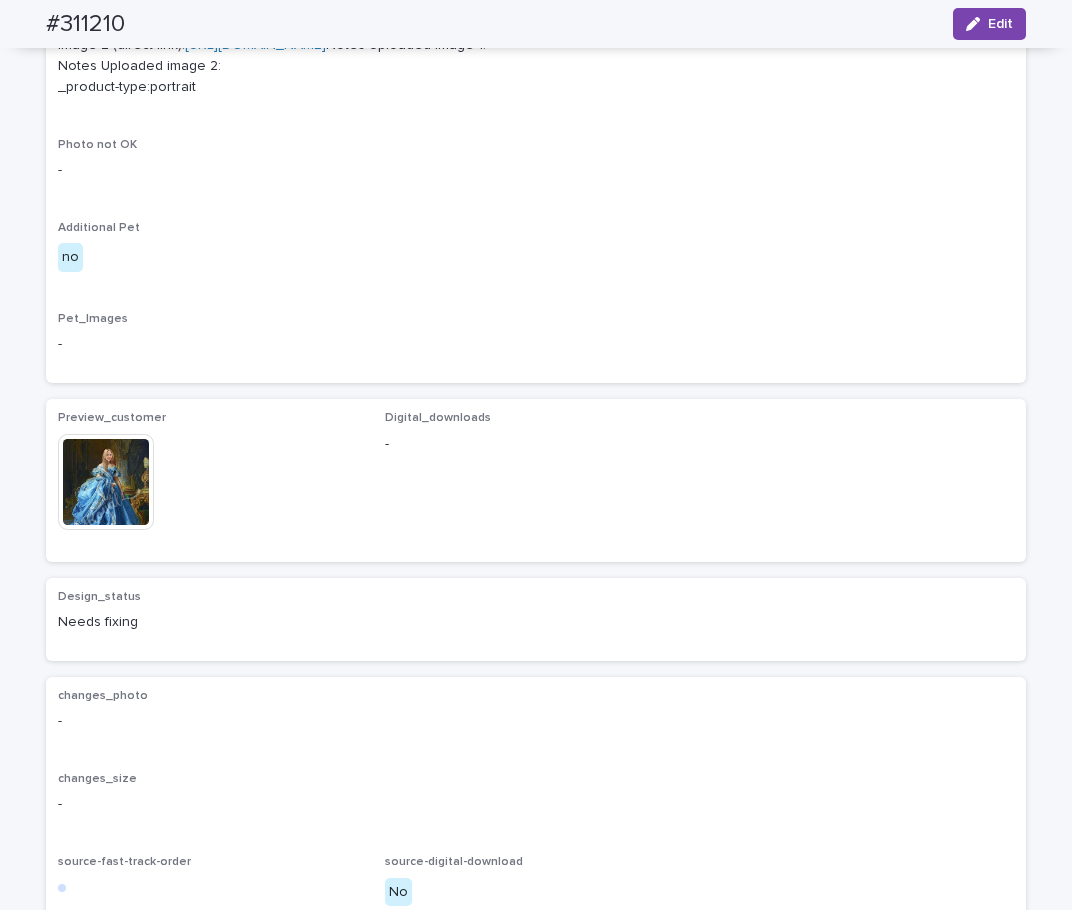 scroll, scrollTop: 924, scrollLeft: 0, axis: vertical 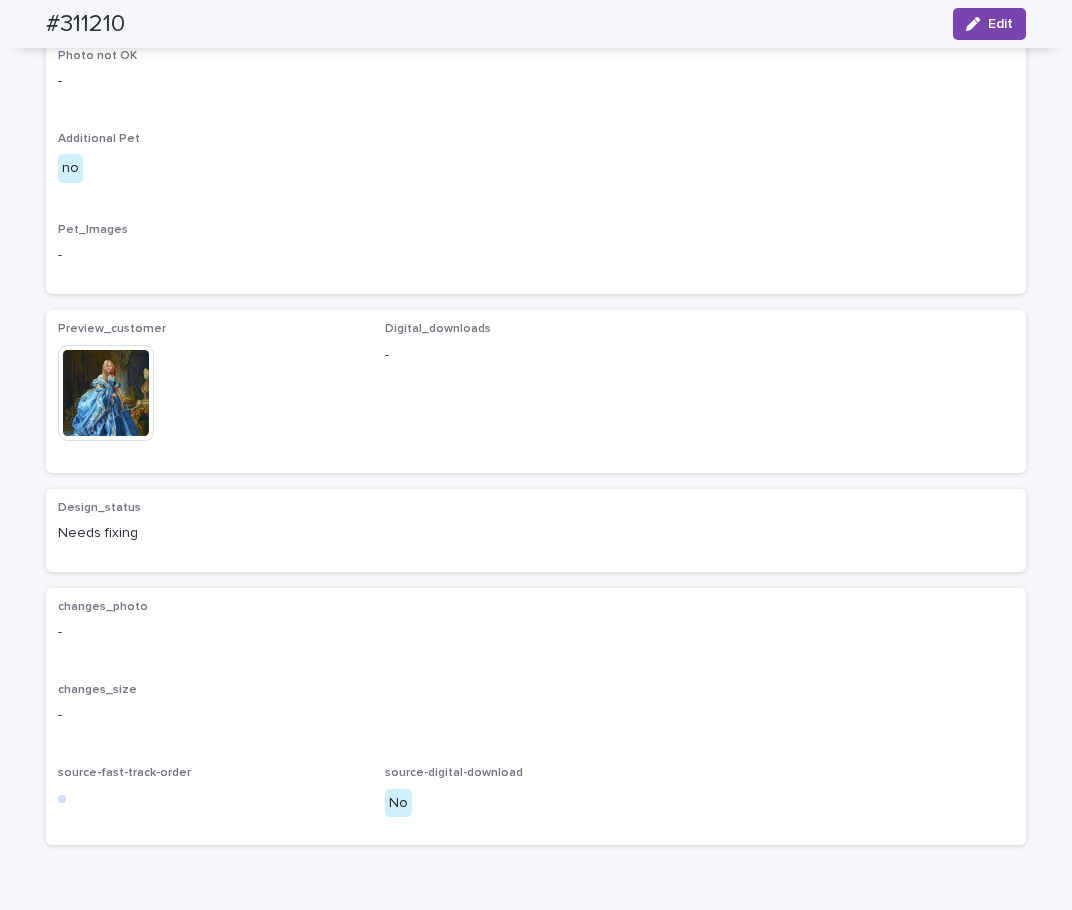 click at bounding box center [106, 393] 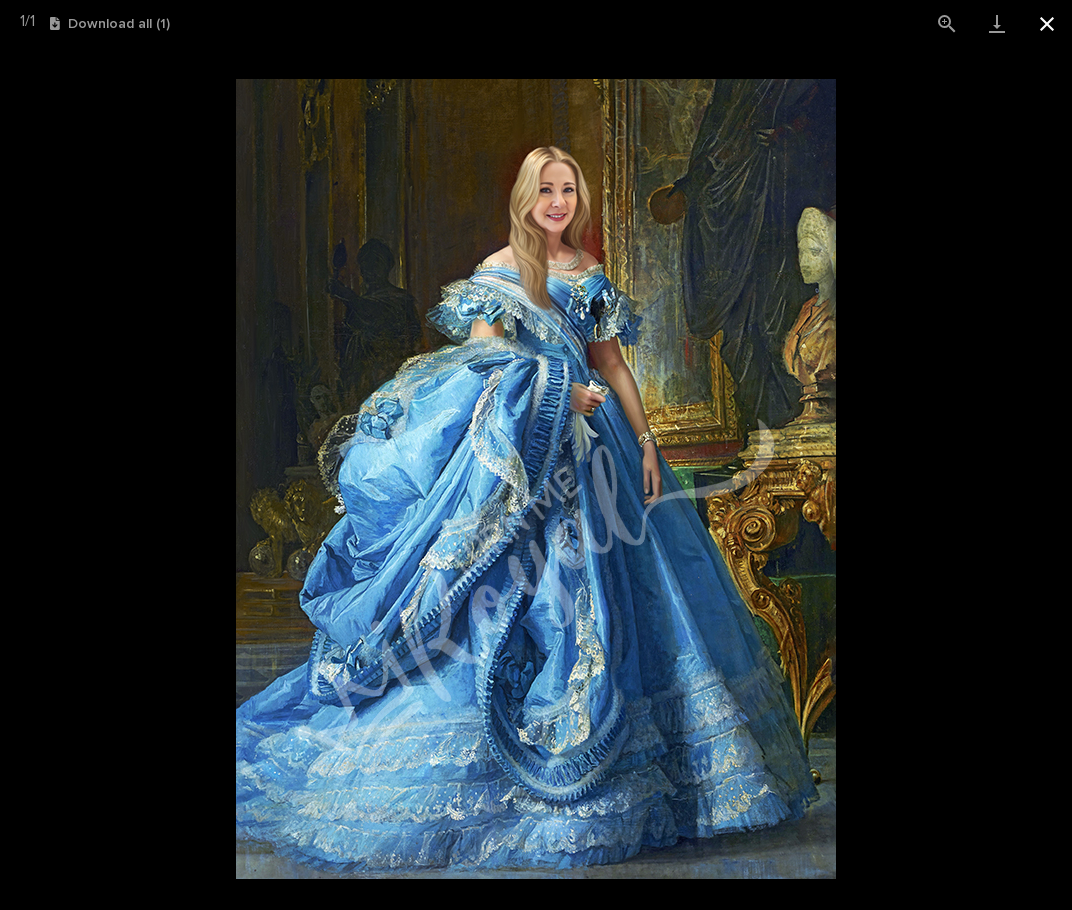 click at bounding box center (1047, 23) 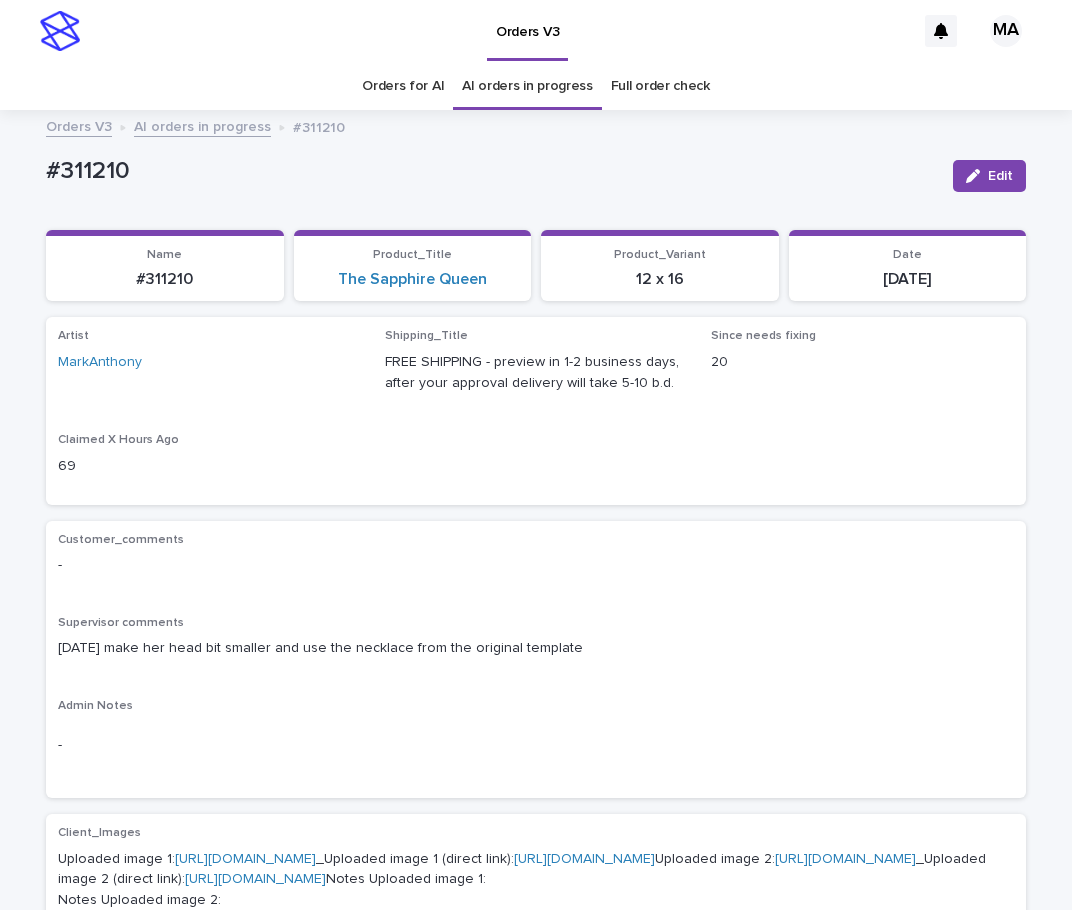 scroll, scrollTop: 0, scrollLeft: 0, axis: both 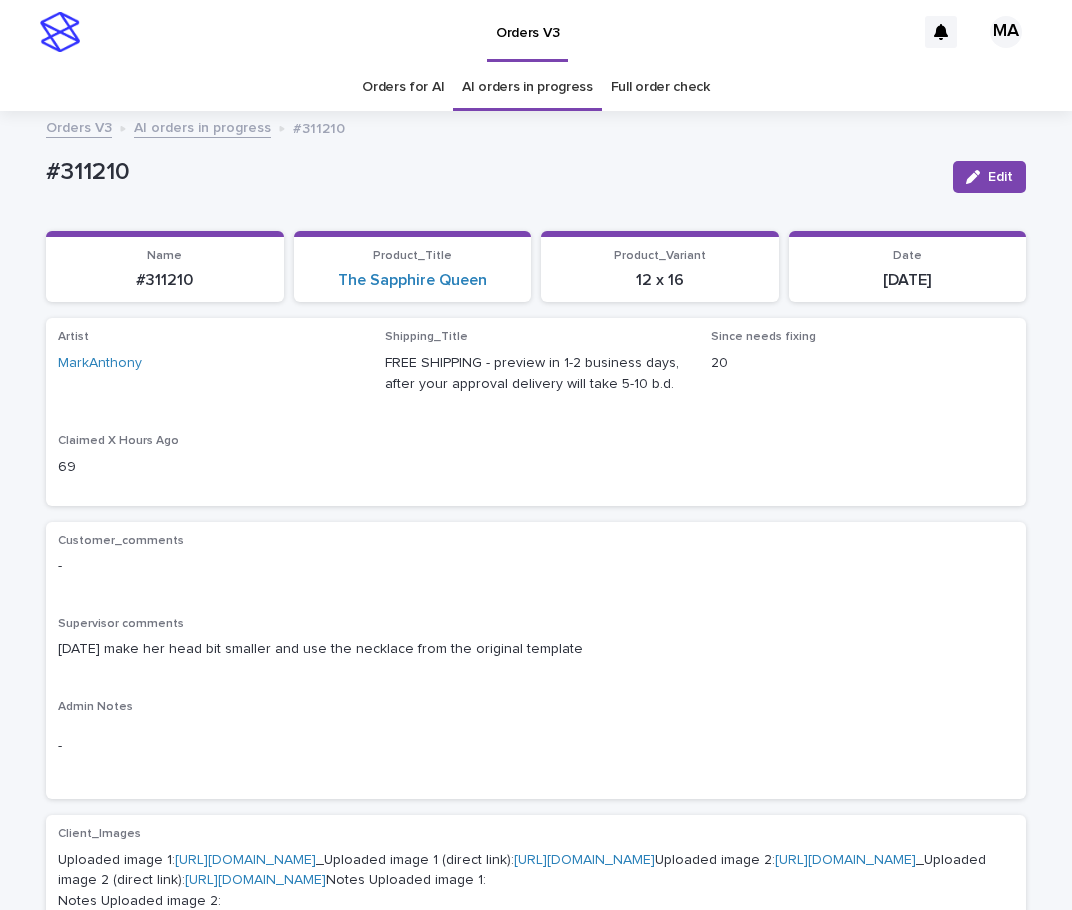 click on "AI orders in progress" at bounding box center [202, 126] 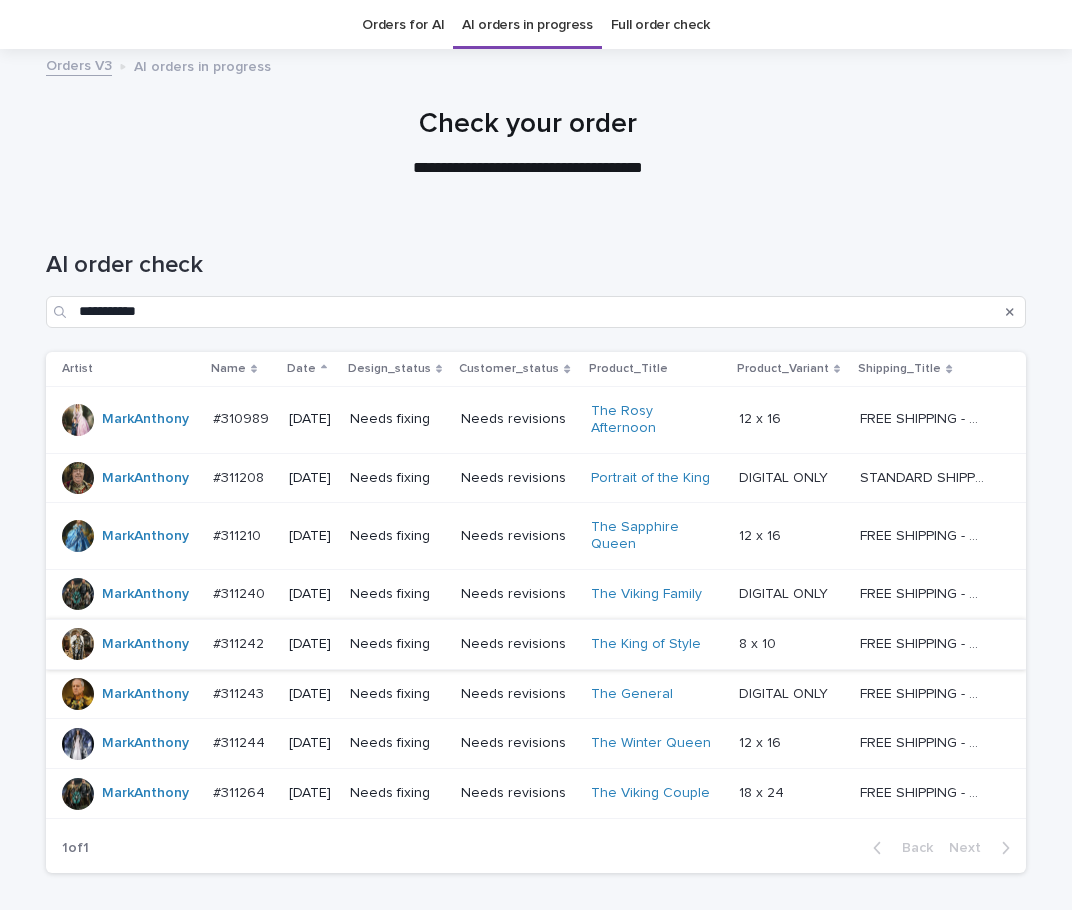 scroll, scrollTop: 64, scrollLeft: 0, axis: vertical 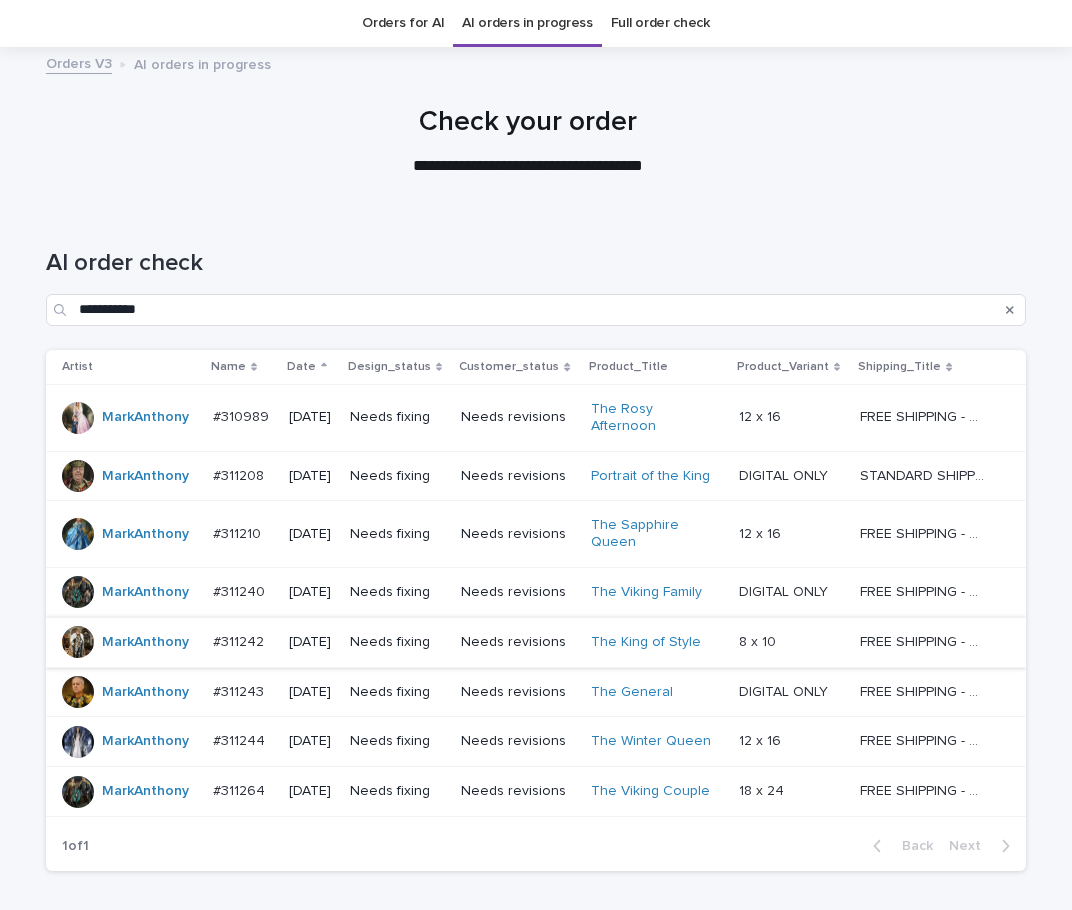 click on "DIGITAL ONLY" at bounding box center (785, 474) 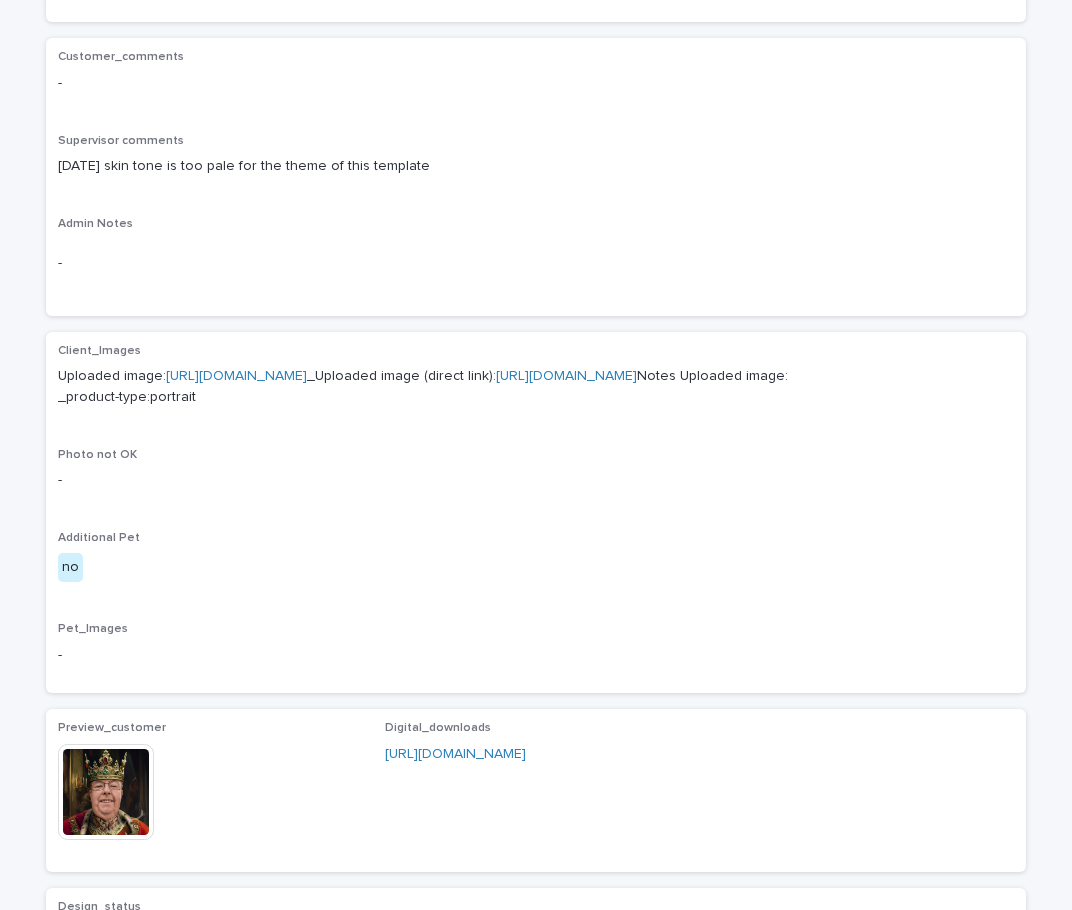 scroll, scrollTop: 840, scrollLeft: 0, axis: vertical 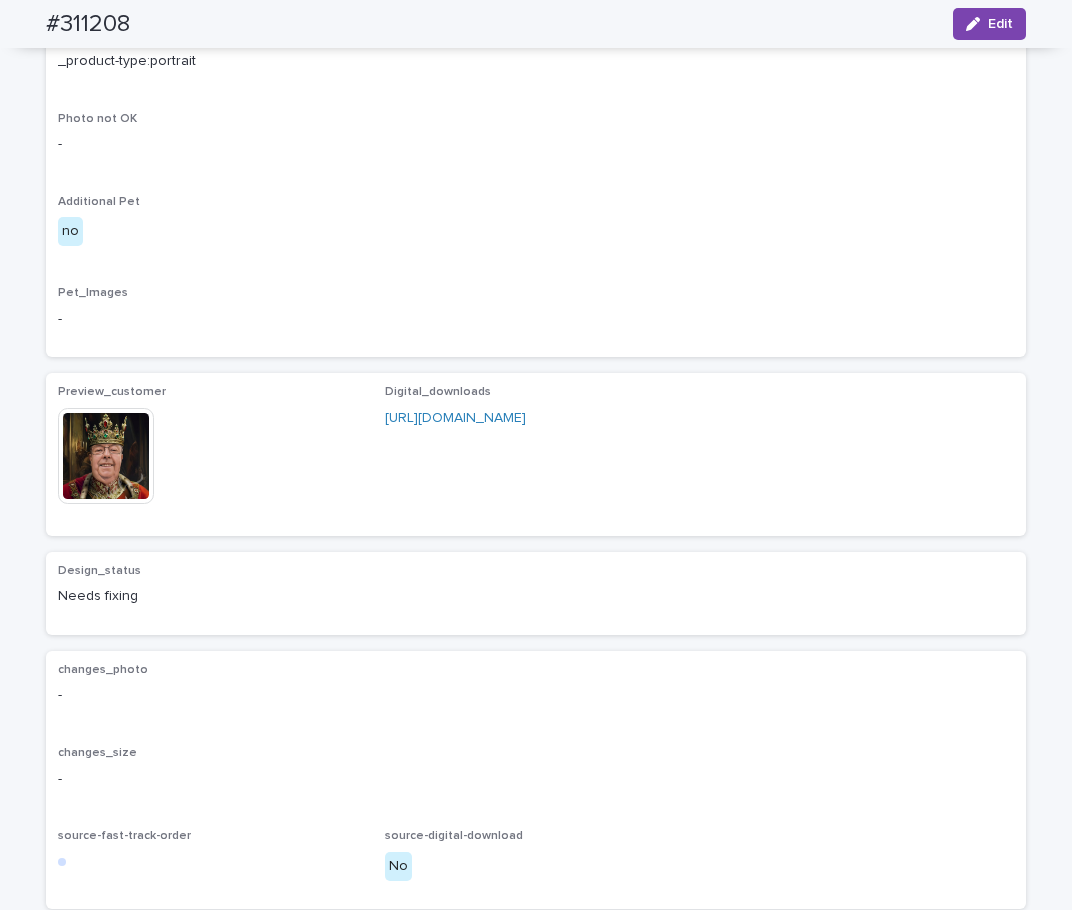 click at bounding box center (106, 456) 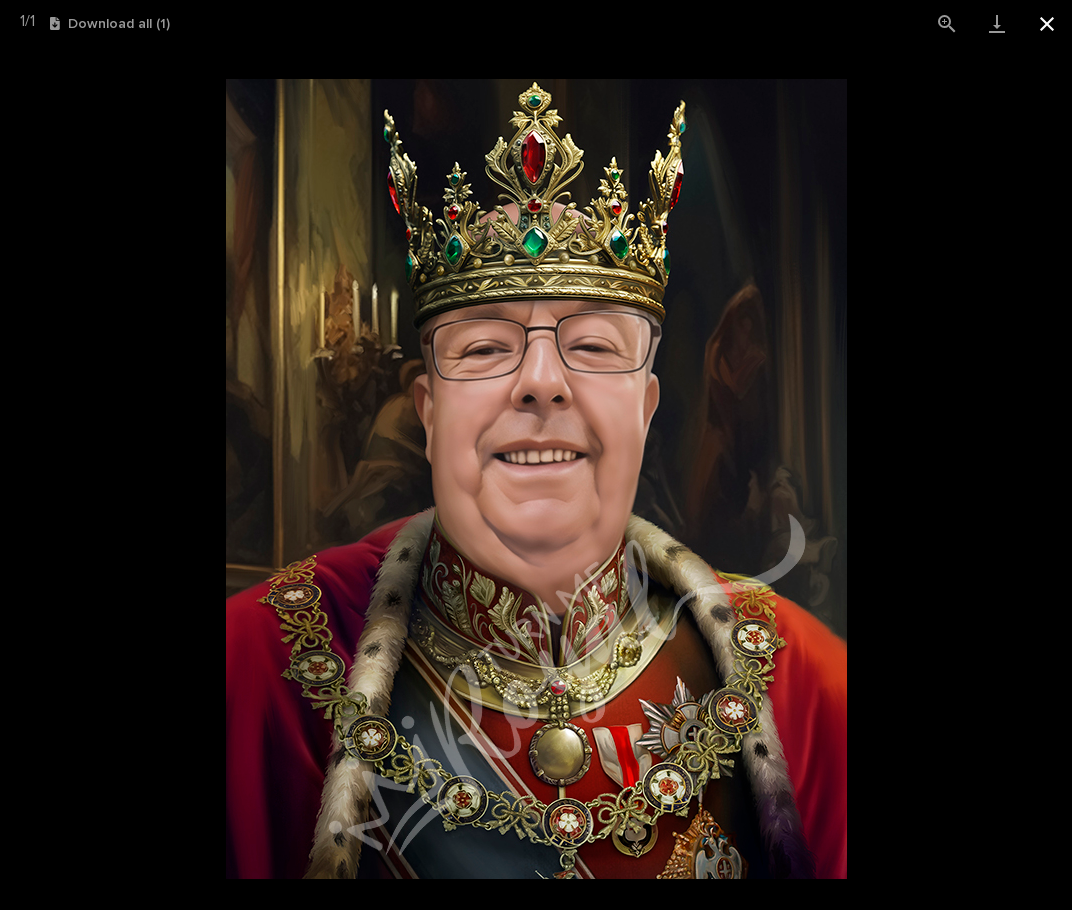 click at bounding box center (1047, 23) 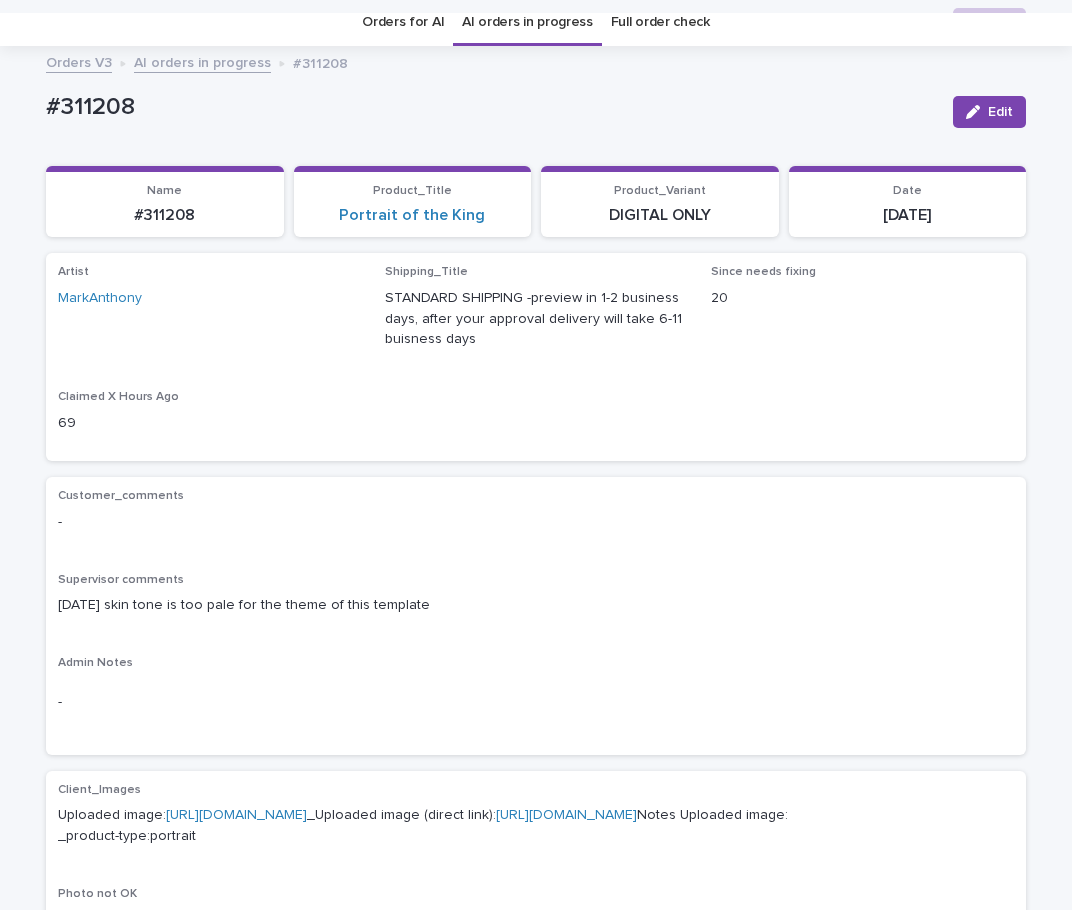 scroll, scrollTop: 0, scrollLeft: 0, axis: both 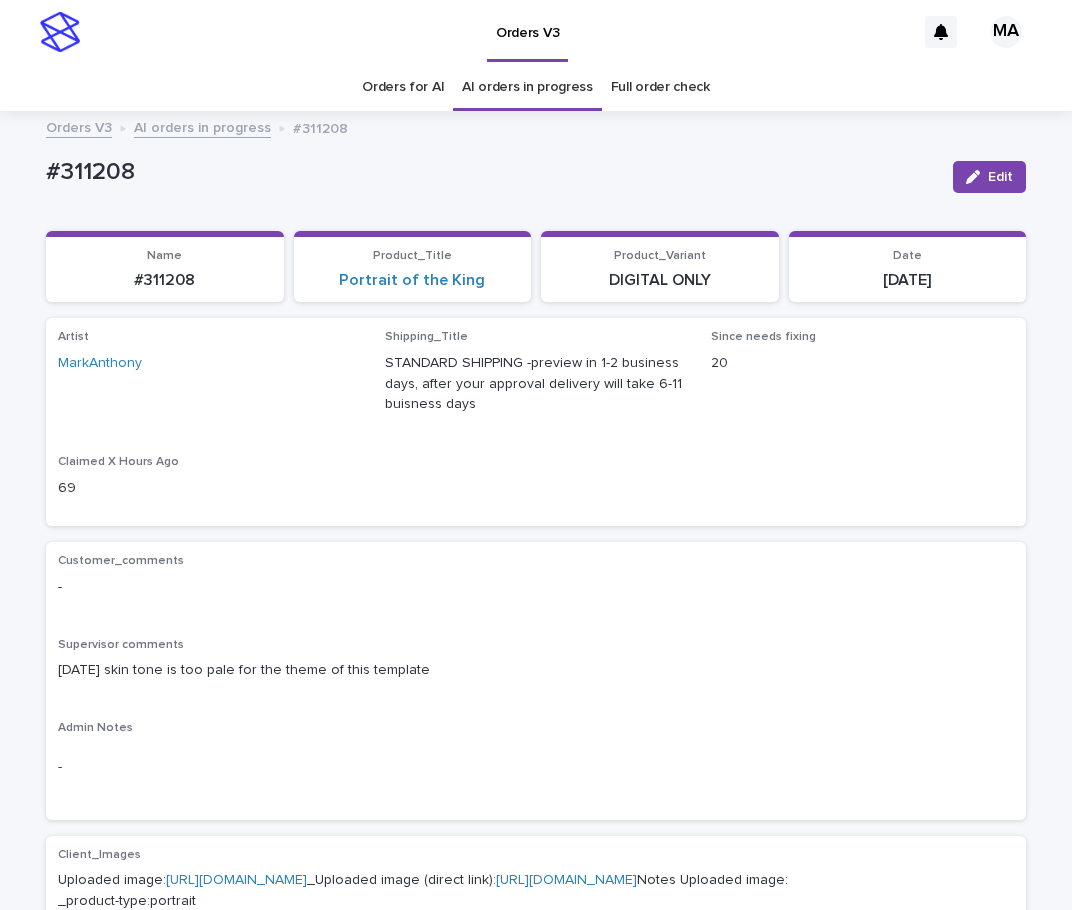 click on "AI orders in progress" at bounding box center (202, 126) 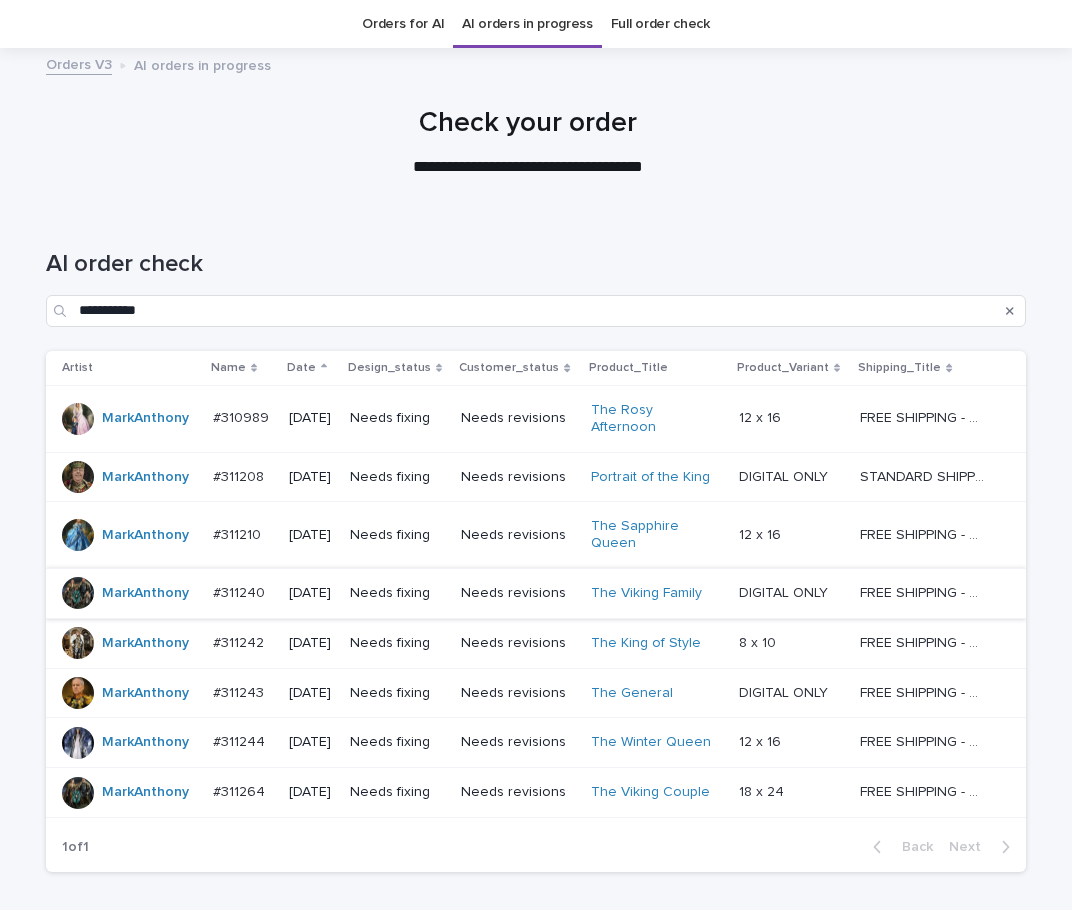 scroll, scrollTop: 64, scrollLeft: 0, axis: vertical 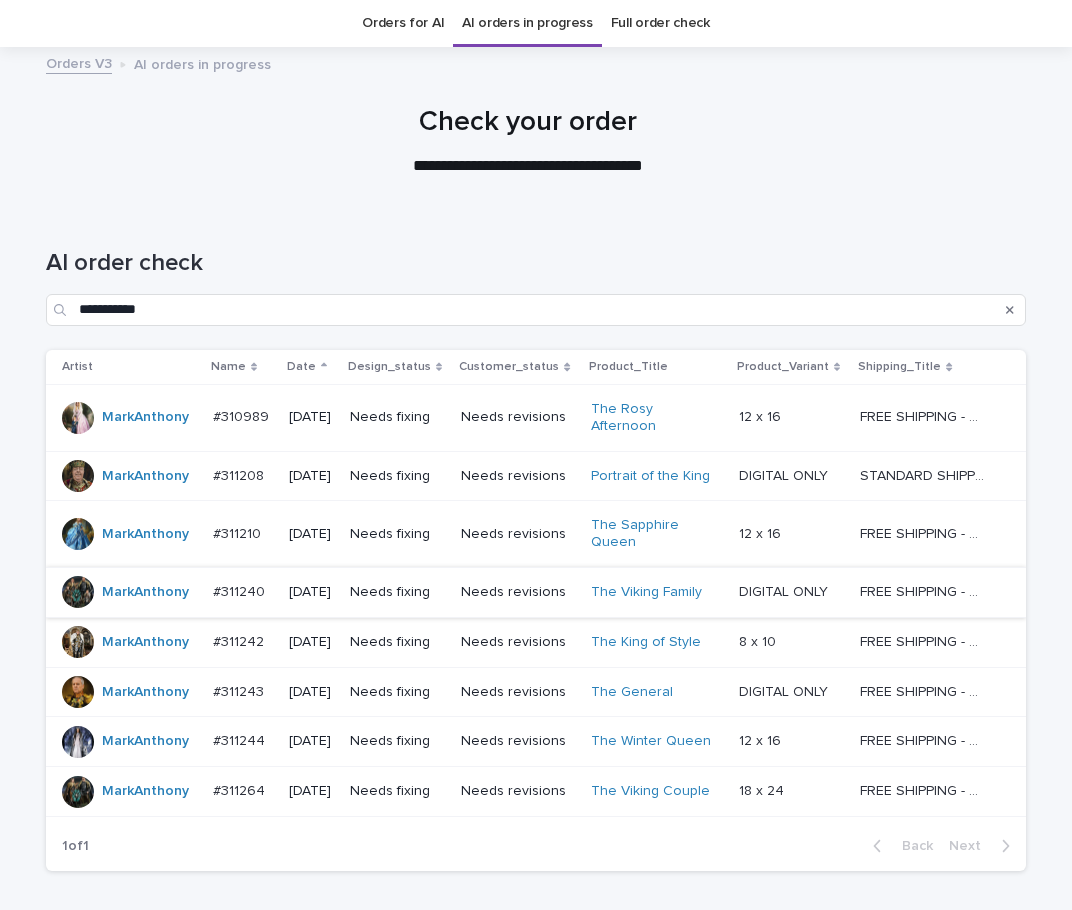 click on "12 x 16 12 x 16" at bounding box center [791, 417] 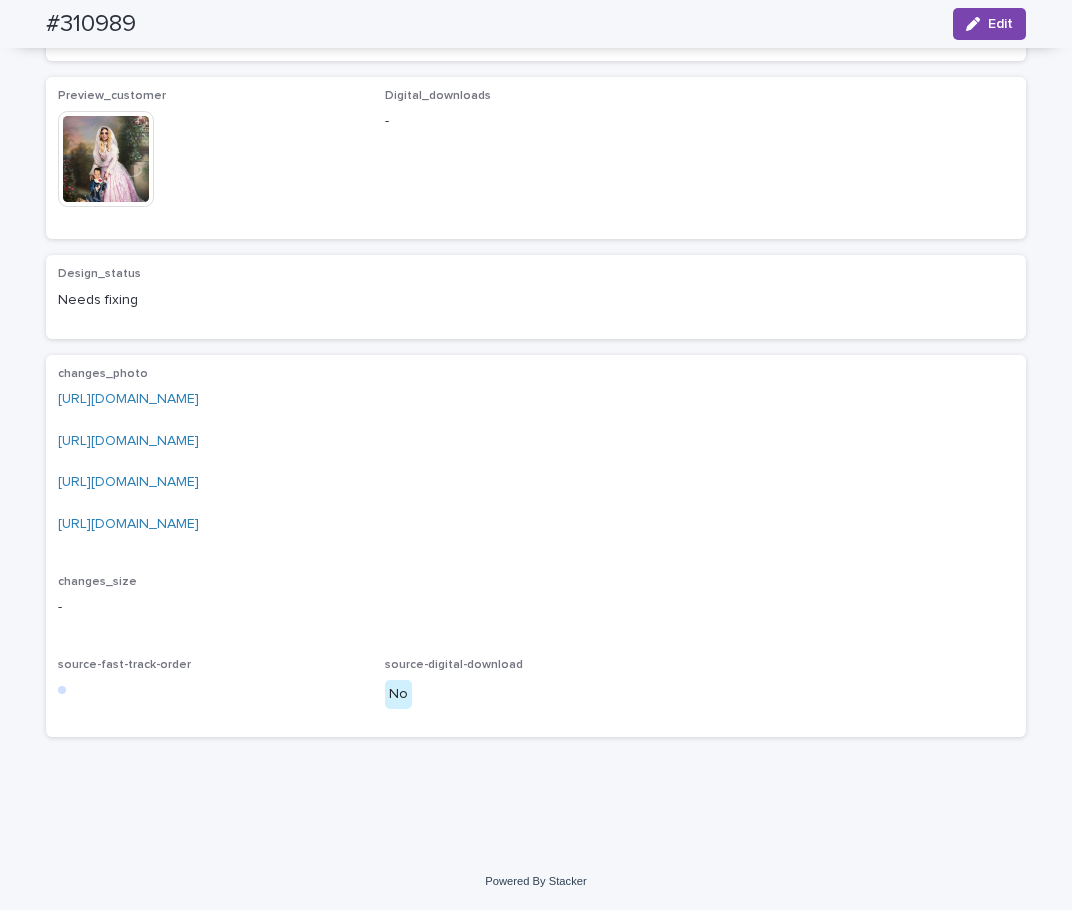 scroll, scrollTop: 1428, scrollLeft: 0, axis: vertical 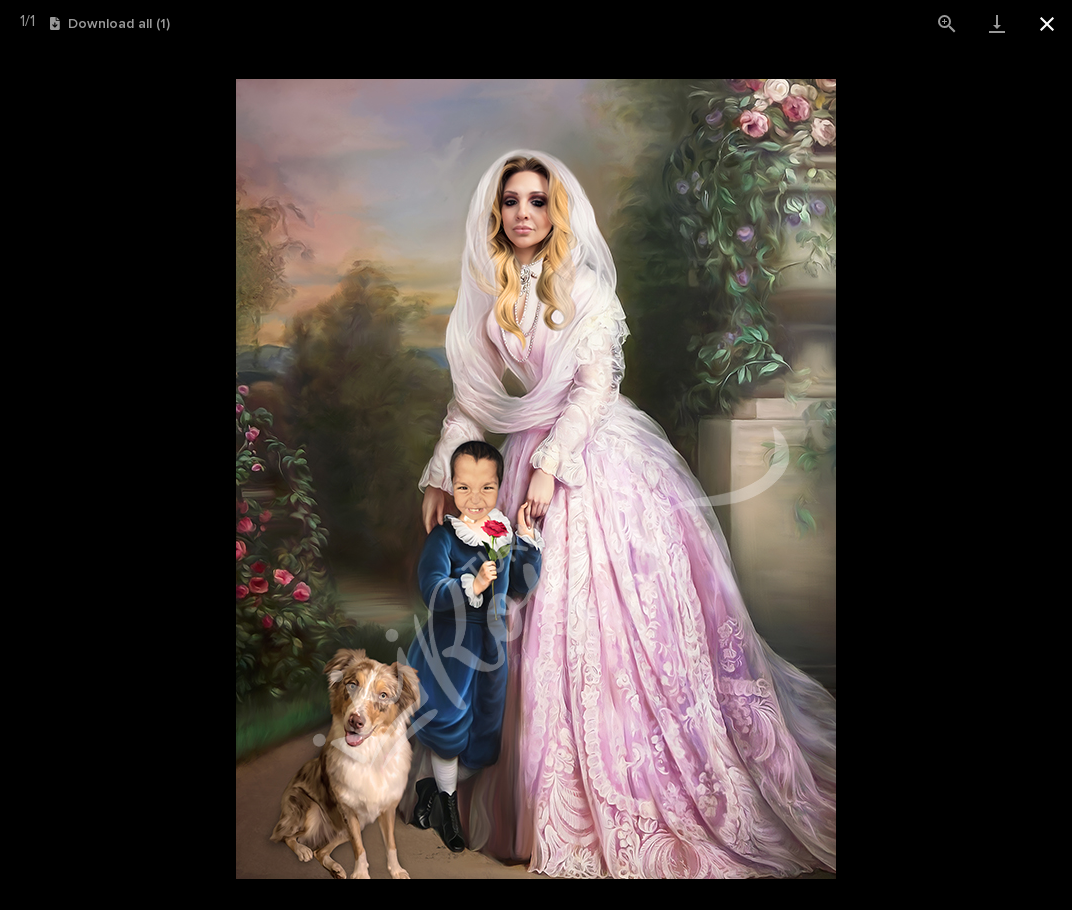click at bounding box center [1047, 23] 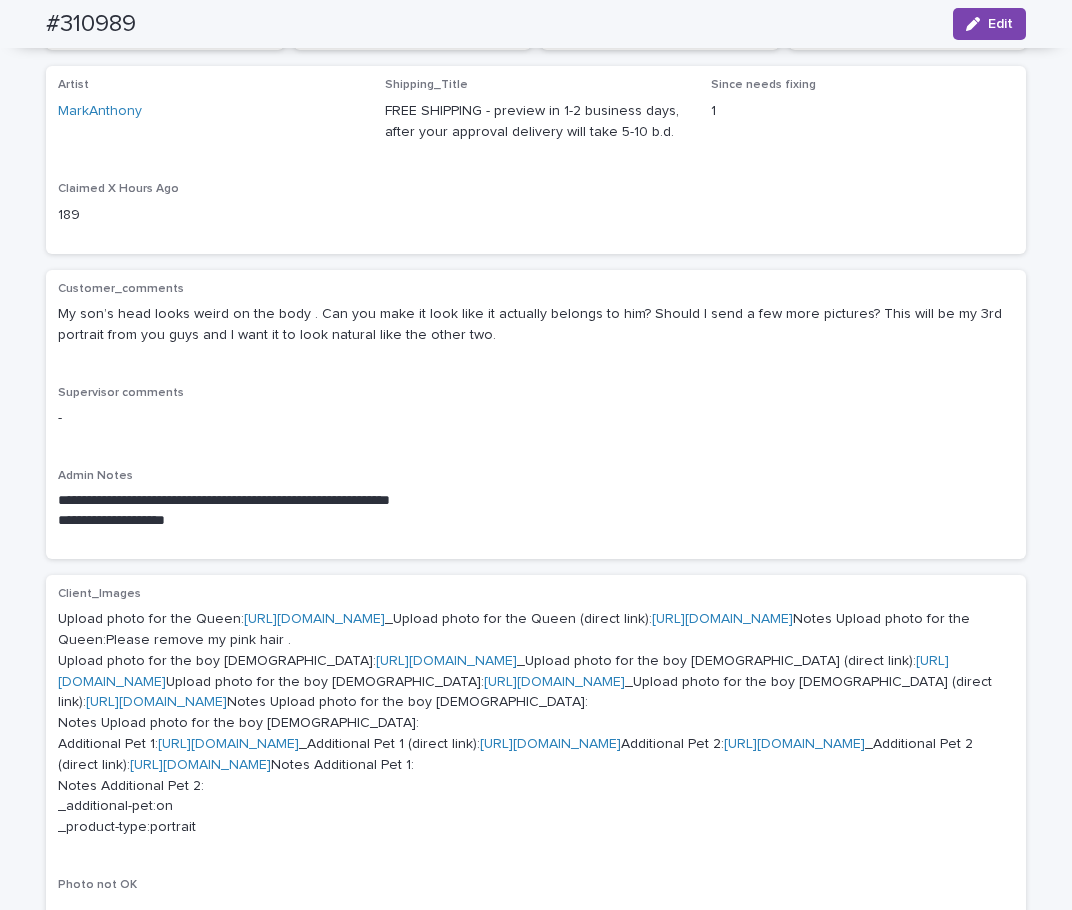 scroll, scrollTop: 0, scrollLeft: 0, axis: both 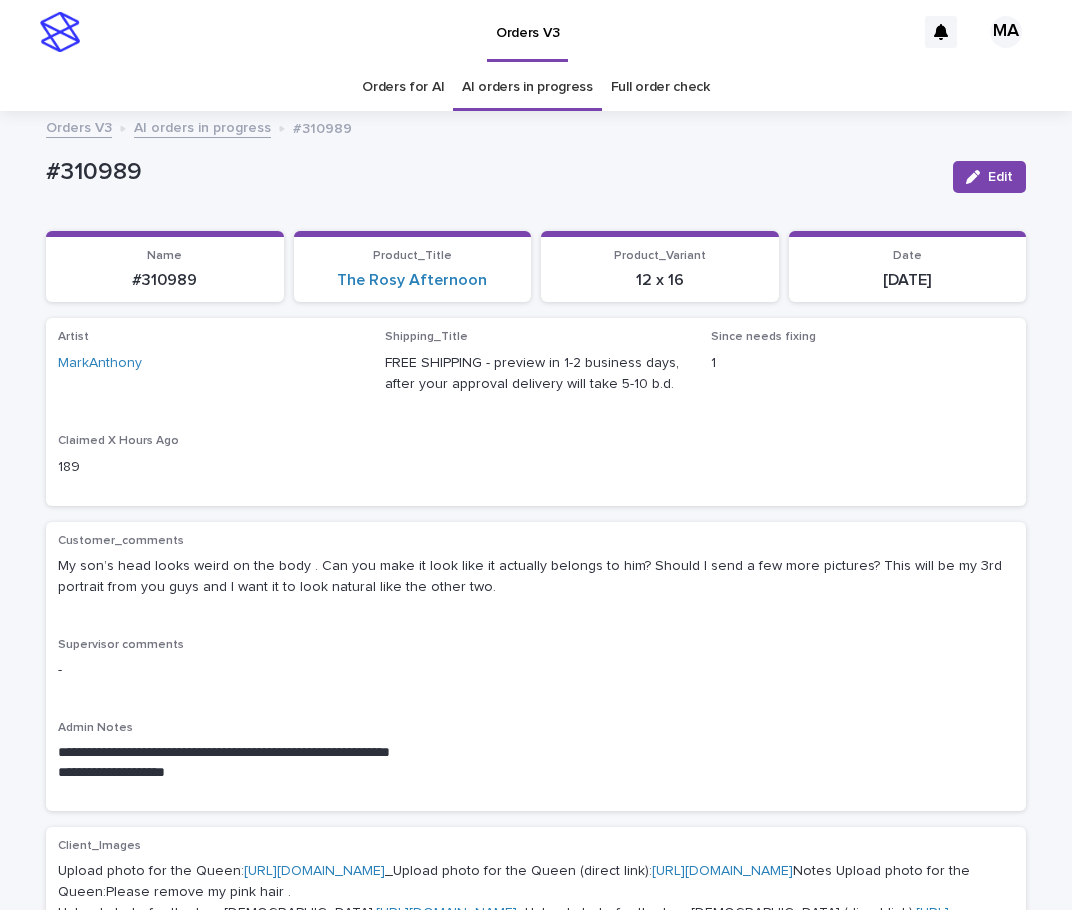 click on "AI orders in progress" at bounding box center (202, 126) 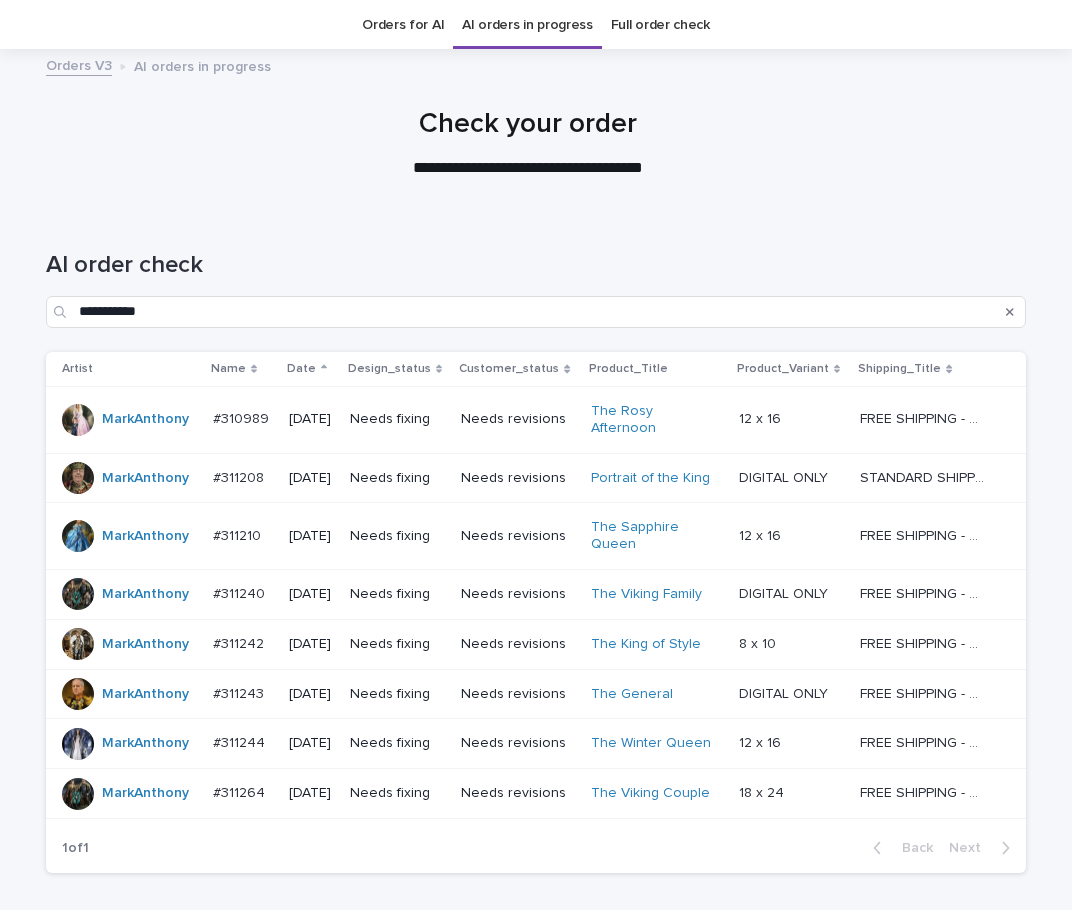scroll, scrollTop: 64, scrollLeft: 0, axis: vertical 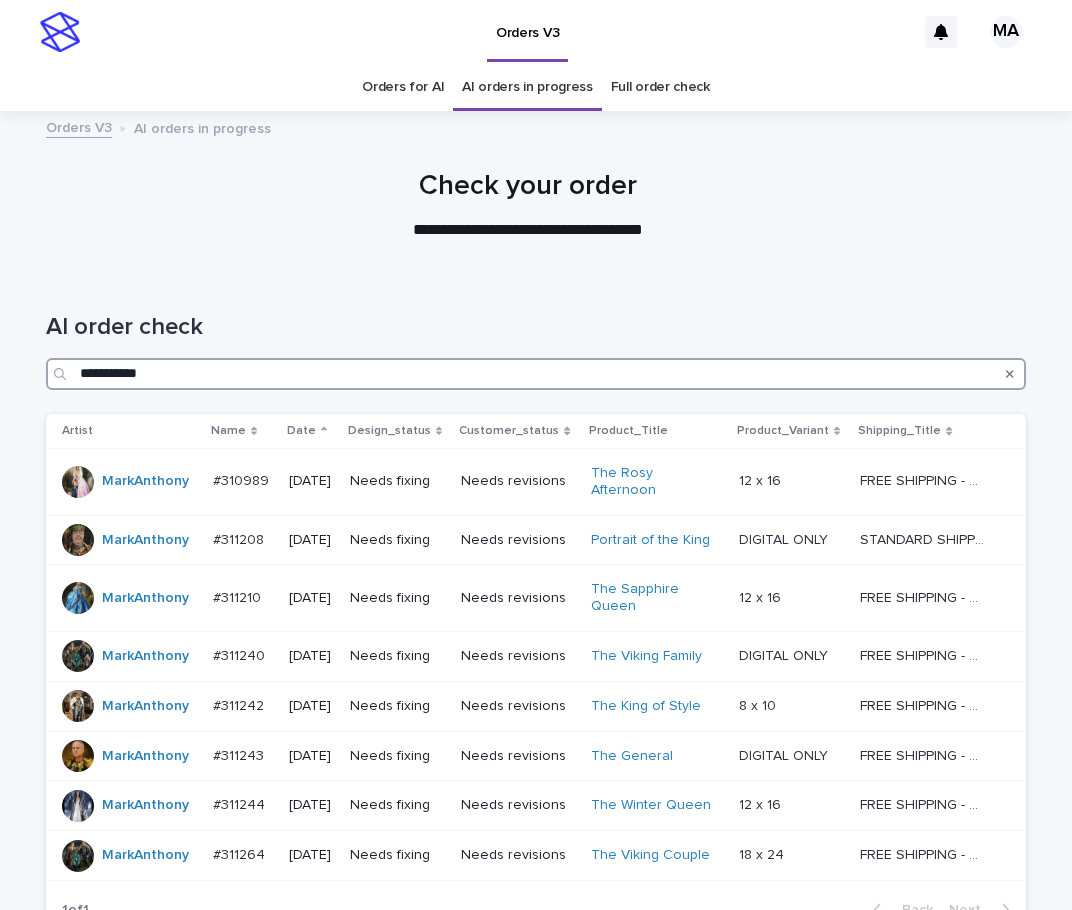 drag, startPoint x: 230, startPoint y: 383, endPoint x: 42, endPoint y: 399, distance: 188.67963 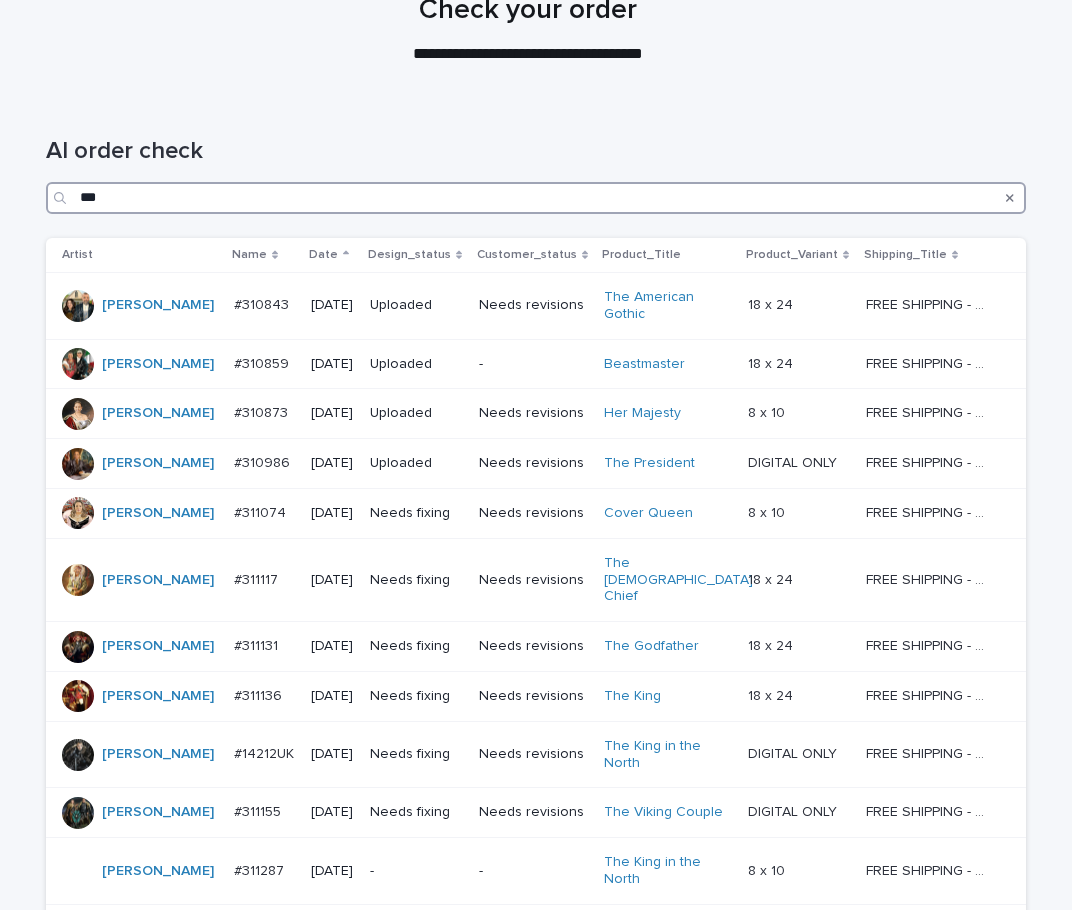 scroll, scrollTop: 170, scrollLeft: 0, axis: vertical 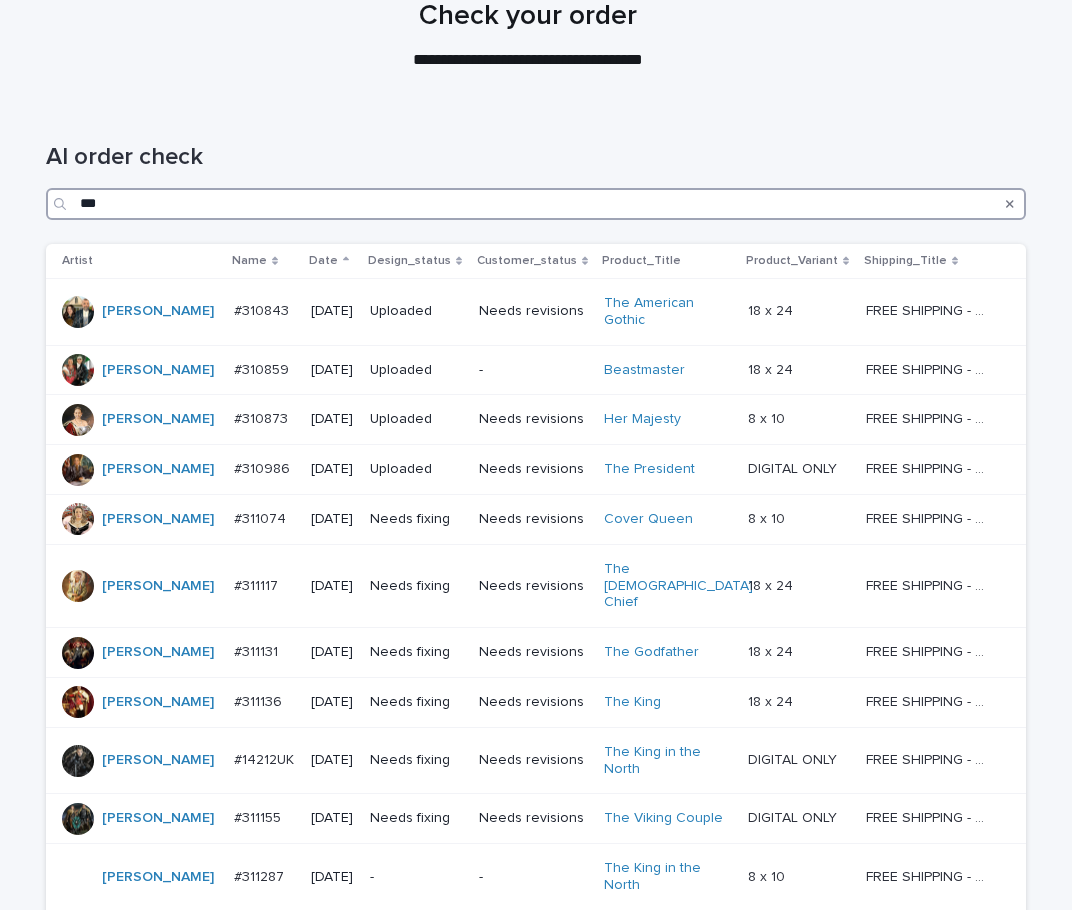 type on "***" 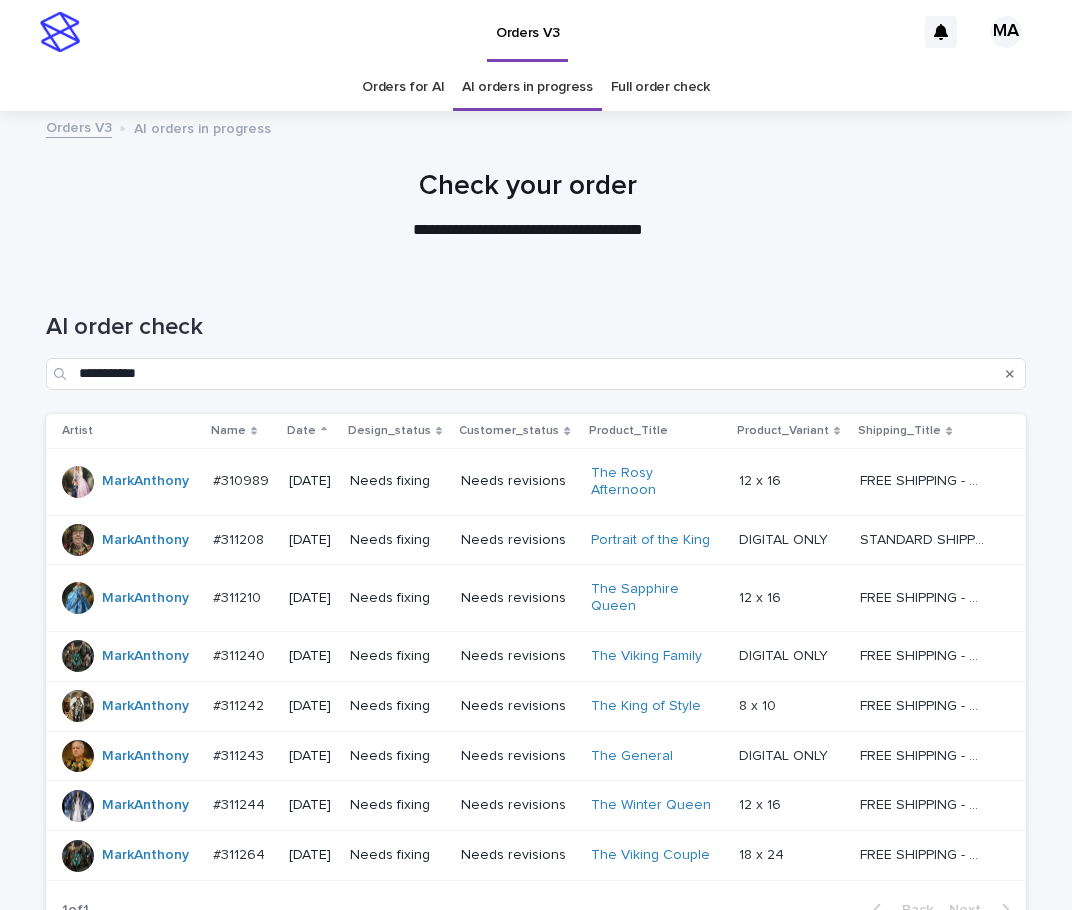scroll, scrollTop: 0, scrollLeft: 0, axis: both 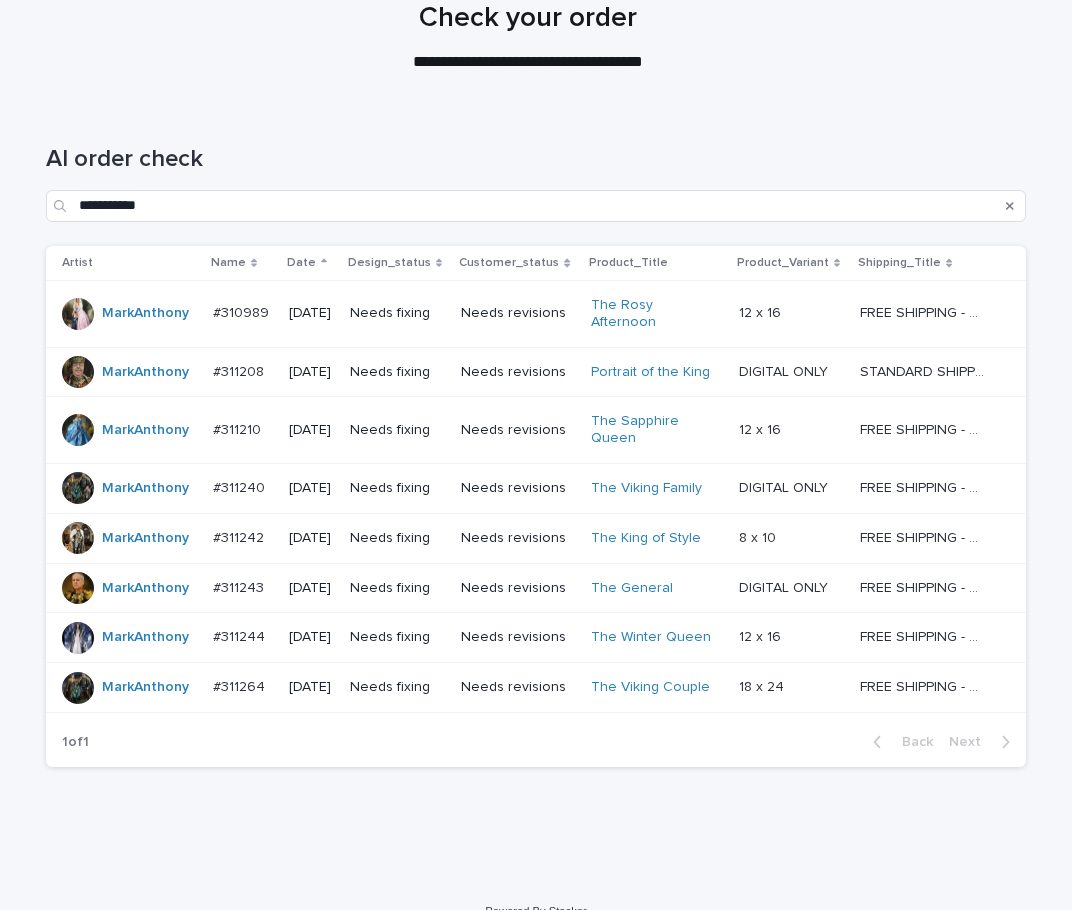 click on "18 x 24" at bounding box center (763, 685) 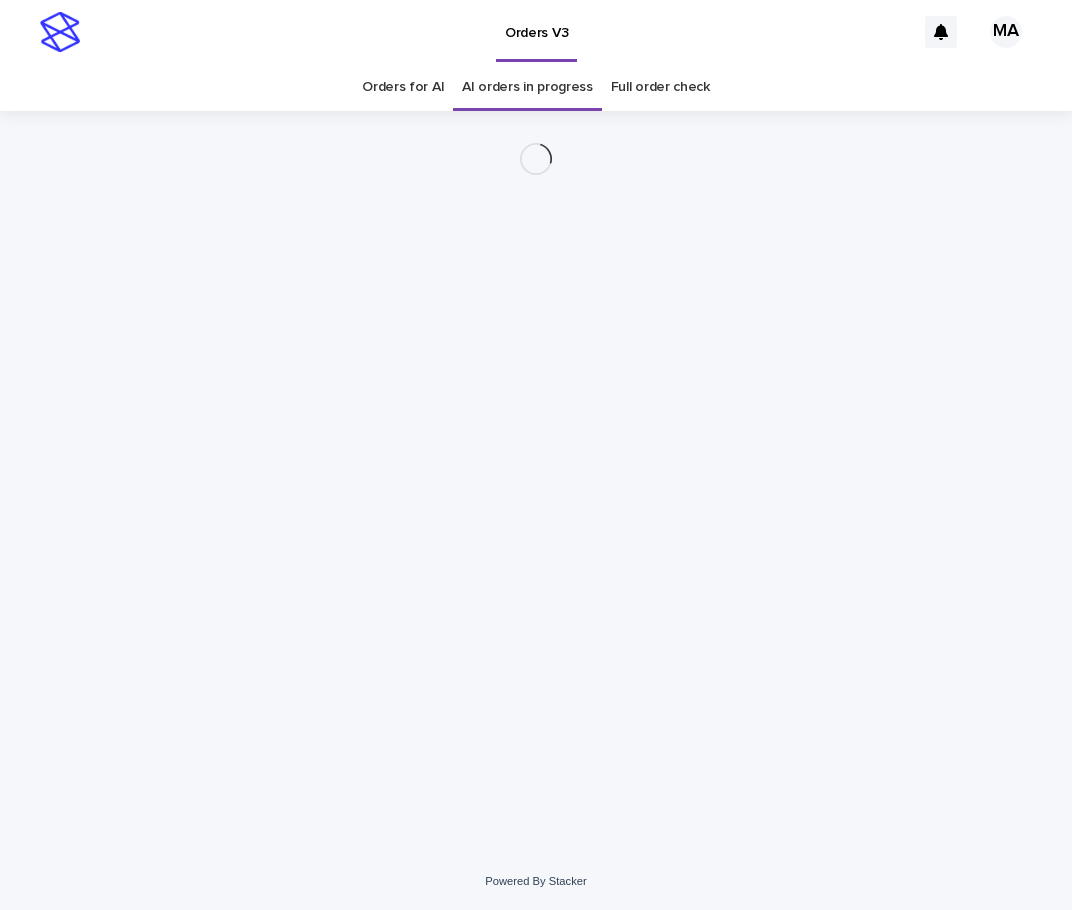 scroll, scrollTop: 0, scrollLeft: 0, axis: both 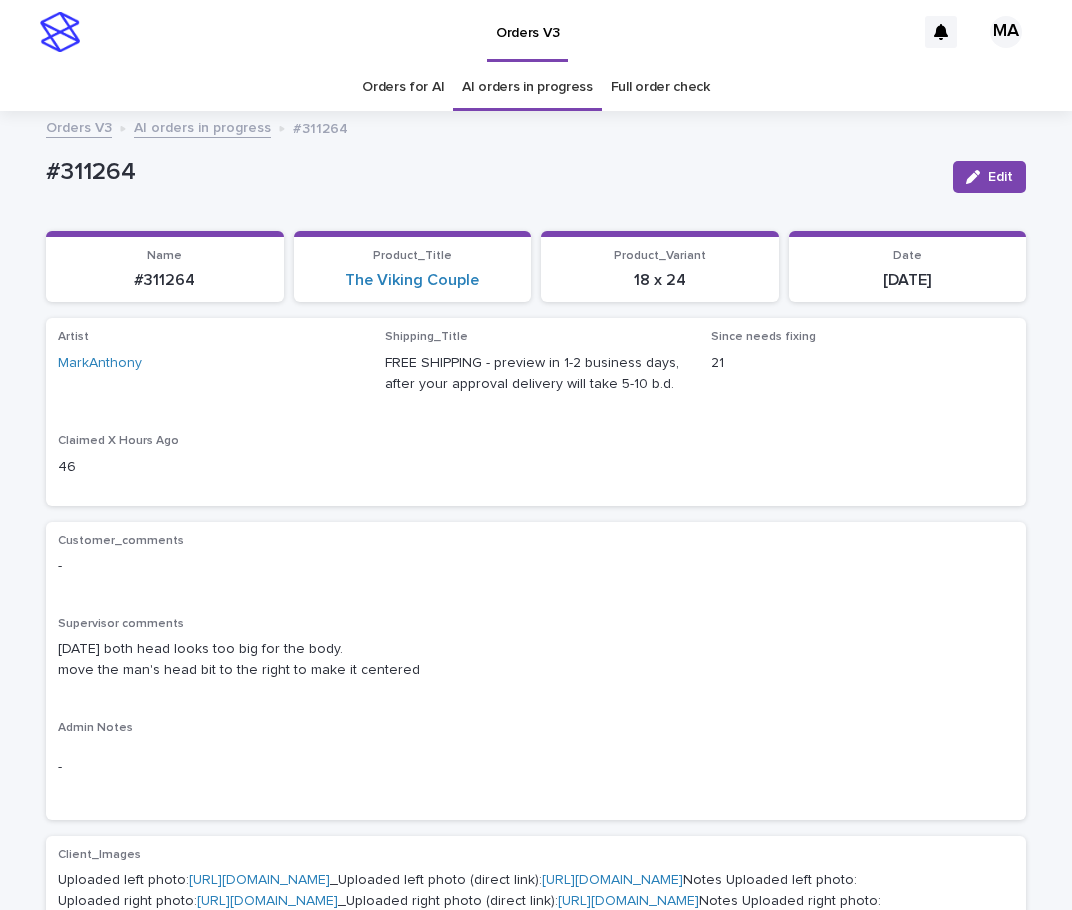 click on "Artist MarkAnthony   Shipping_Title FREE SHIPPING - preview in 1-2 business days, after your approval delivery will take 5-10 b.d. Since needs fixing 21 Claimed X Hours Ago 46" at bounding box center [536, 411] 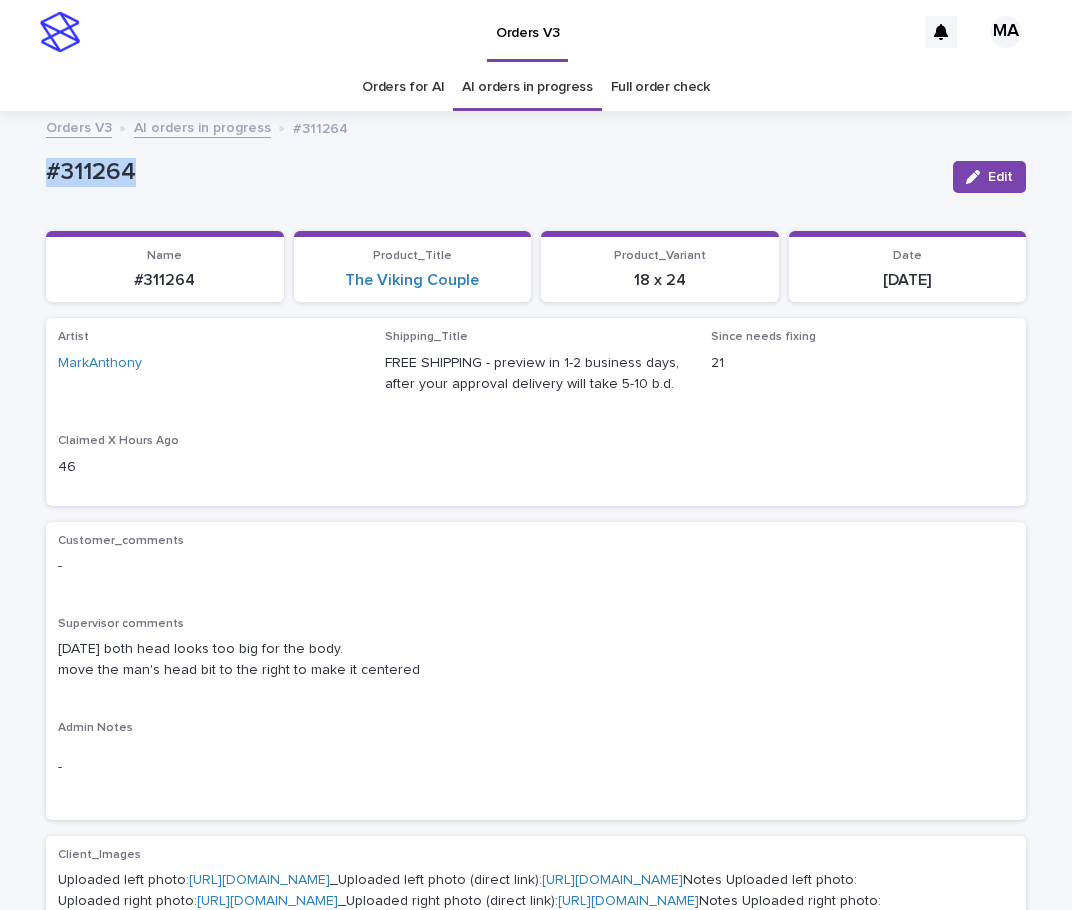 drag, startPoint x: 136, startPoint y: 176, endPoint x: 19, endPoint y: 183, distance: 117.20921 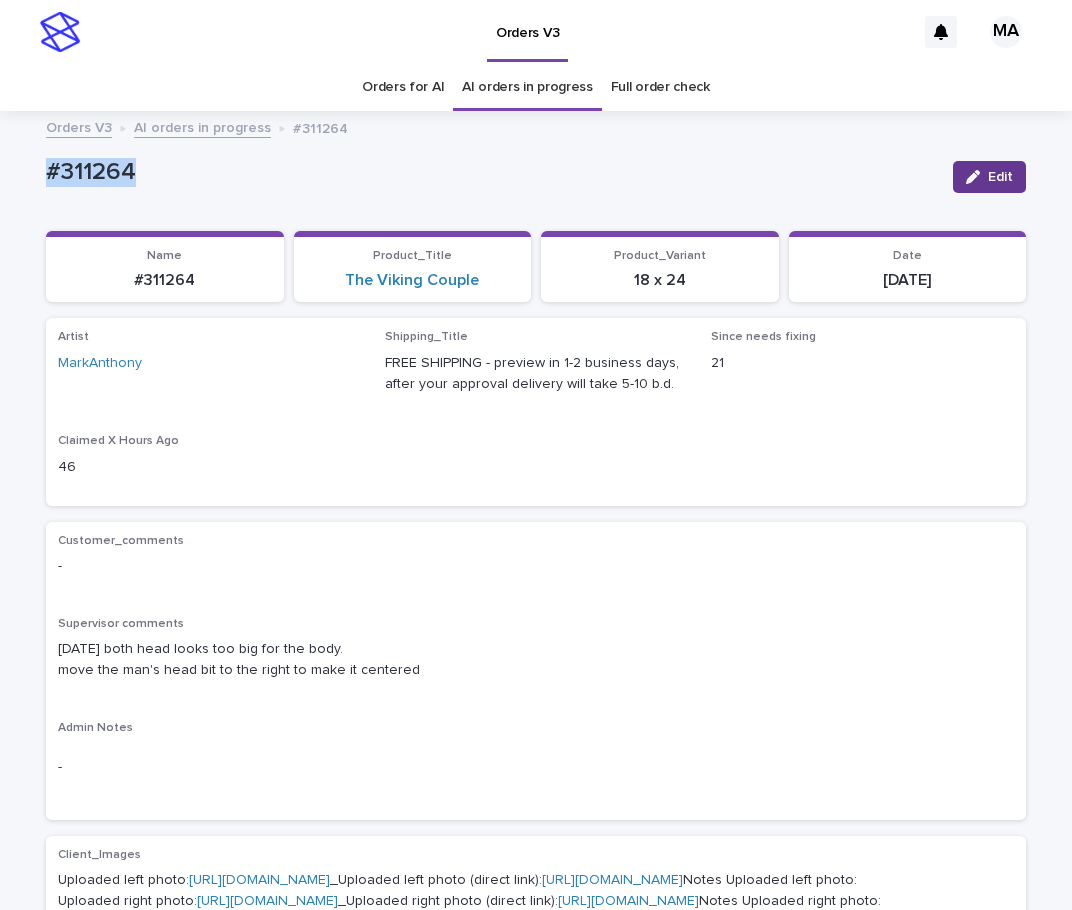 click on "Edit" at bounding box center [989, 177] 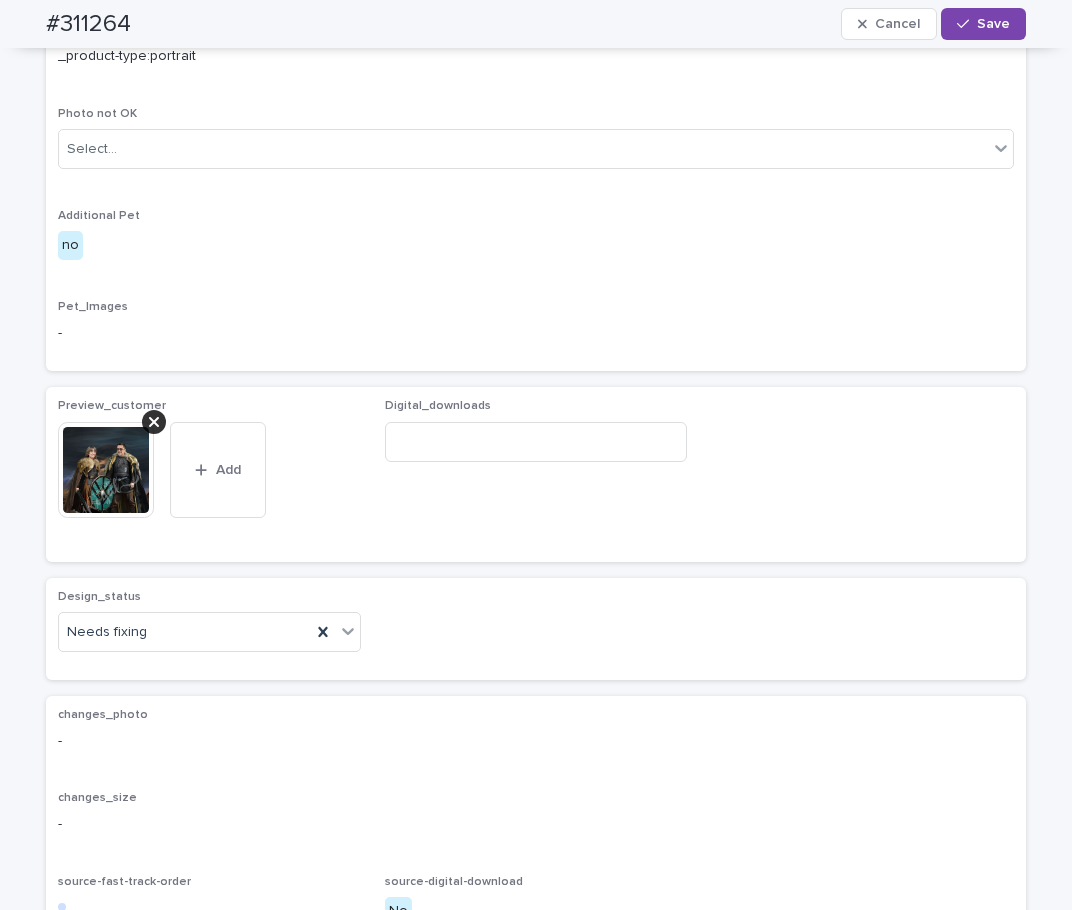 scroll, scrollTop: 1008, scrollLeft: 0, axis: vertical 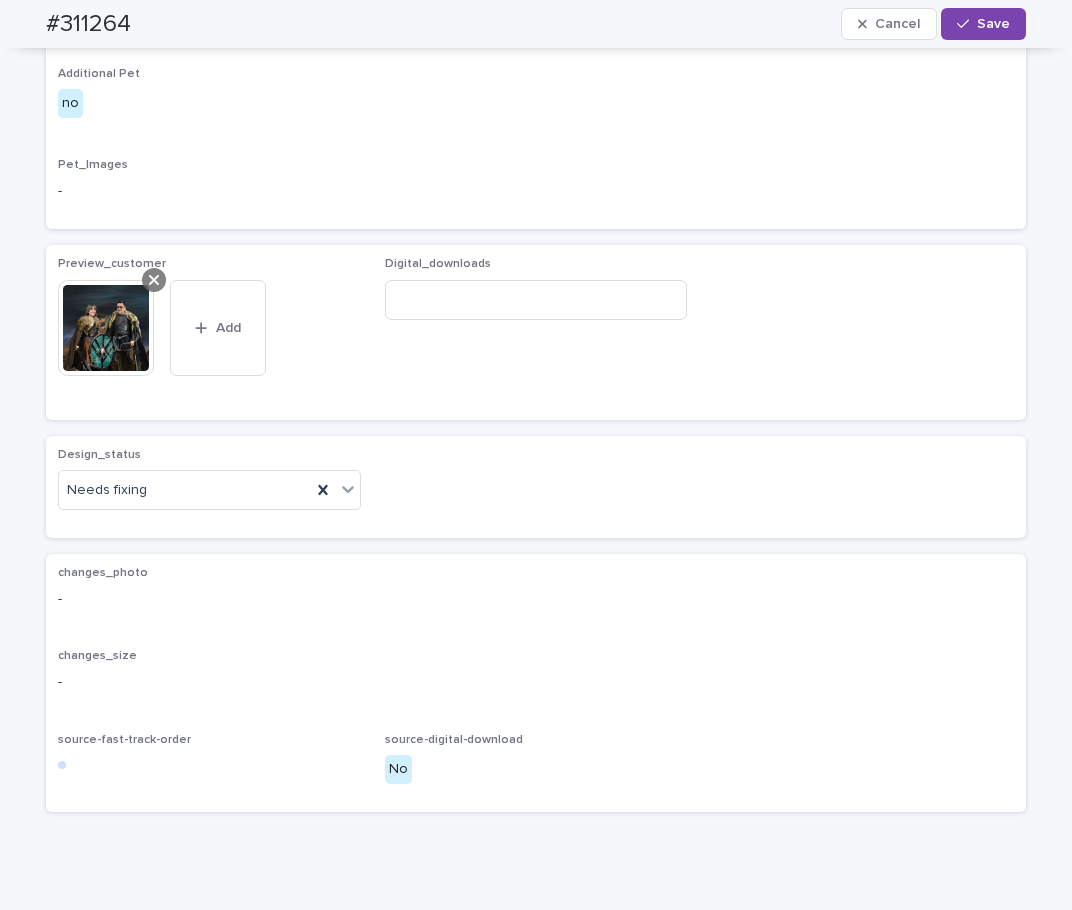 click at bounding box center [154, 280] 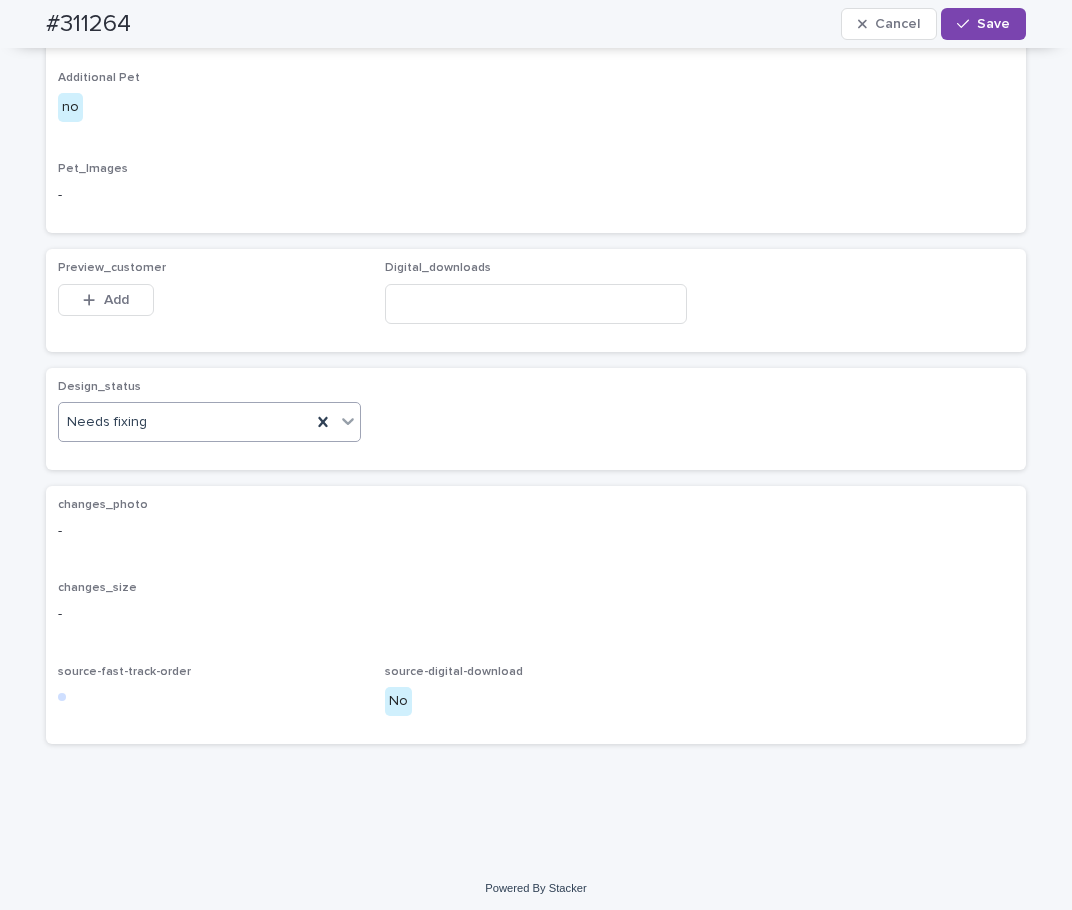 scroll, scrollTop: 972, scrollLeft: 0, axis: vertical 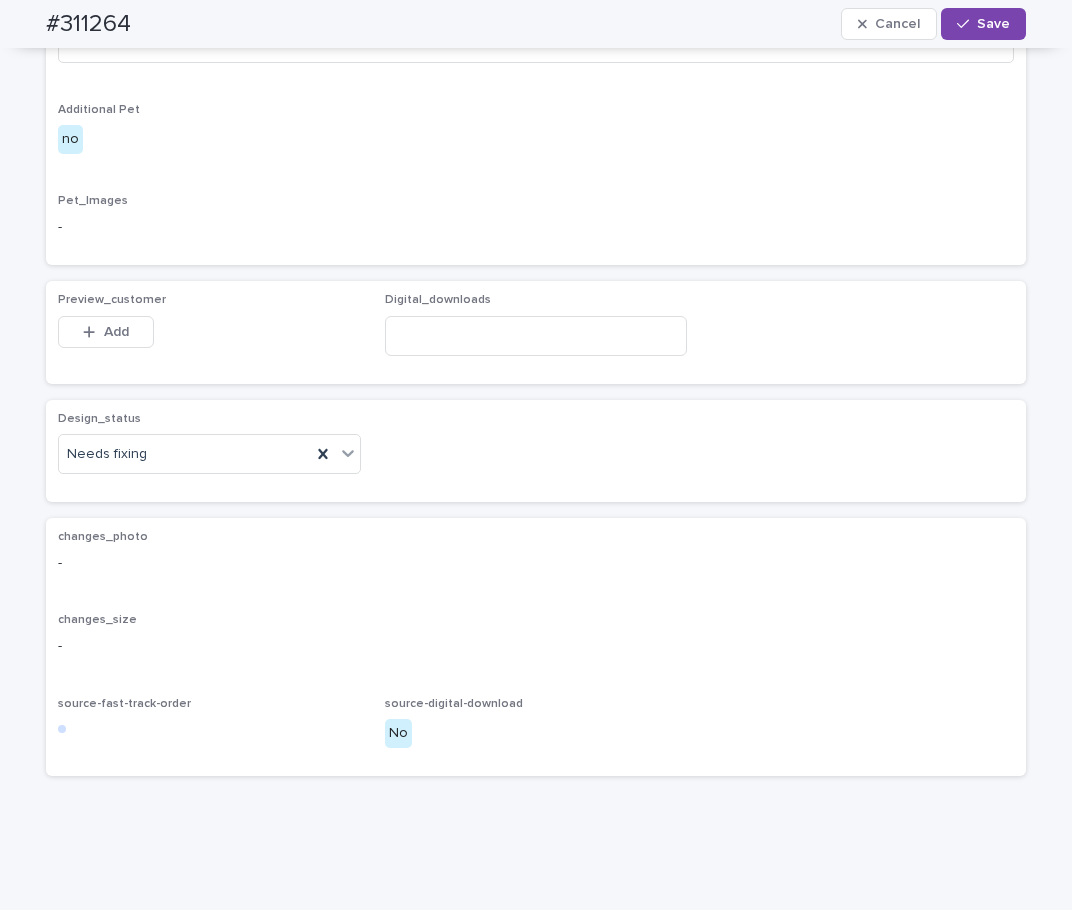 click on "Design_status Needs fixing" at bounding box center (209, 451) 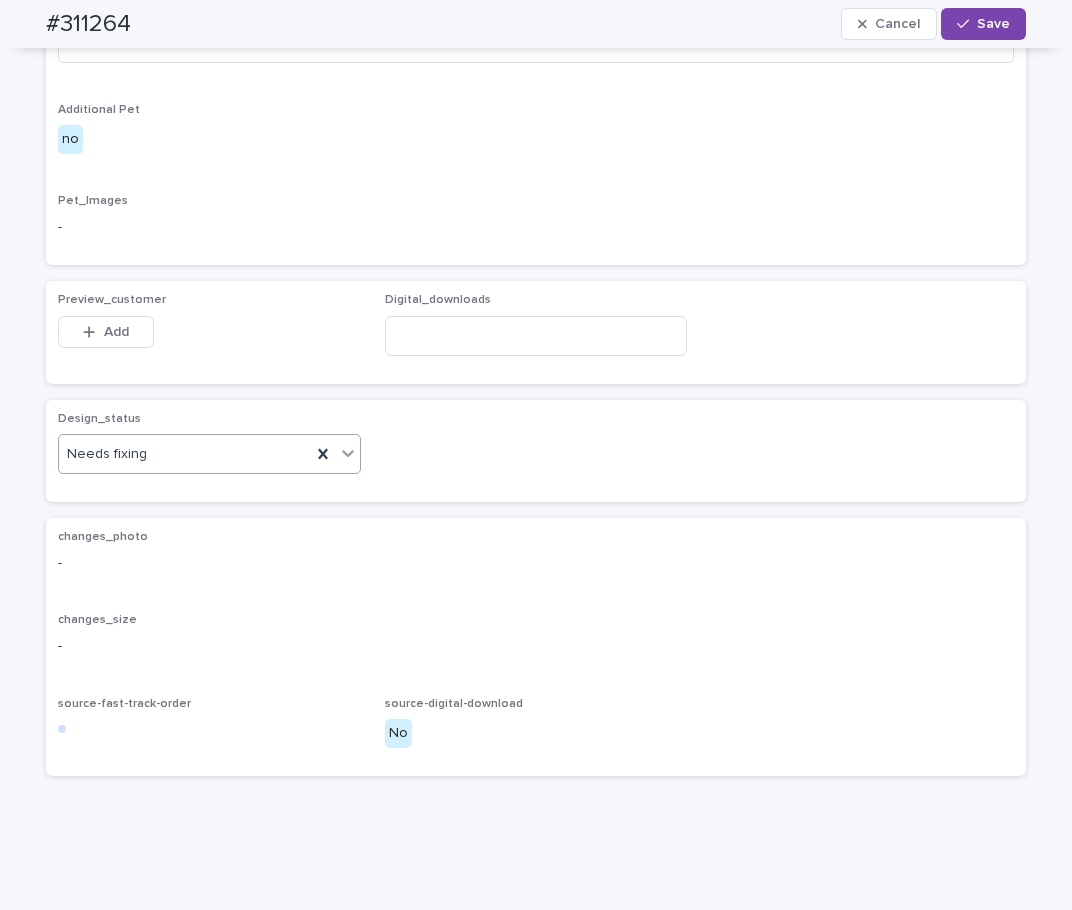 click on "Needs fixing" at bounding box center (185, 454) 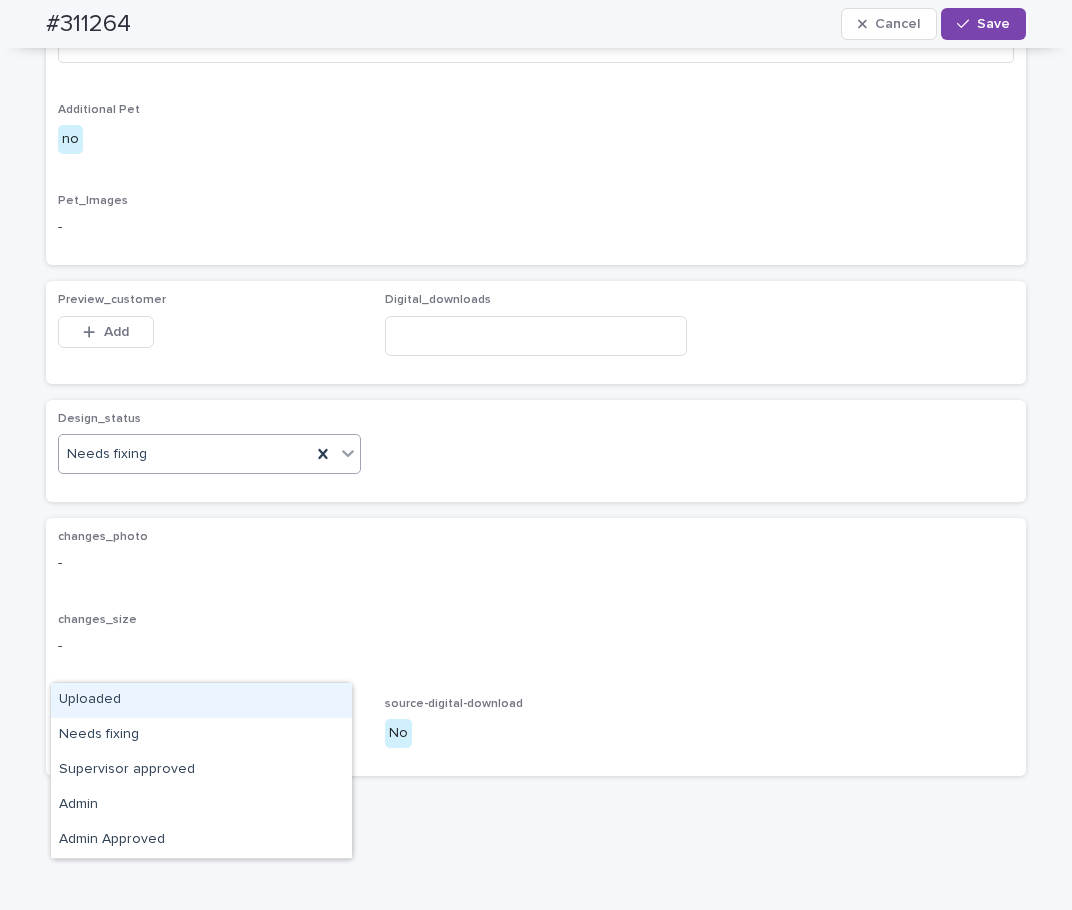 click on "Uploaded" at bounding box center [201, 700] 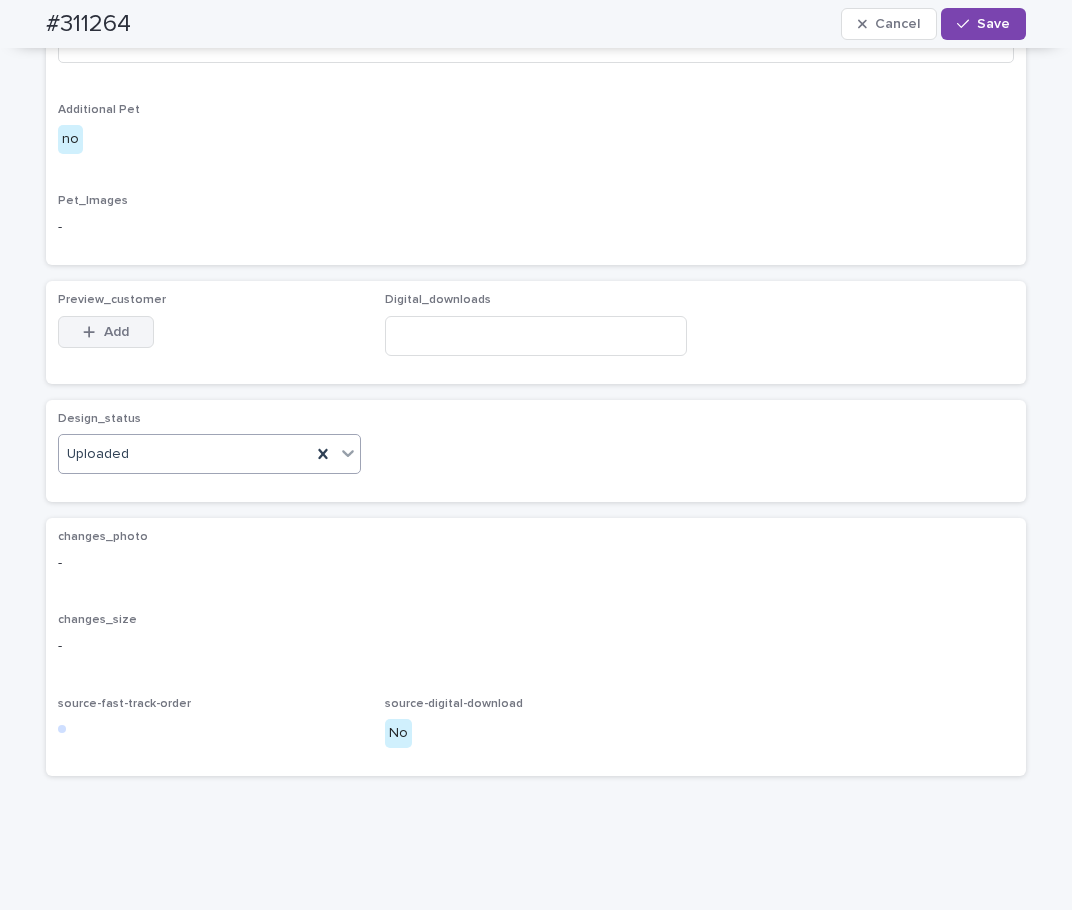 click on "Add" at bounding box center [106, 332] 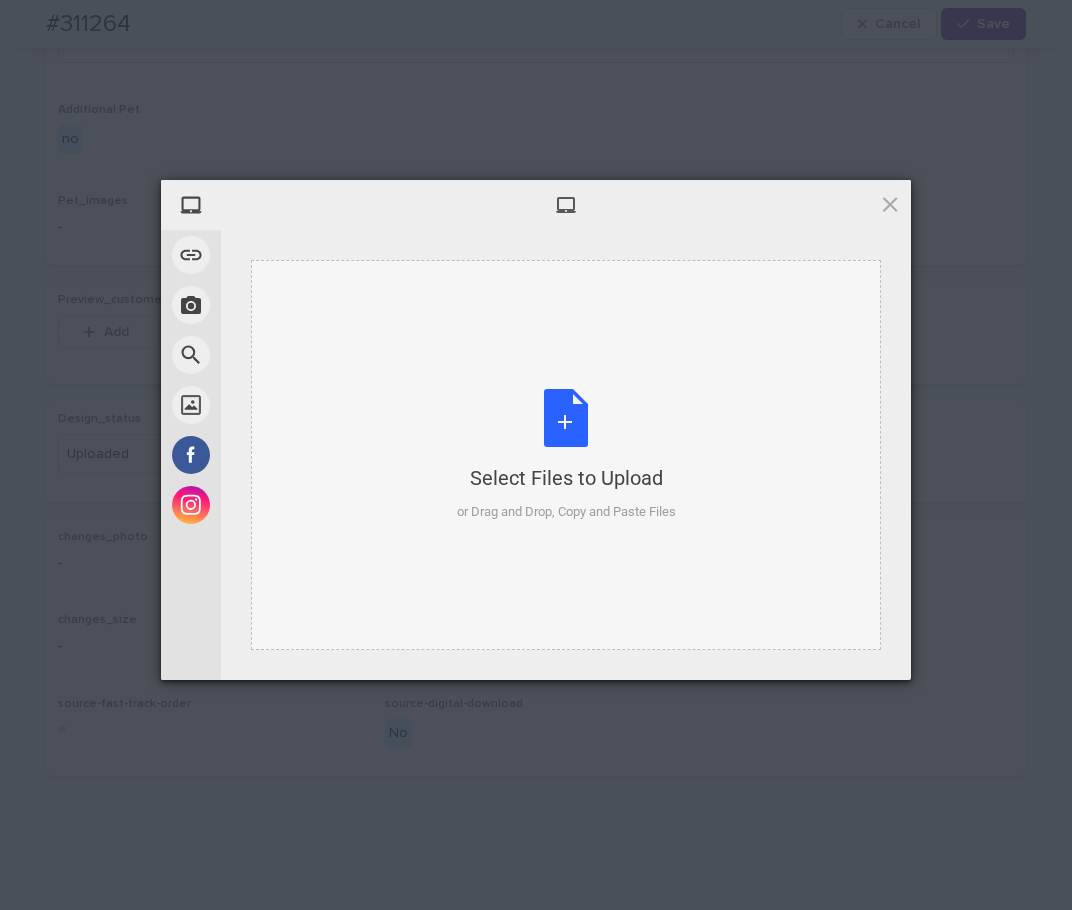 click on "Select Files to Upload
or Drag and Drop, Copy and Paste Files" at bounding box center (566, 455) 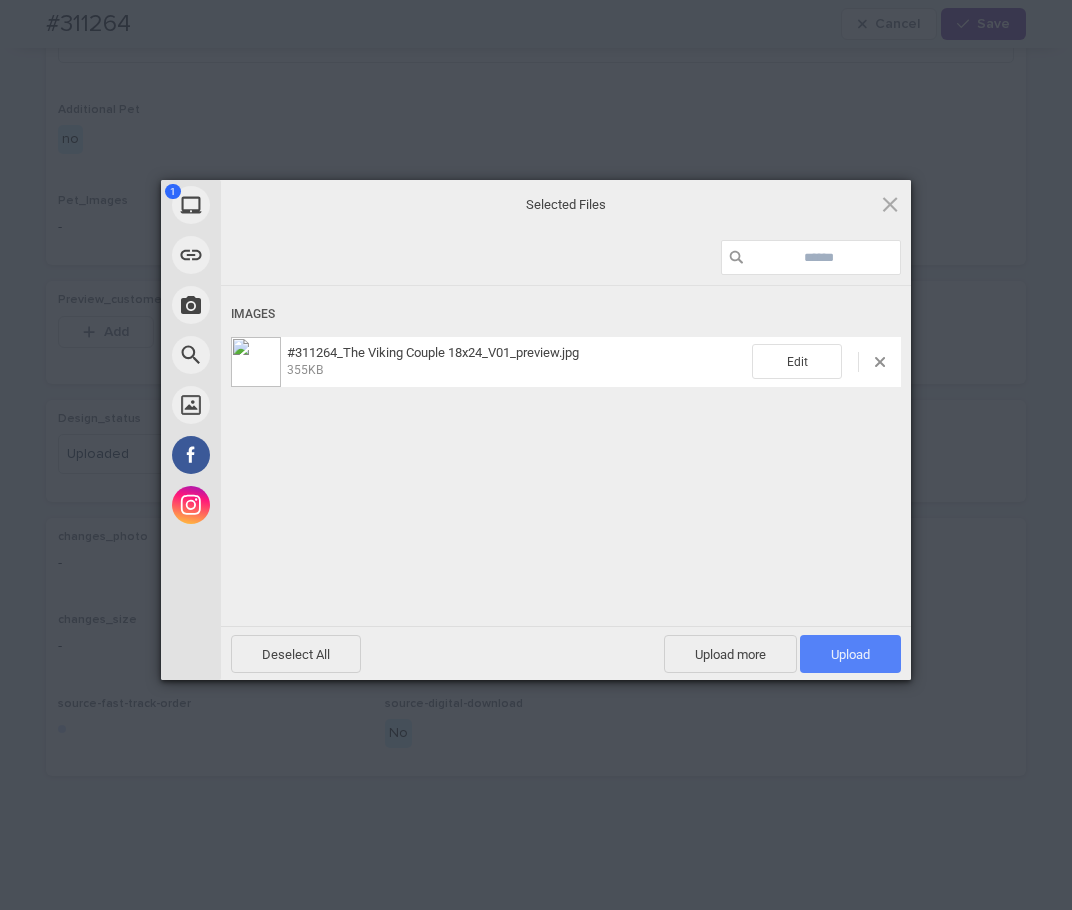 click on "Upload
1" at bounding box center (850, 654) 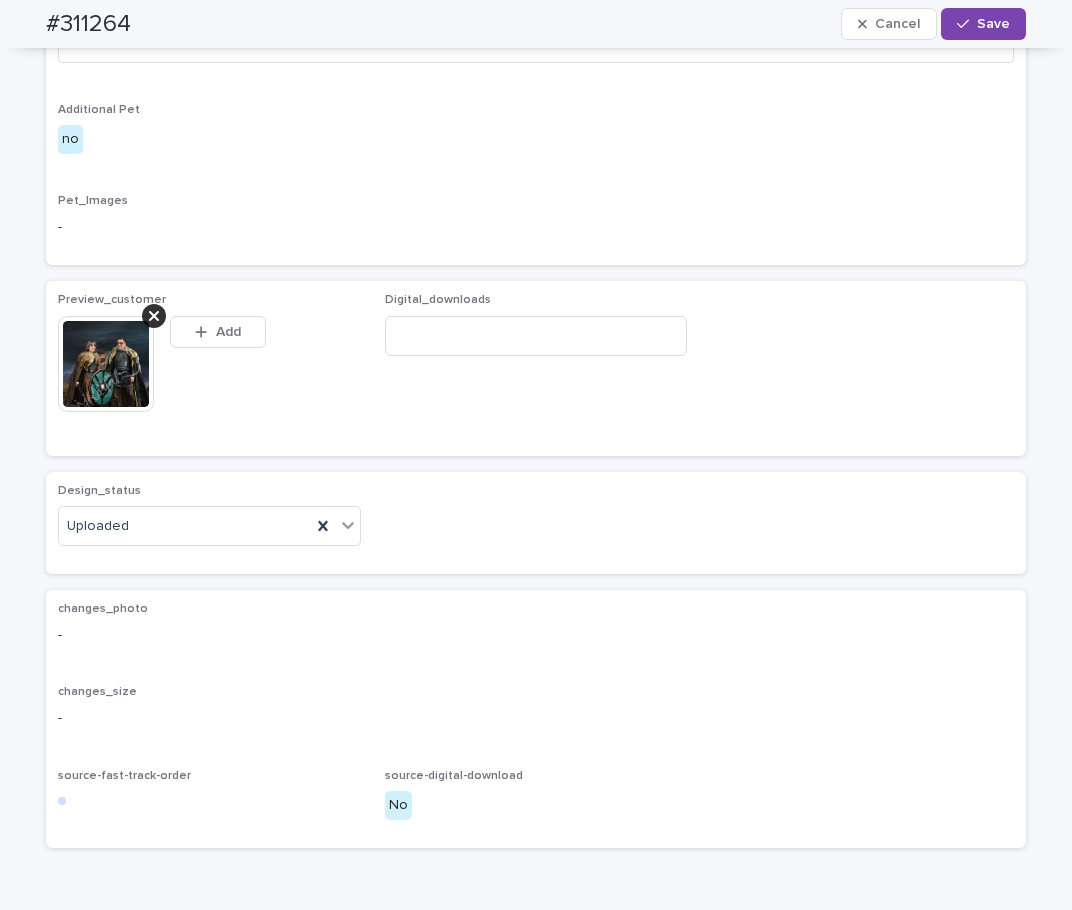 scroll, scrollTop: 972, scrollLeft: 0, axis: vertical 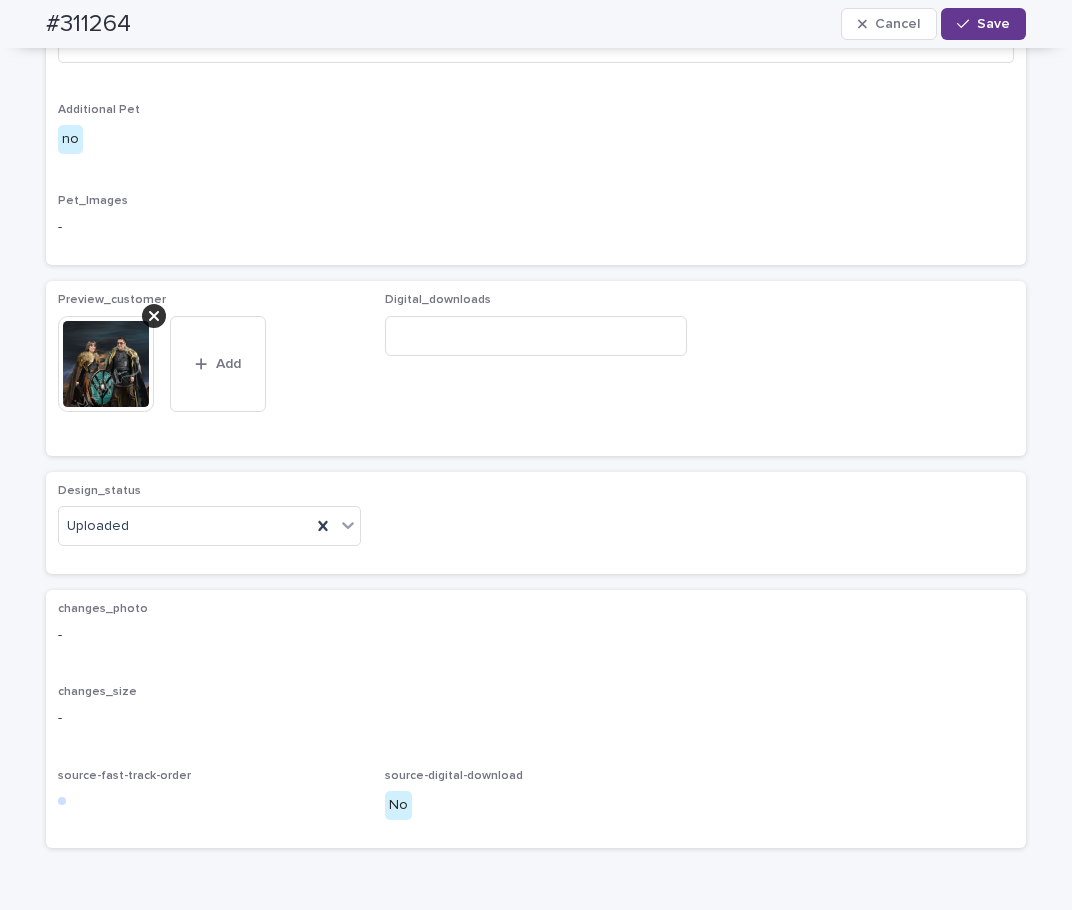 click on "Save" at bounding box center (983, 24) 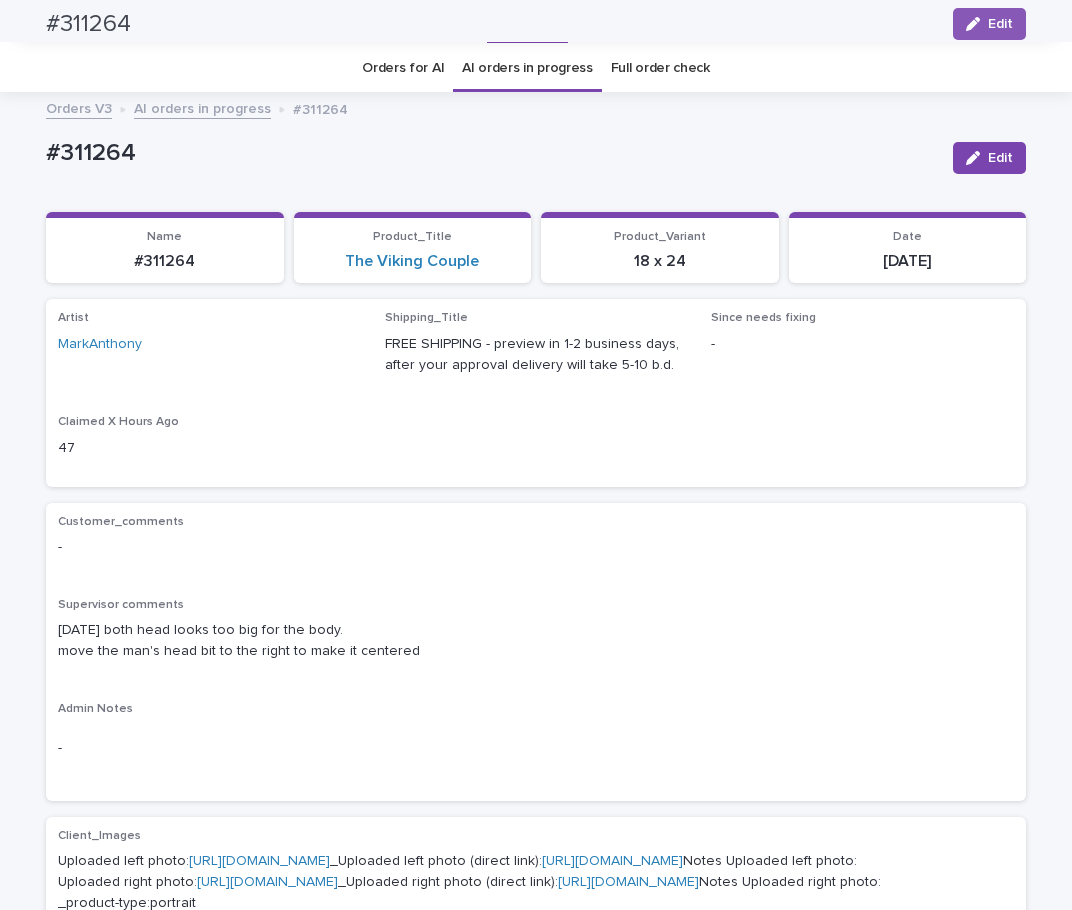 scroll, scrollTop: 0, scrollLeft: 0, axis: both 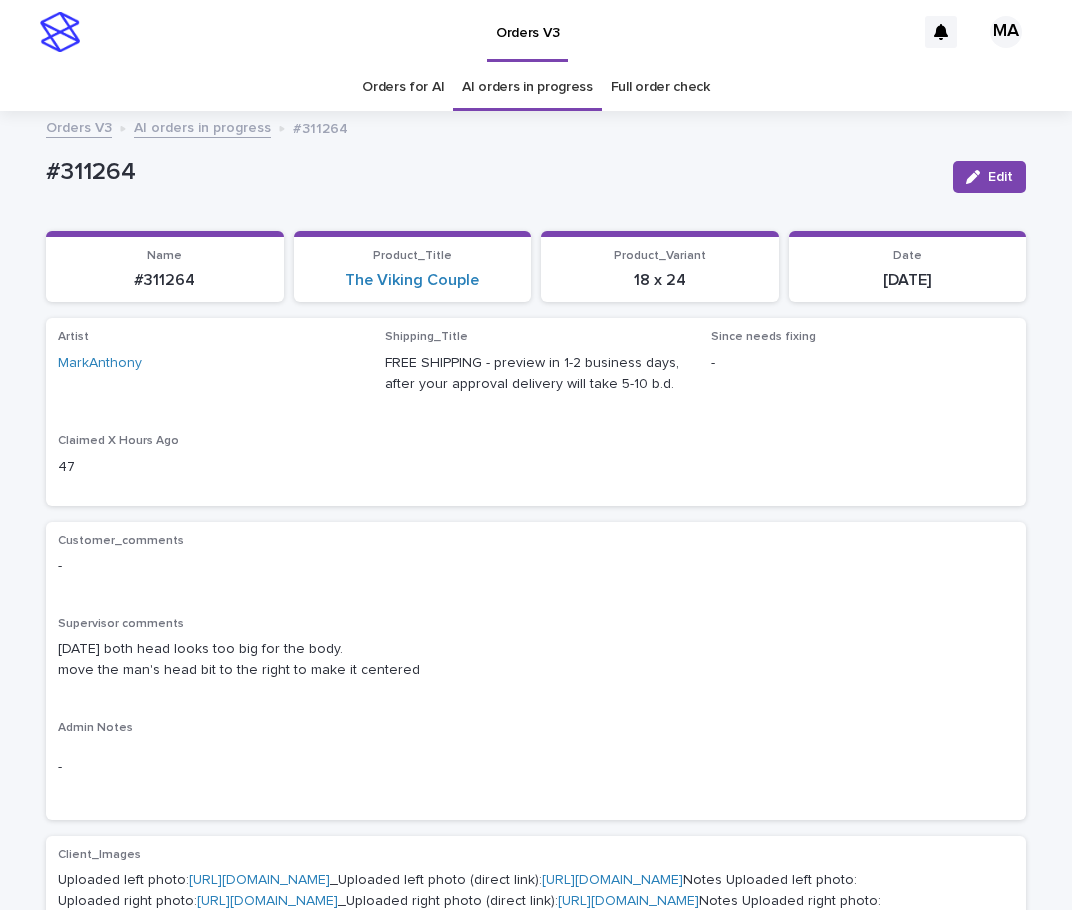 click on "AI orders in progress" at bounding box center (202, 126) 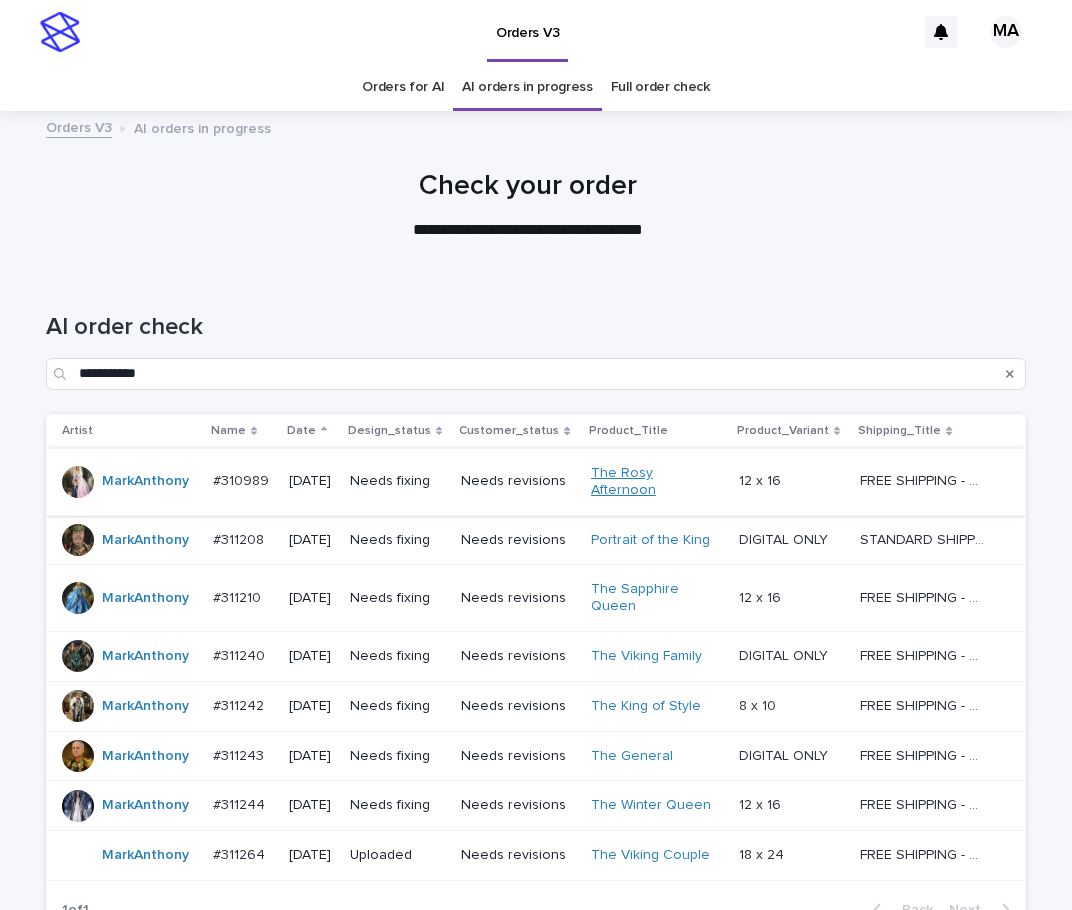 scroll, scrollTop: 181, scrollLeft: 0, axis: vertical 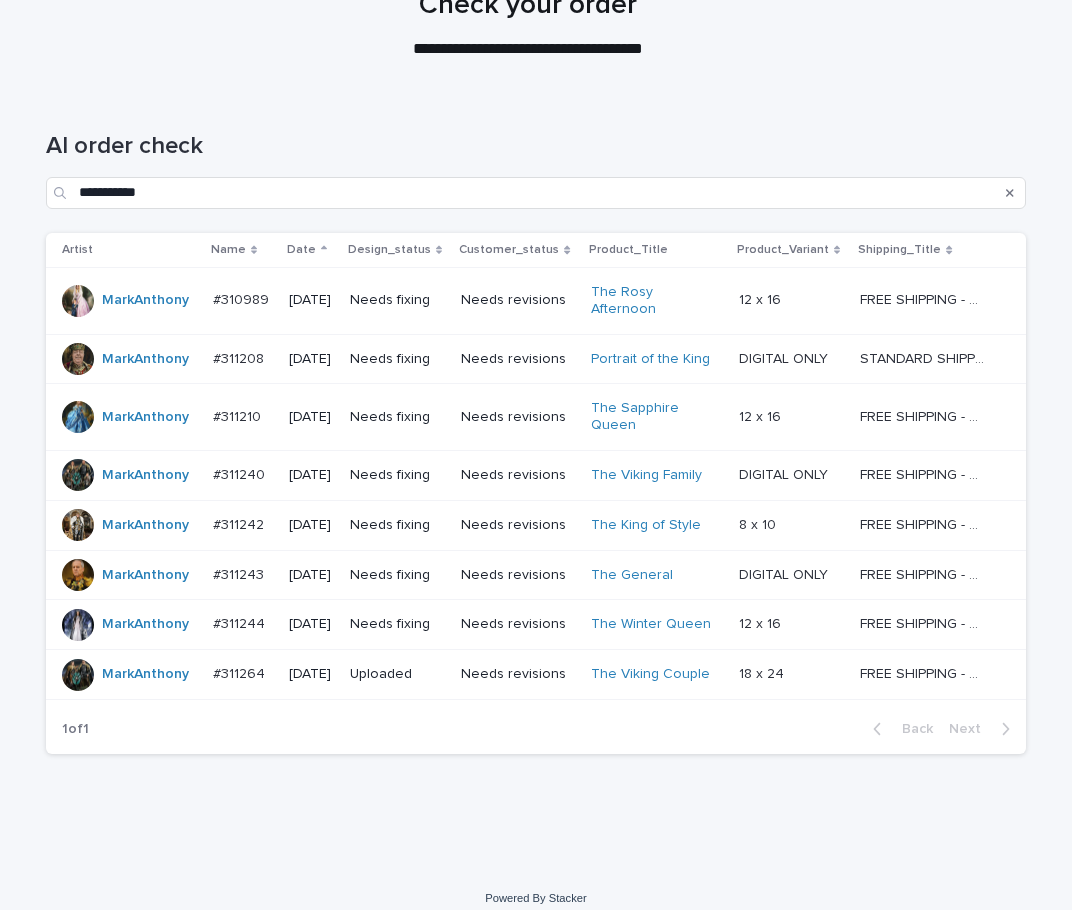 click on "12 x 16 12 x 16" at bounding box center (791, 625) 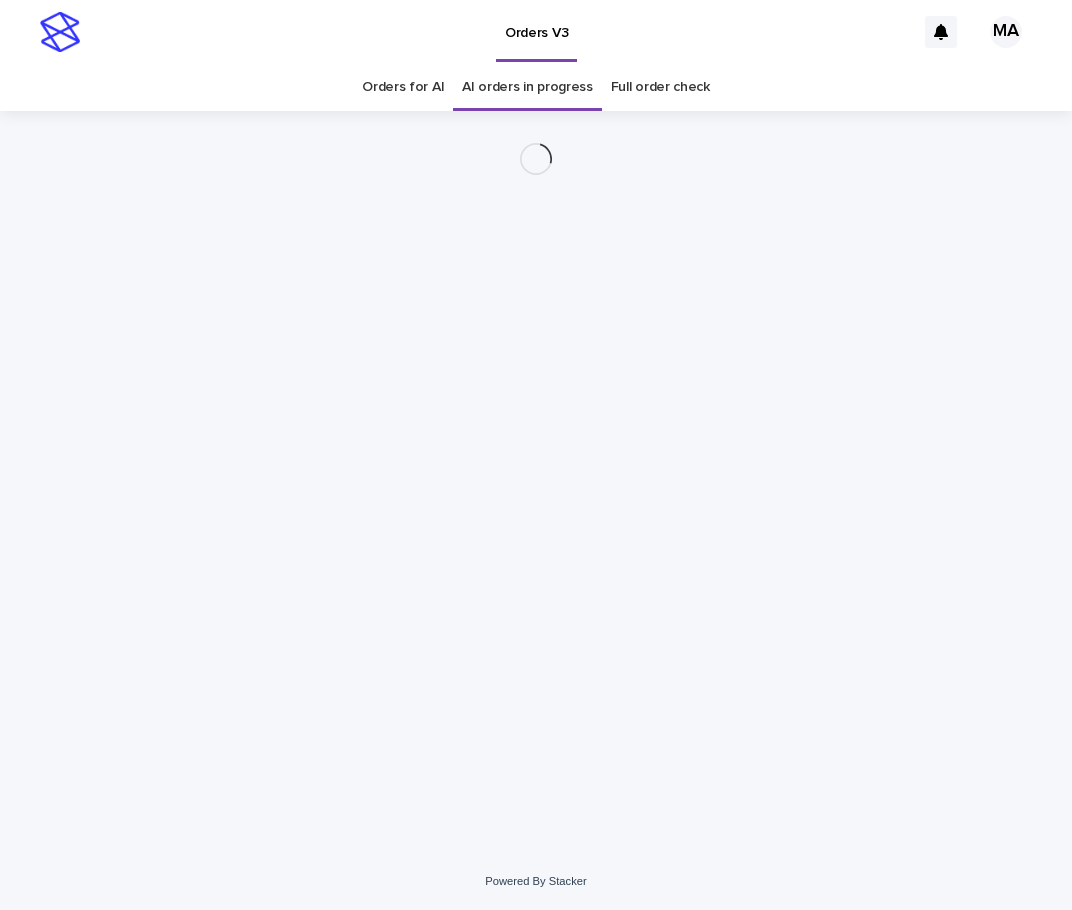 scroll, scrollTop: 0, scrollLeft: 0, axis: both 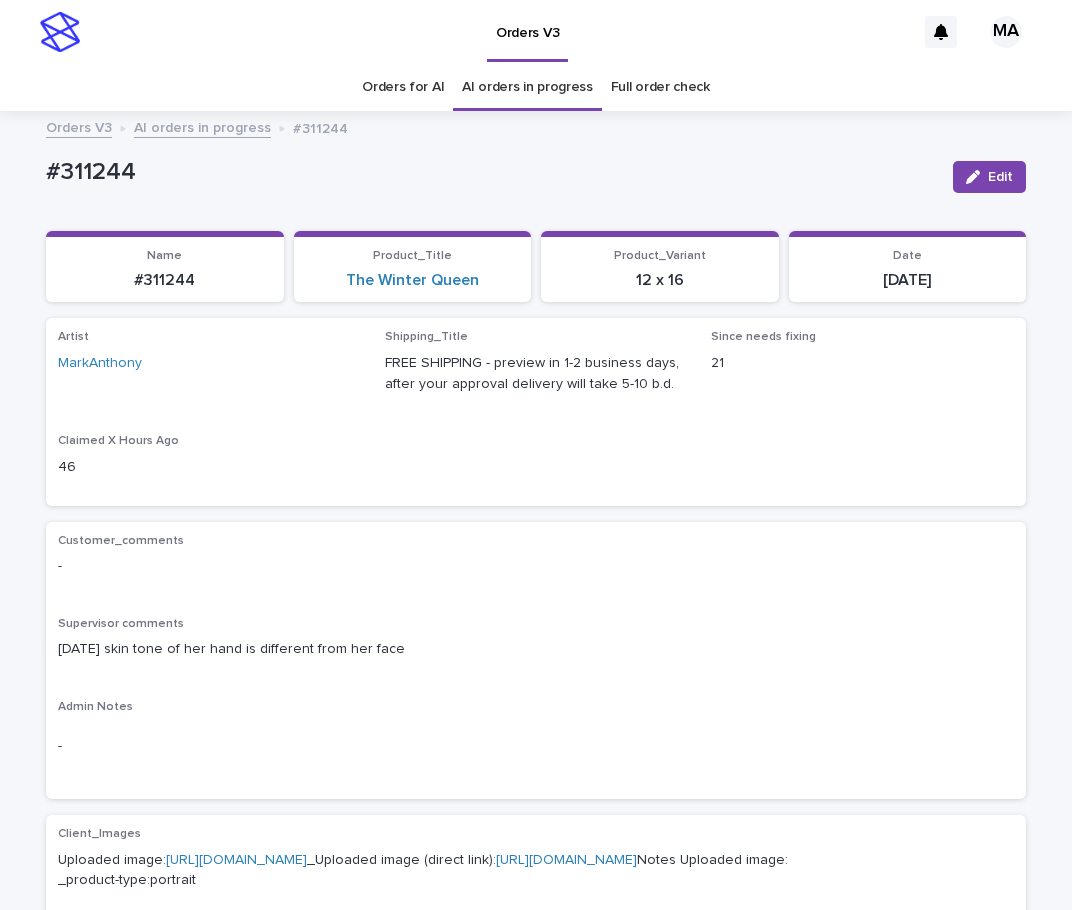 click on "#311244" at bounding box center [491, 176] 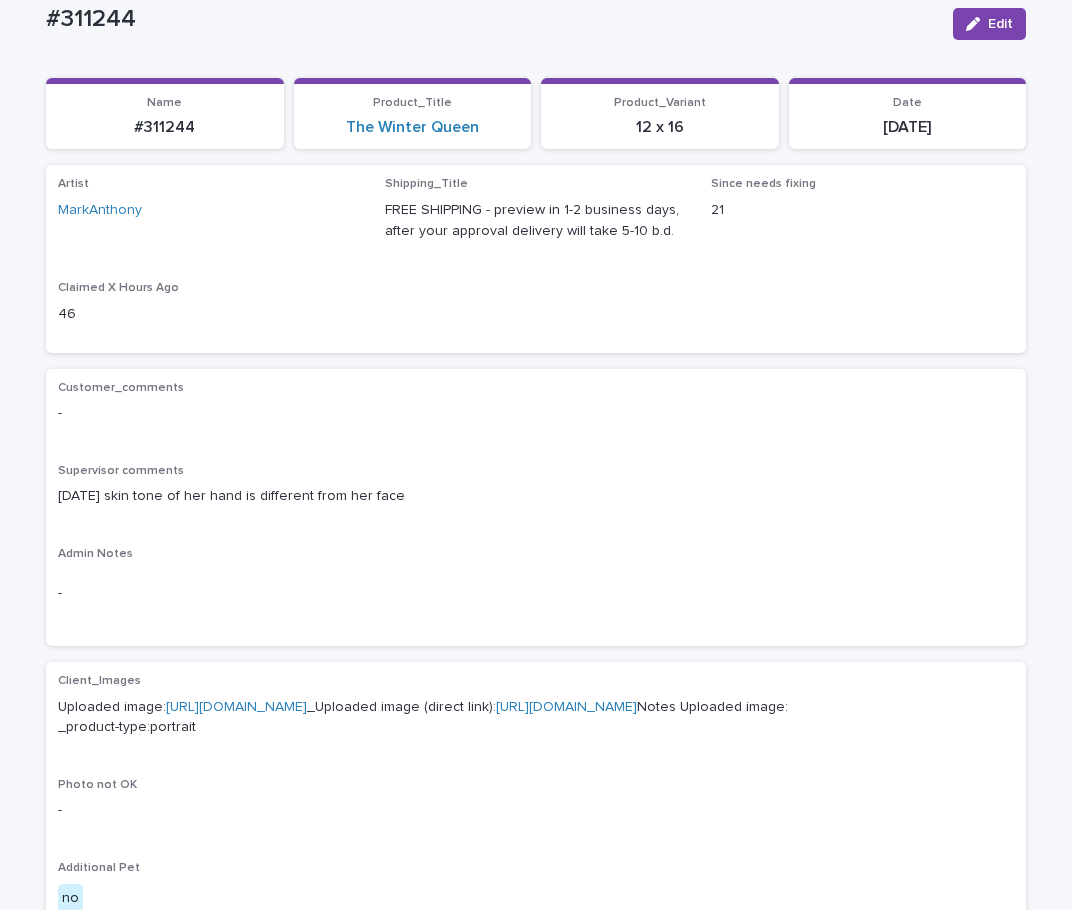 scroll, scrollTop: 336, scrollLeft: 0, axis: vertical 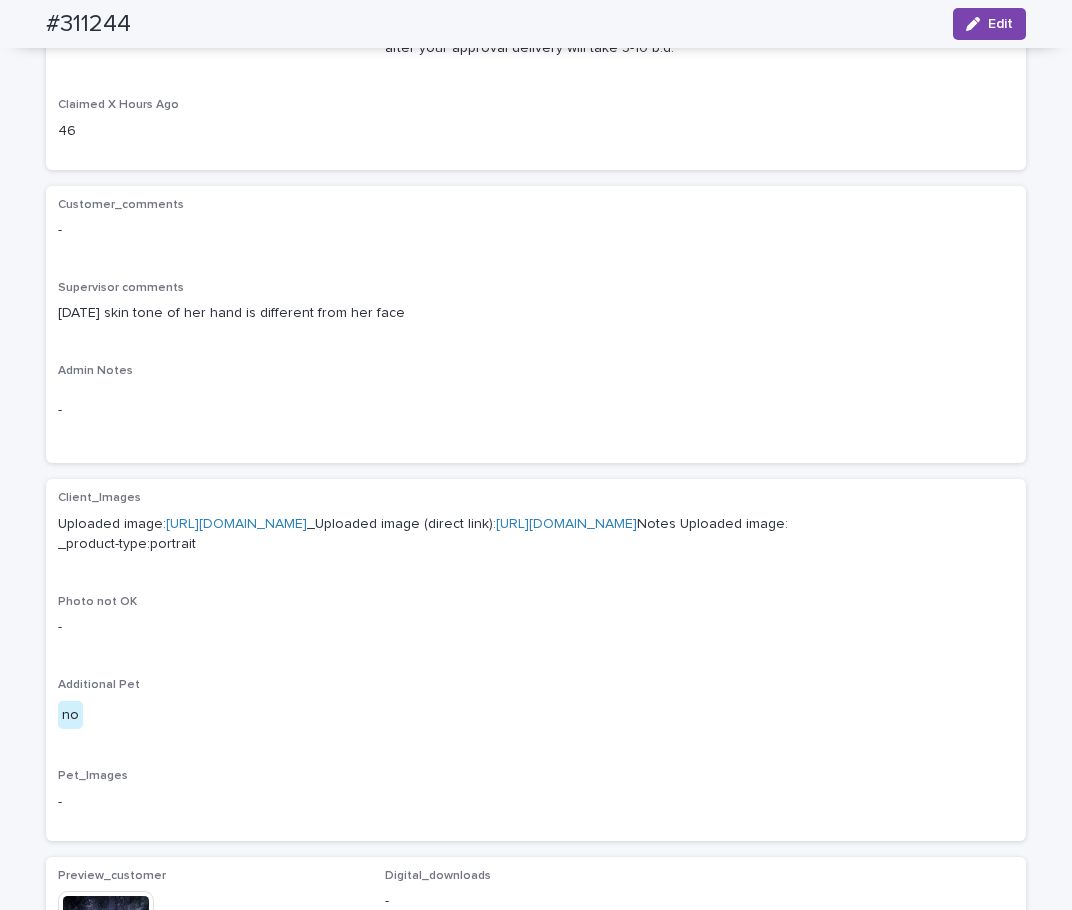 click on "[URL][DOMAIN_NAME]" at bounding box center (236, 524) 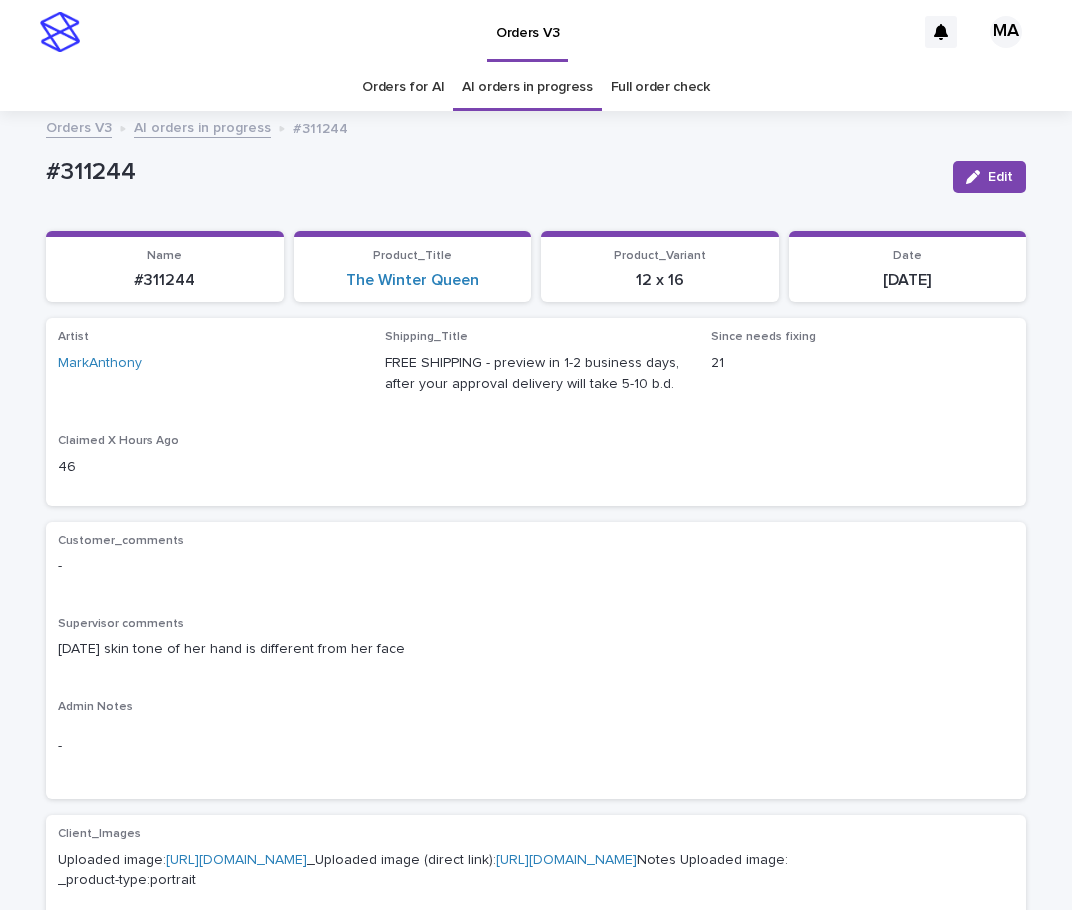 click on "#311244" at bounding box center [491, 176] 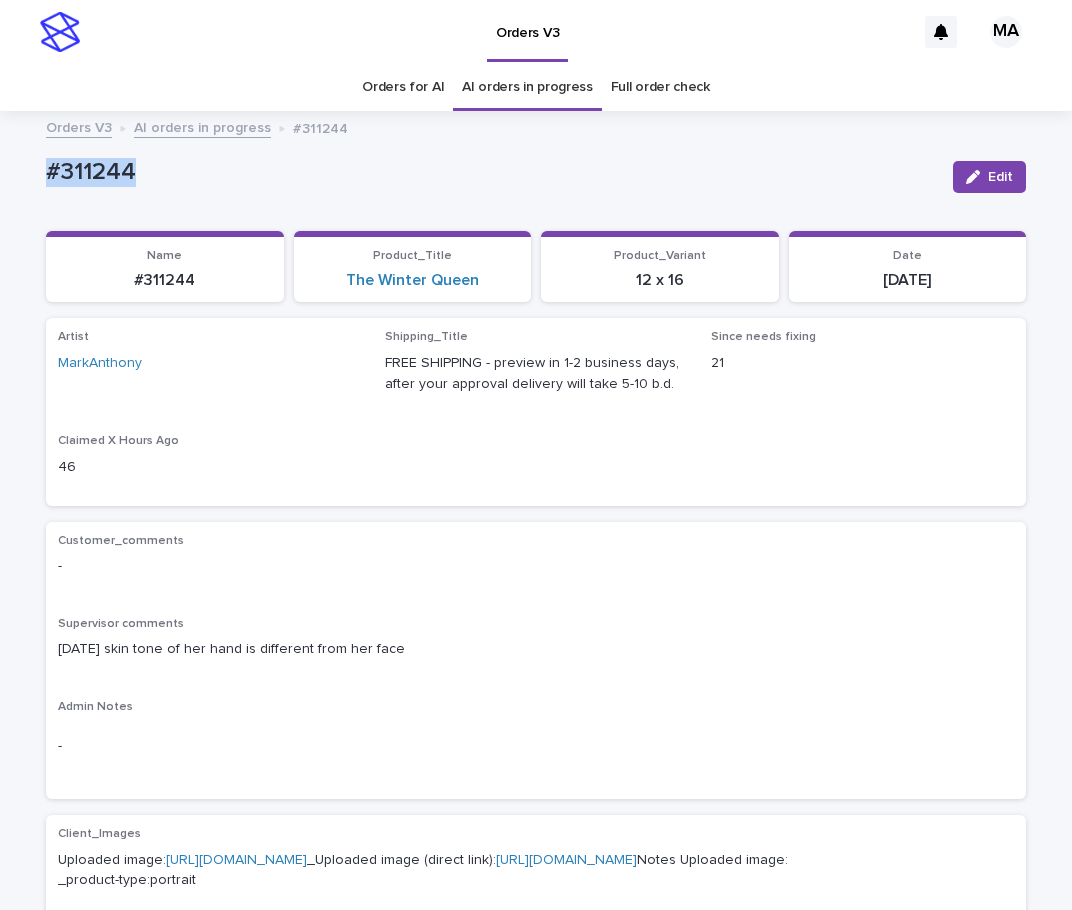 drag, startPoint x: 149, startPoint y: 182, endPoint x: -9, endPoint y: 190, distance: 158.20241 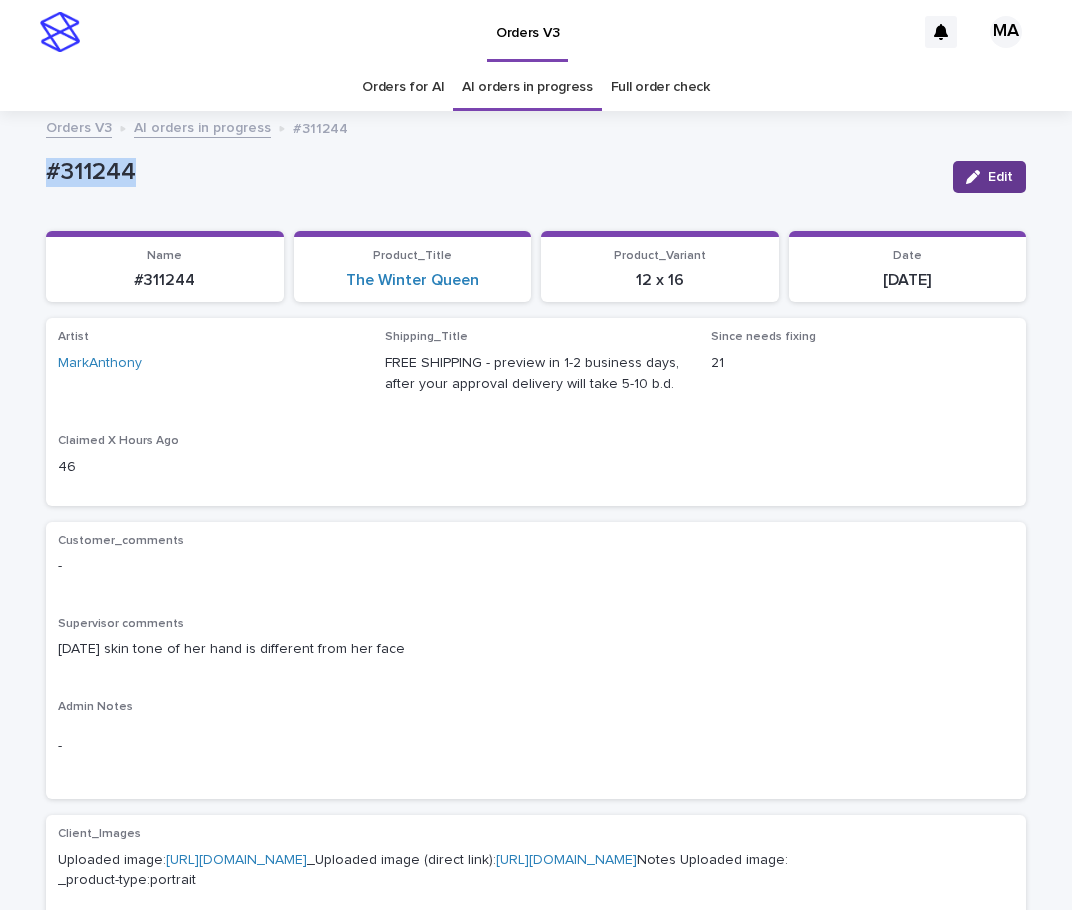 click on "Edit" at bounding box center [1000, 177] 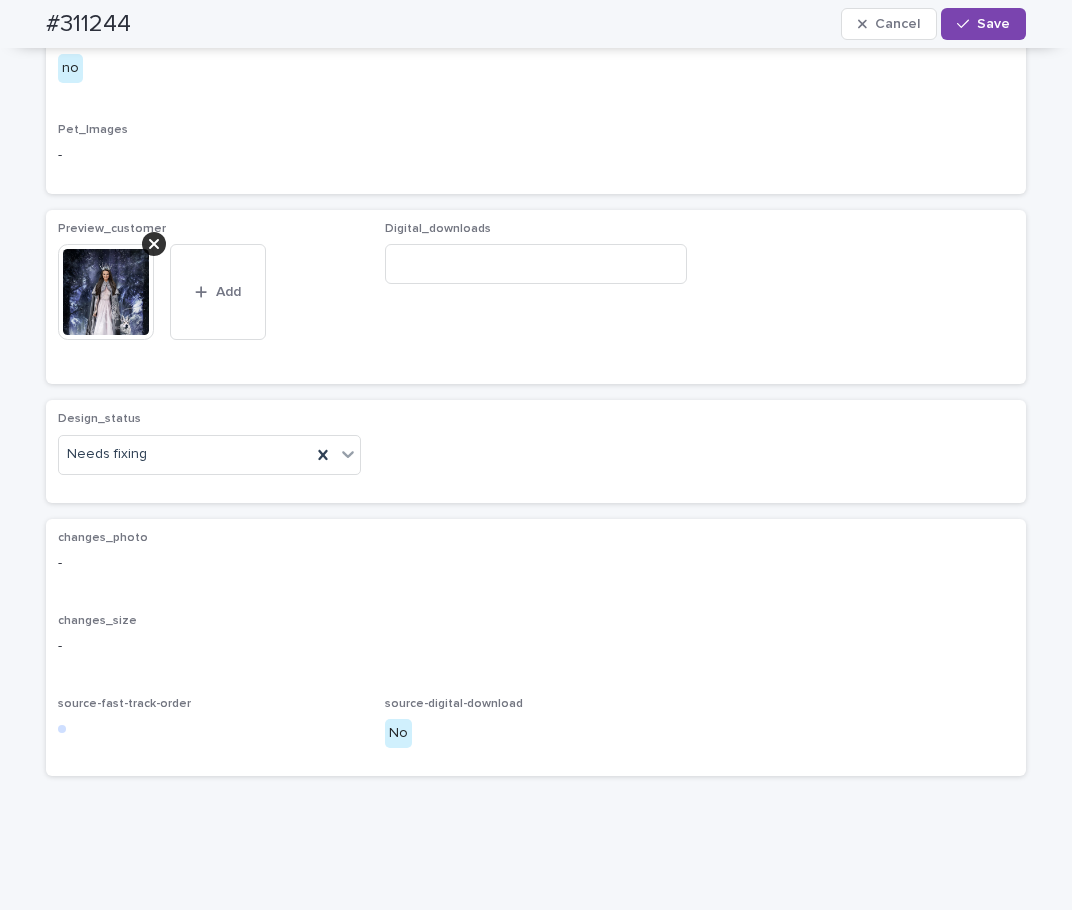 scroll, scrollTop: 1008, scrollLeft: 0, axis: vertical 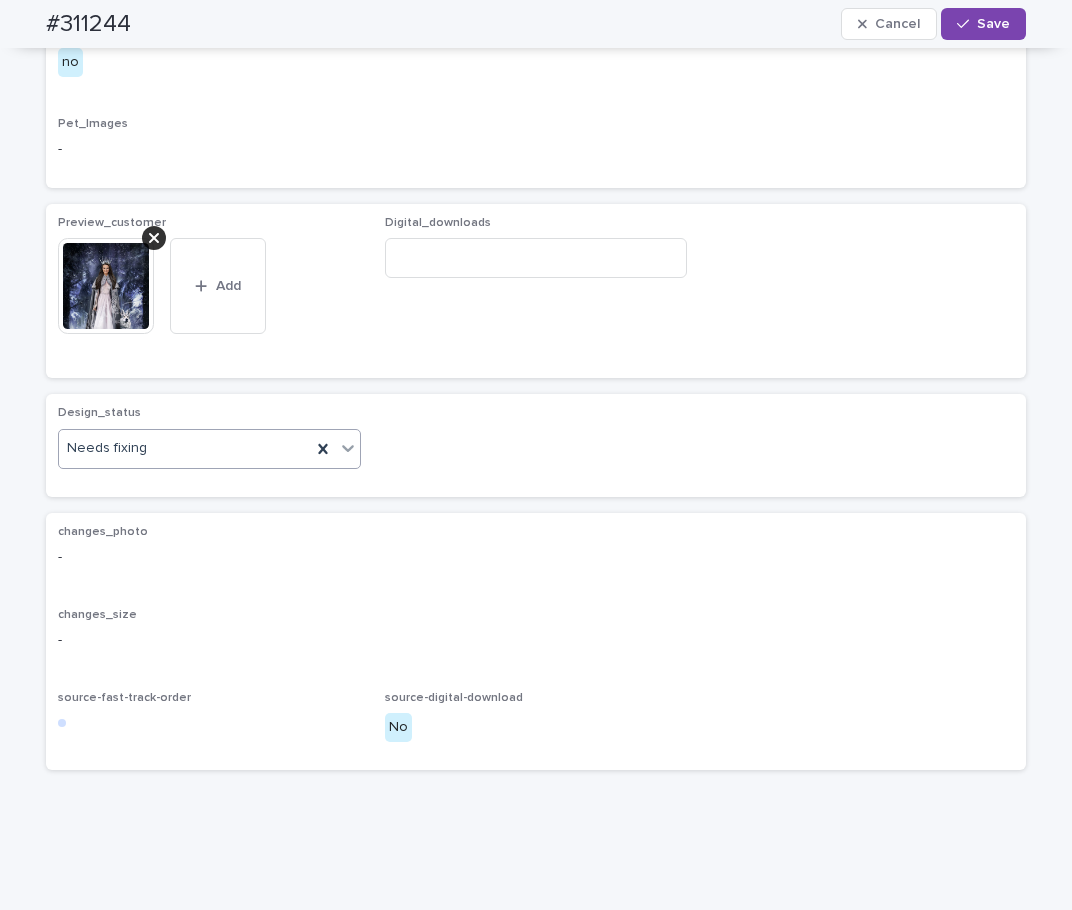 click 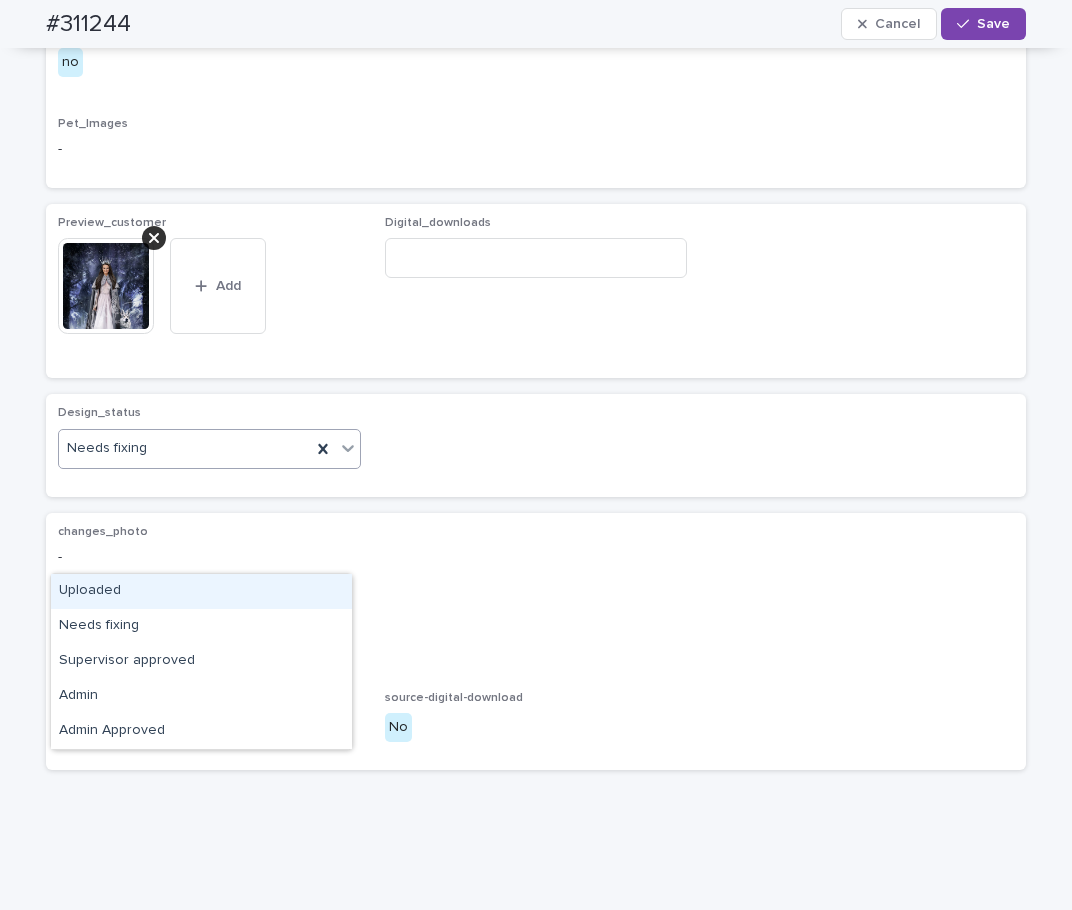 click on "Uploaded" at bounding box center (201, 591) 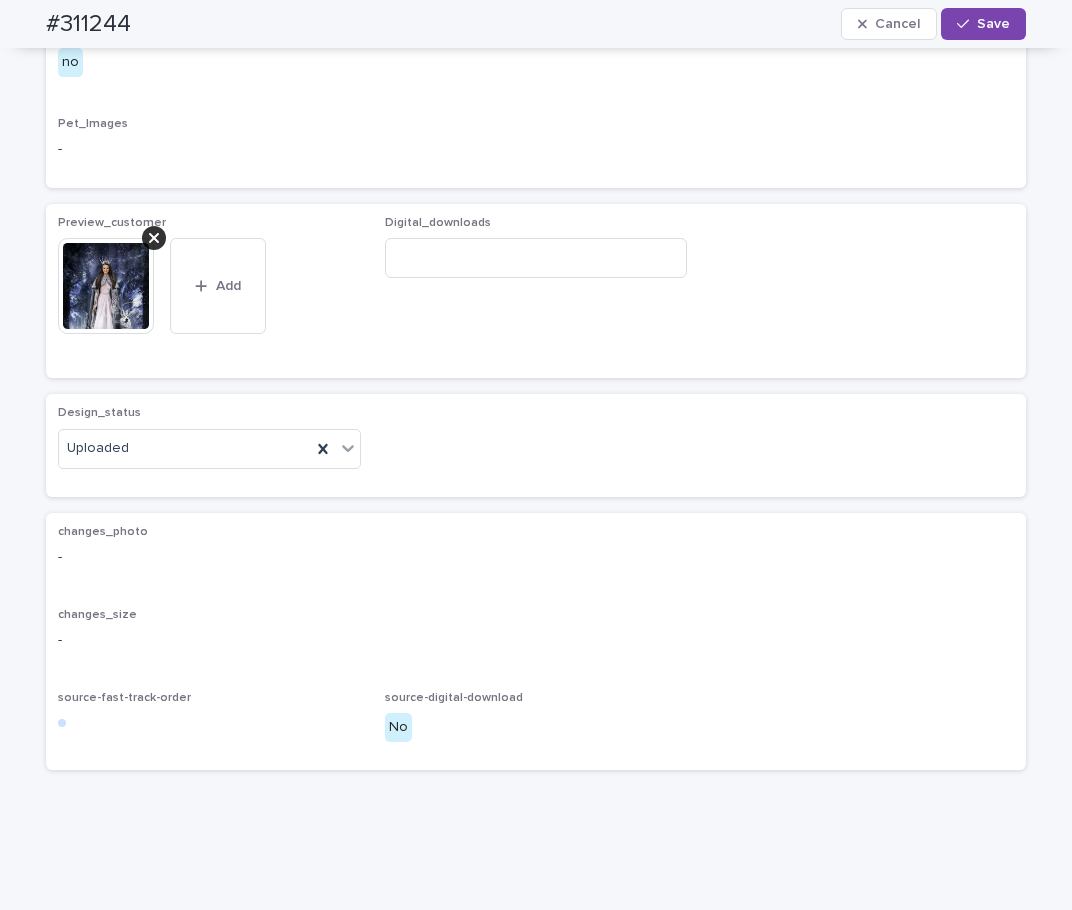 click at bounding box center (106, 286) 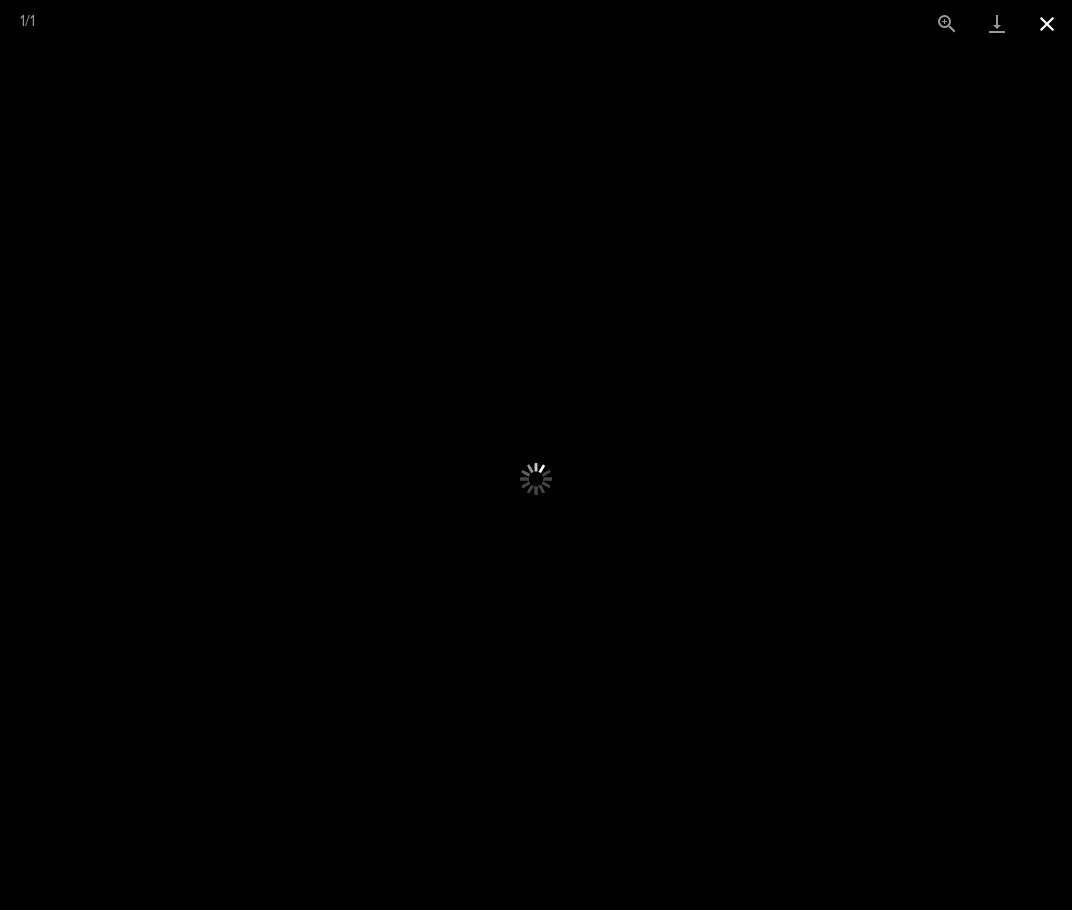 click at bounding box center [1047, 23] 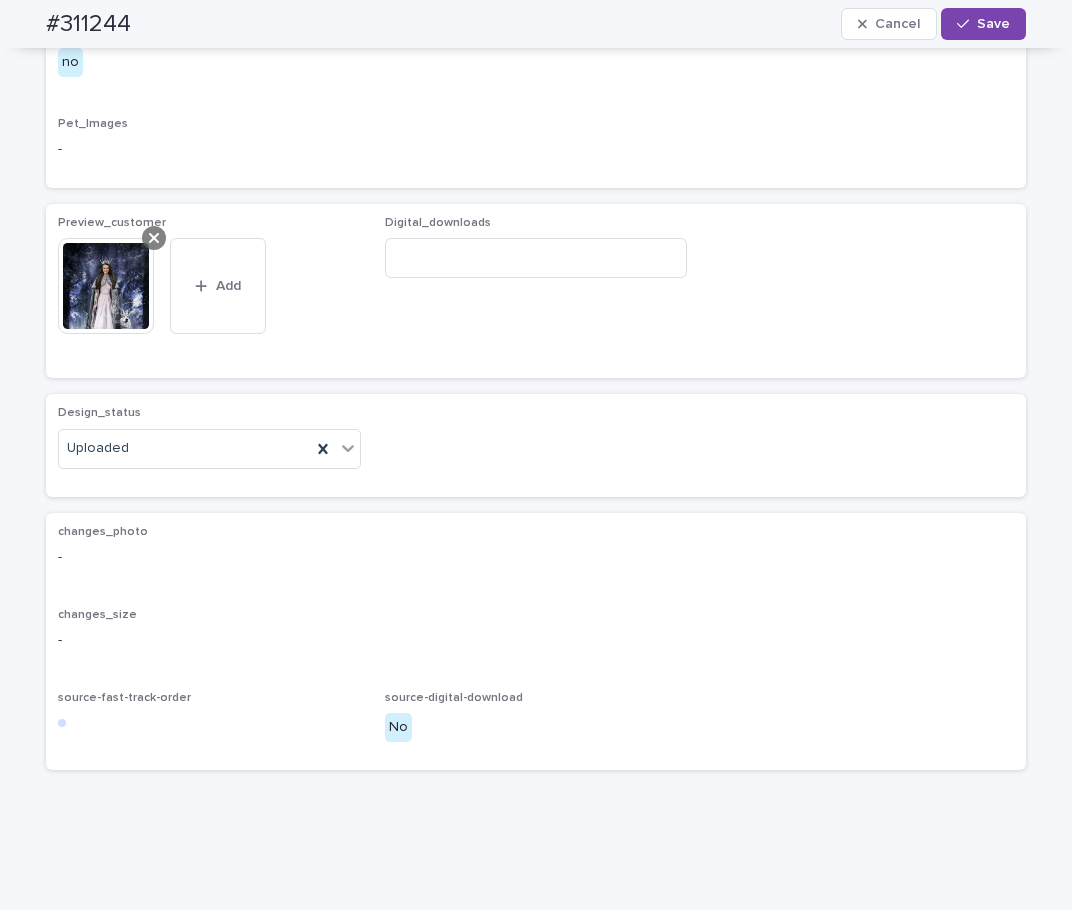 click 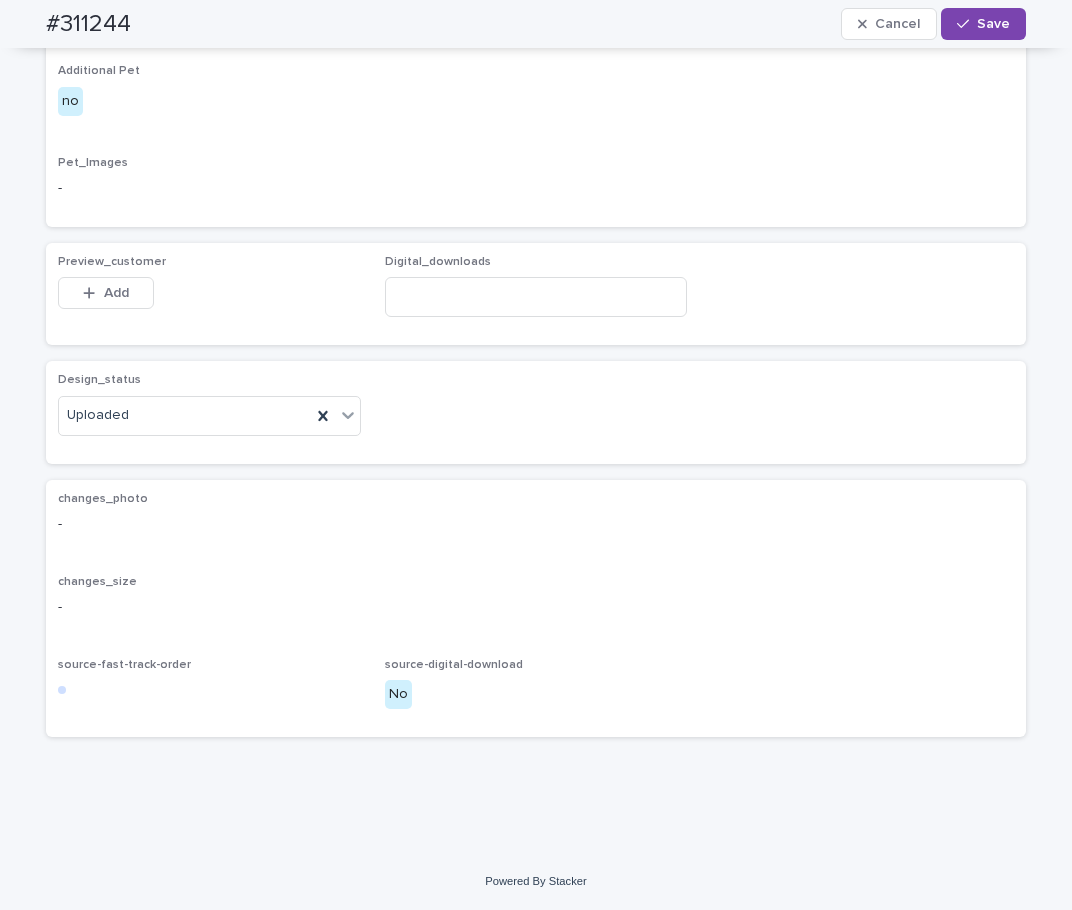 scroll, scrollTop: 972, scrollLeft: 0, axis: vertical 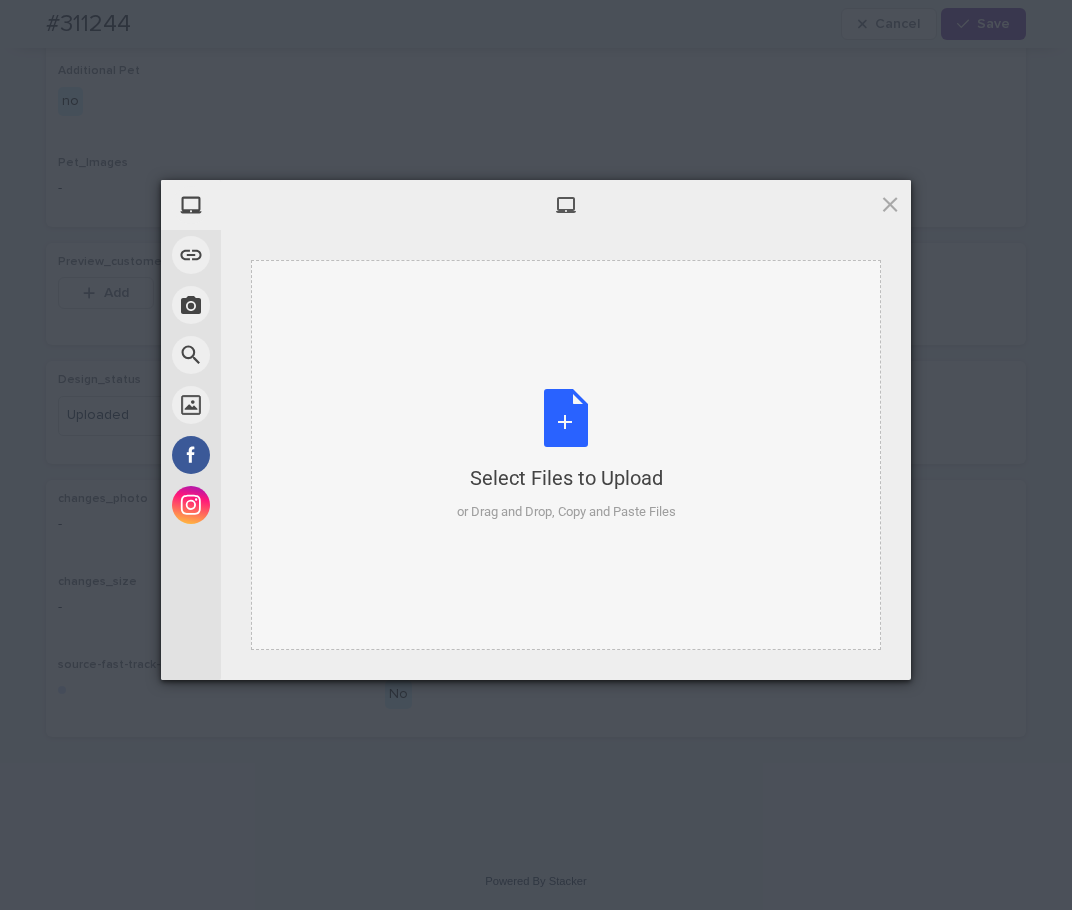 click on "Select Files to Upload
or Drag and Drop, Copy and Paste Files" at bounding box center (566, 455) 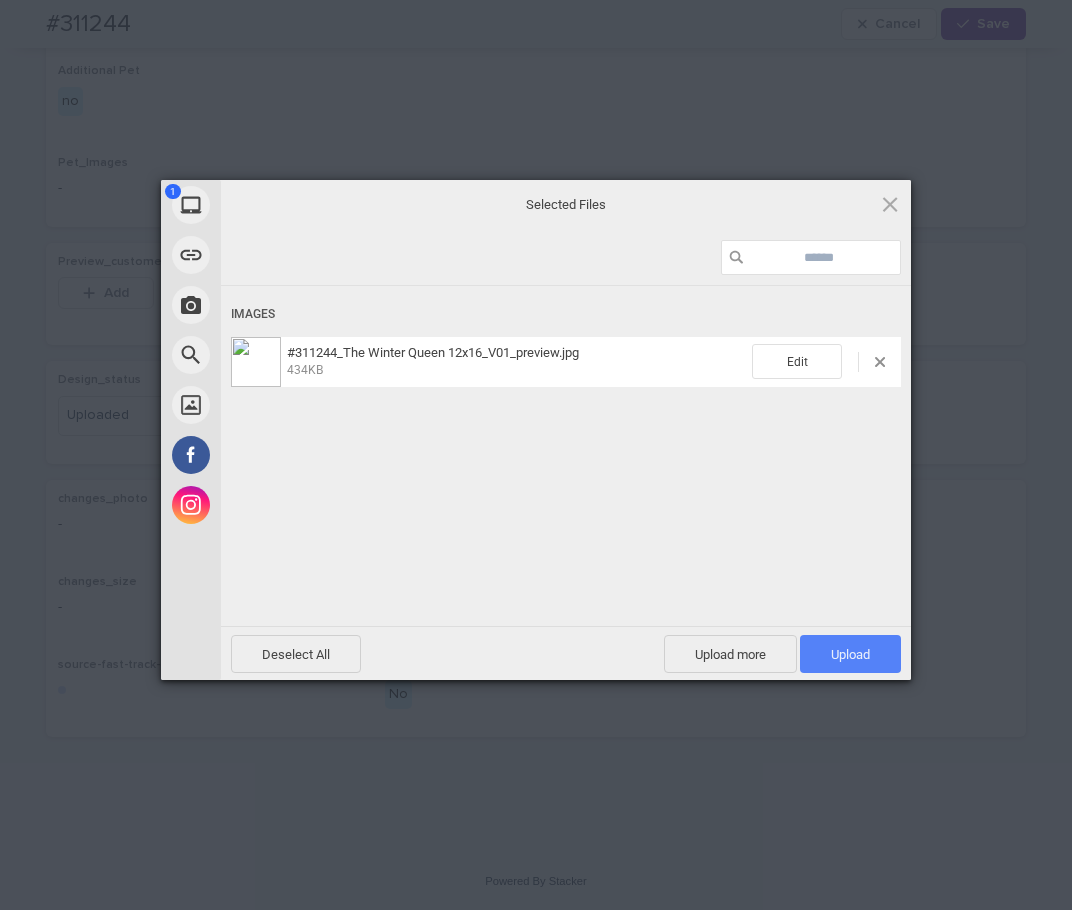 click on "Upload
1" at bounding box center (850, 654) 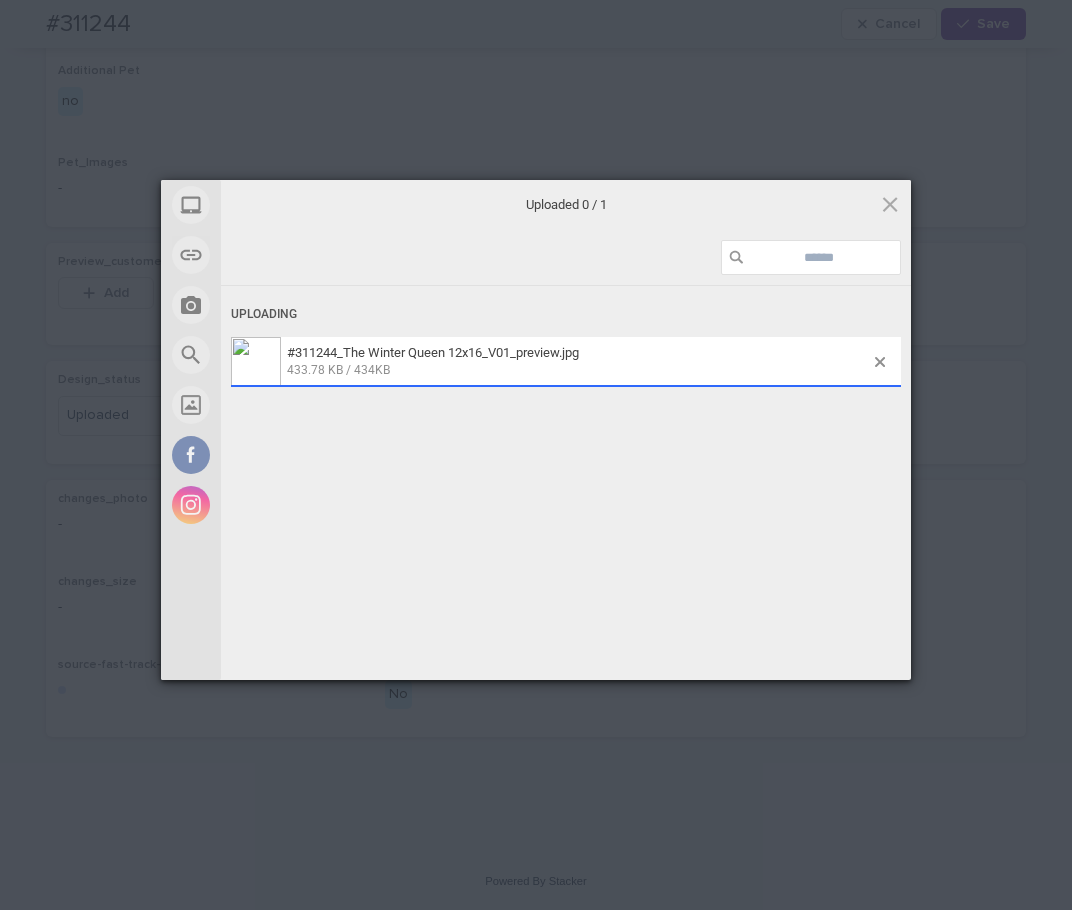 scroll, scrollTop: 972, scrollLeft: 0, axis: vertical 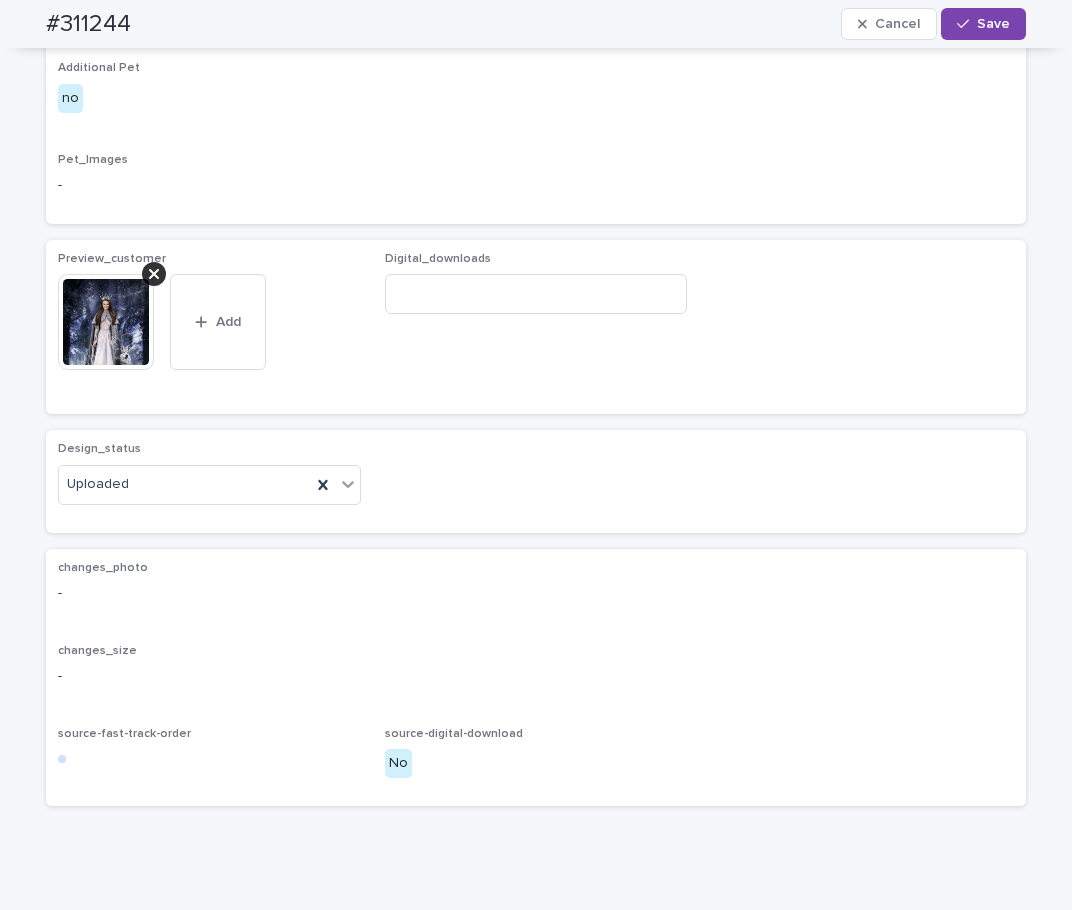 click on "Save" at bounding box center (983, 24) 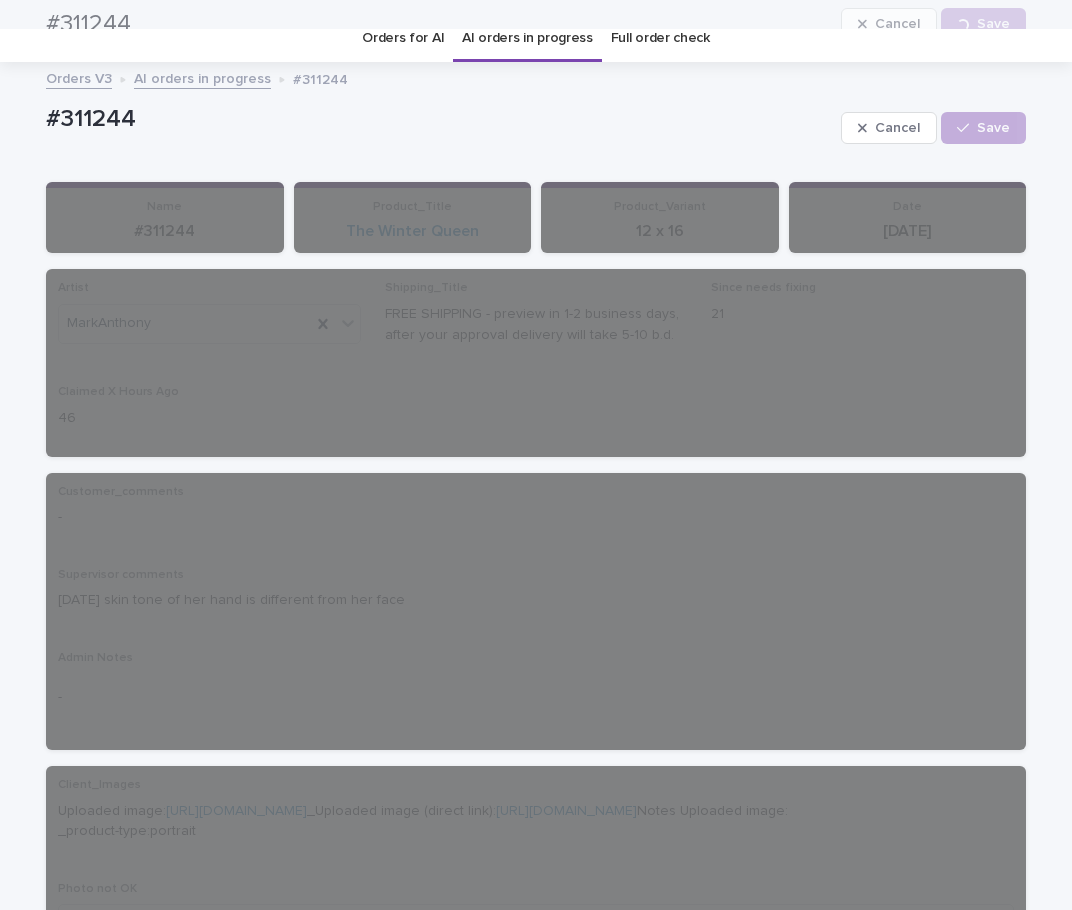 scroll, scrollTop: 0, scrollLeft: 0, axis: both 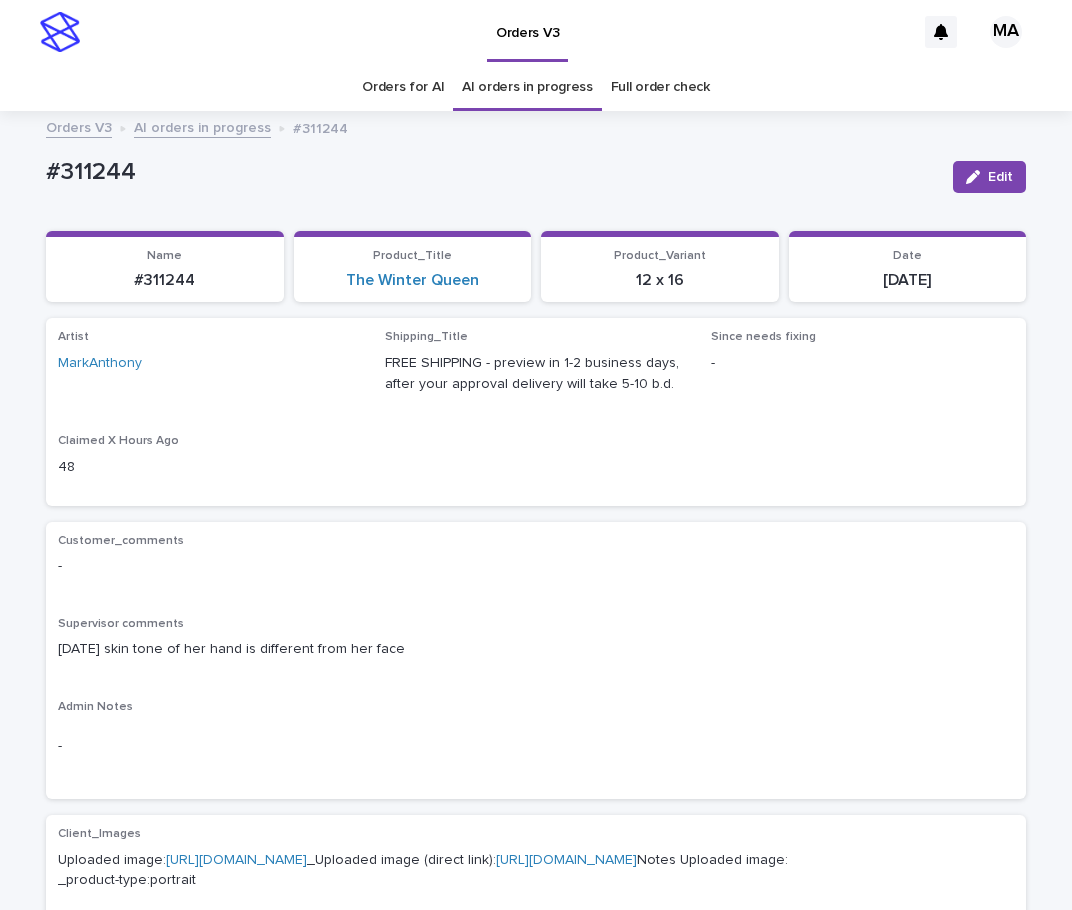 click on "AI orders in progress" at bounding box center [202, 126] 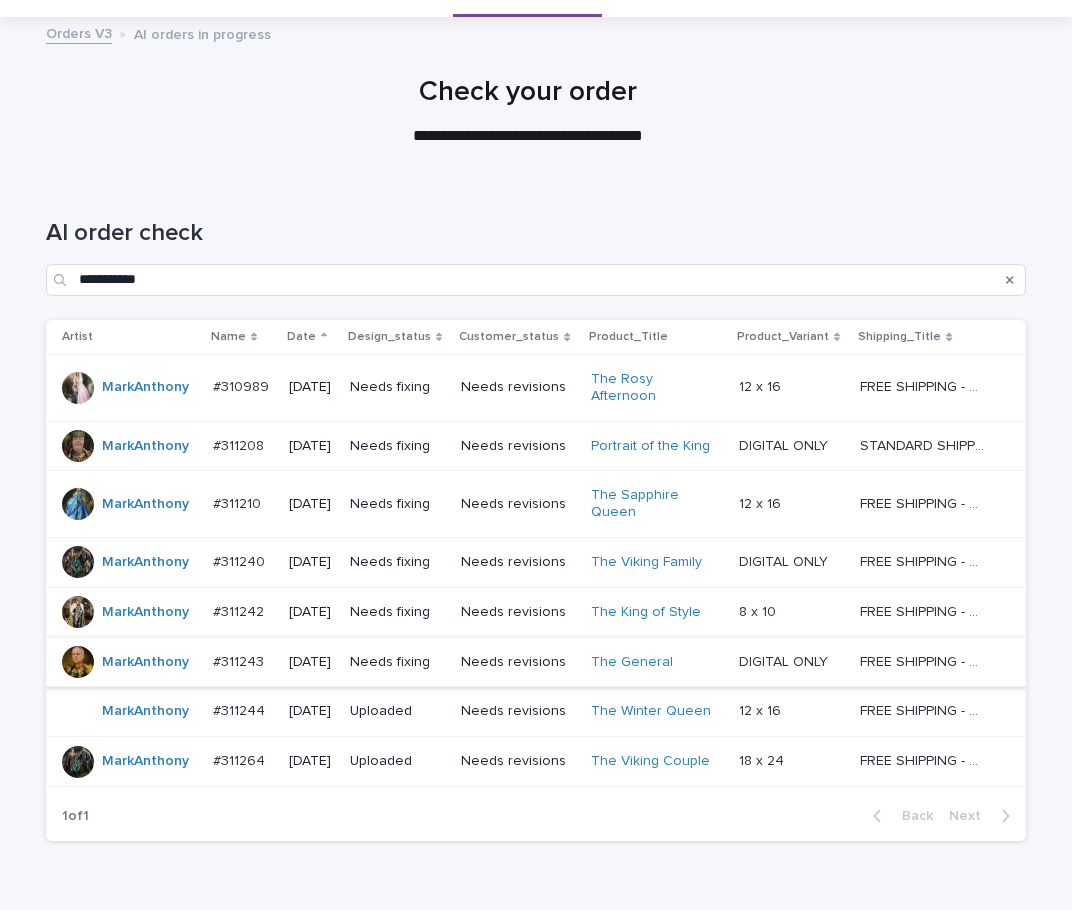 scroll, scrollTop: 181, scrollLeft: 0, axis: vertical 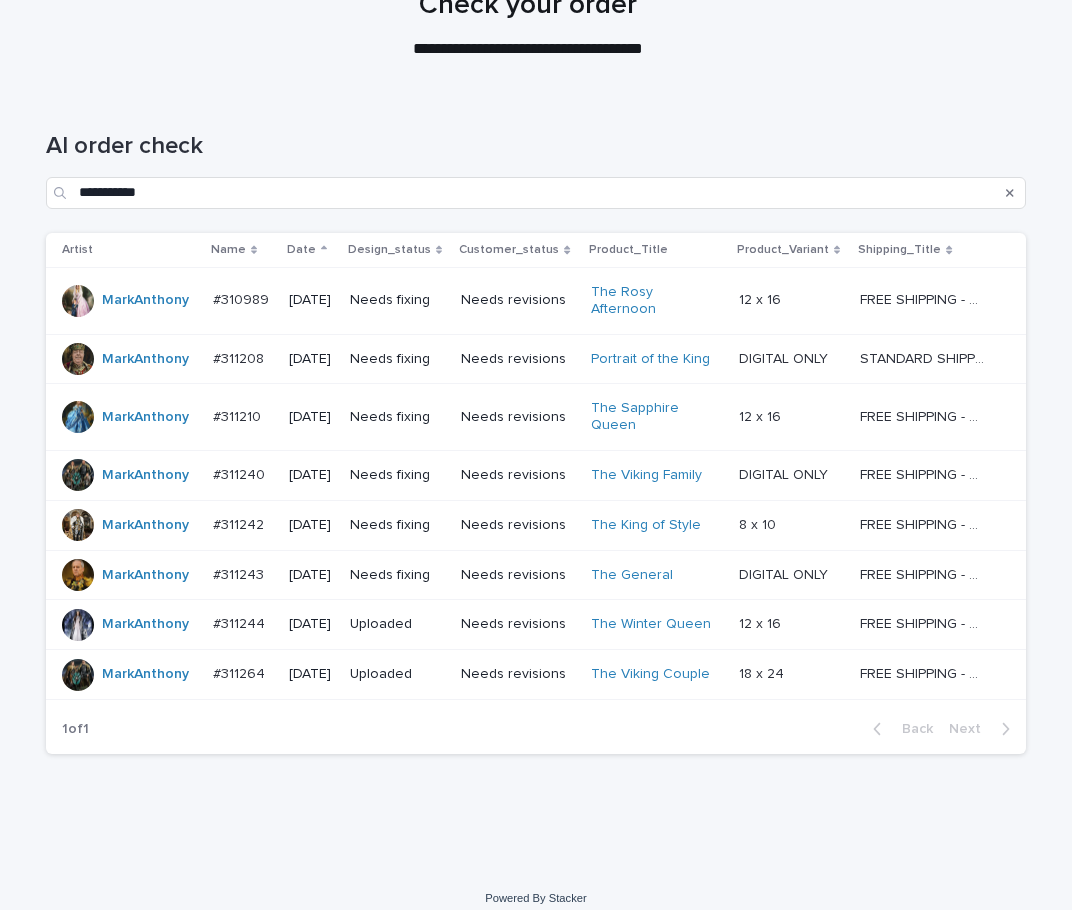 click on "Uploaded" at bounding box center (398, 674) 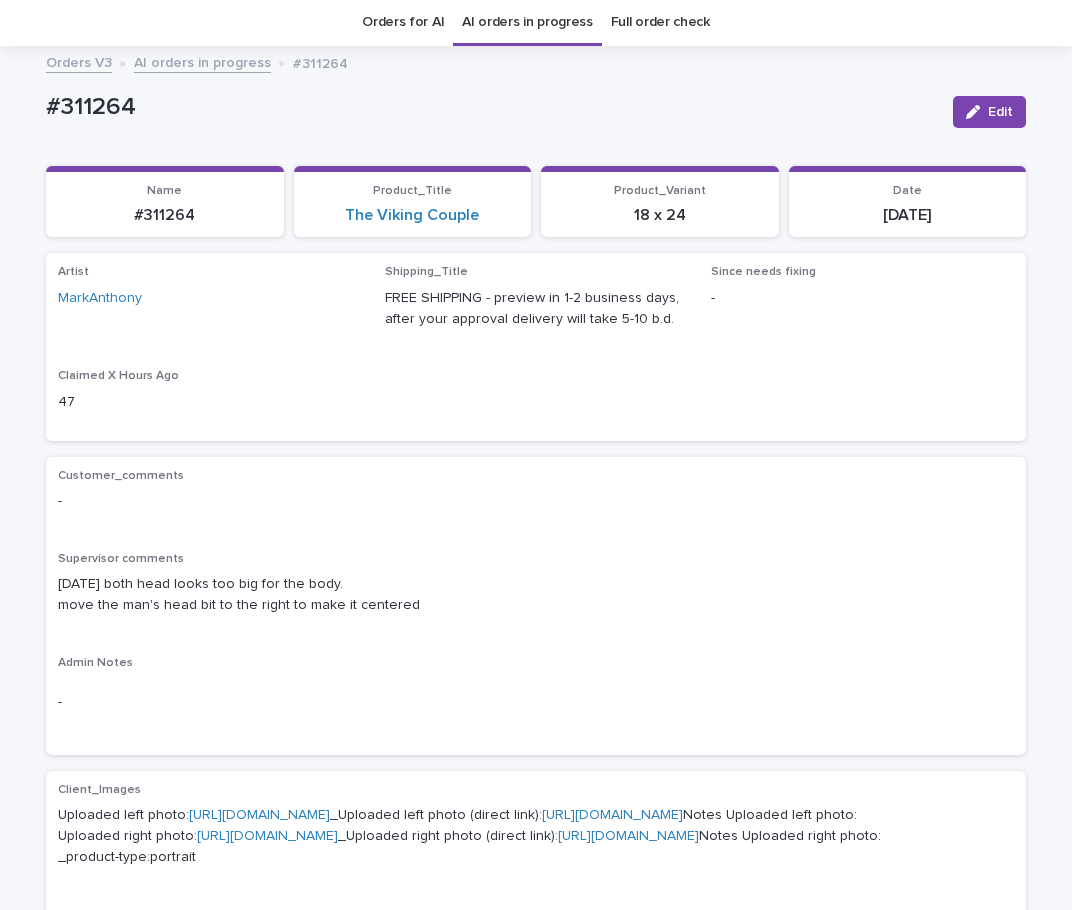 scroll, scrollTop: 64, scrollLeft: 0, axis: vertical 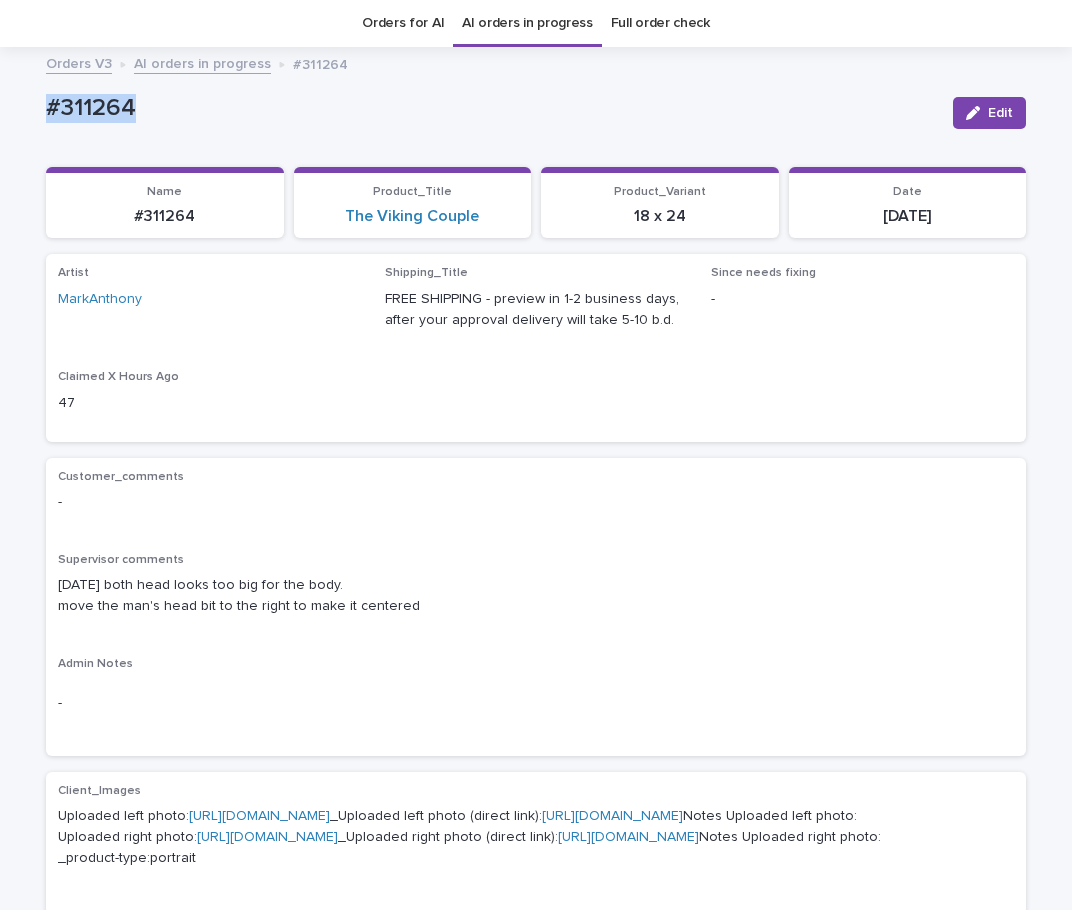 drag, startPoint x: 148, startPoint y: 105, endPoint x: 21, endPoint y: 126, distance: 128.72452 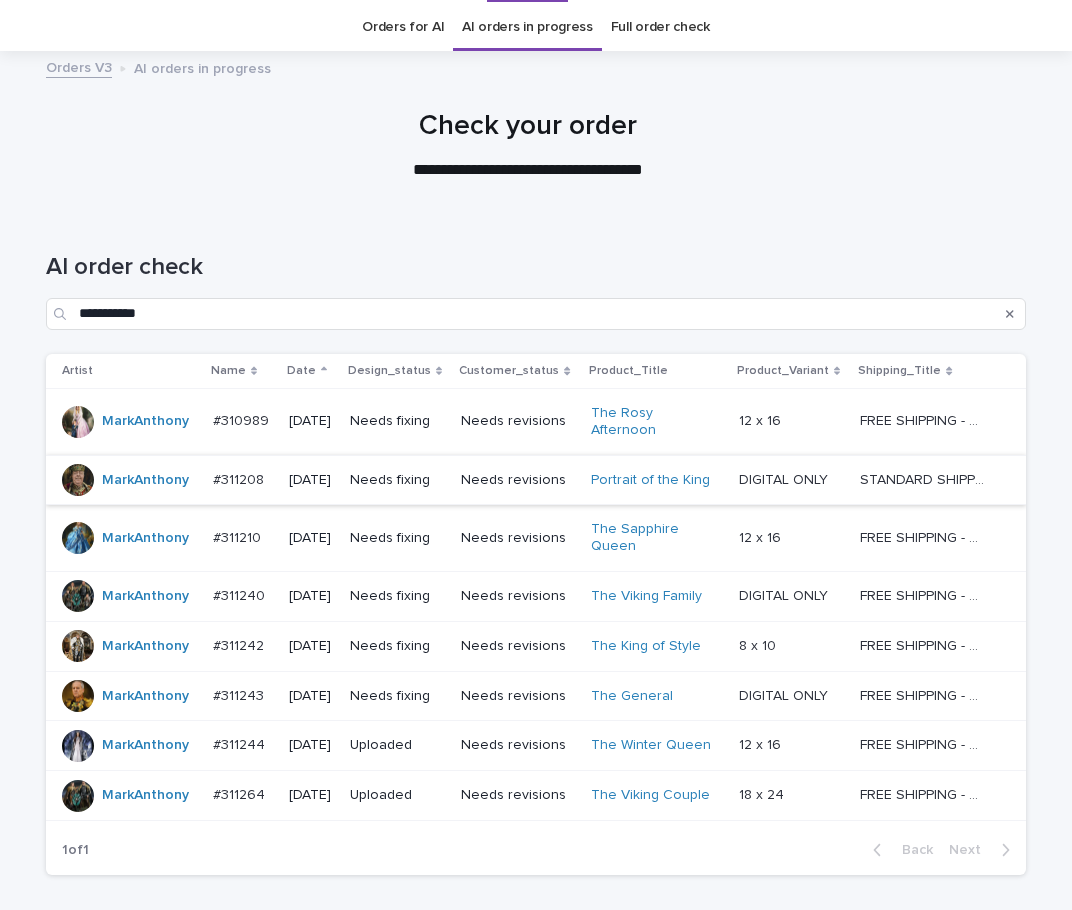 scroll, scrollTop: 64, scrollLeft: 0, axis: vertical 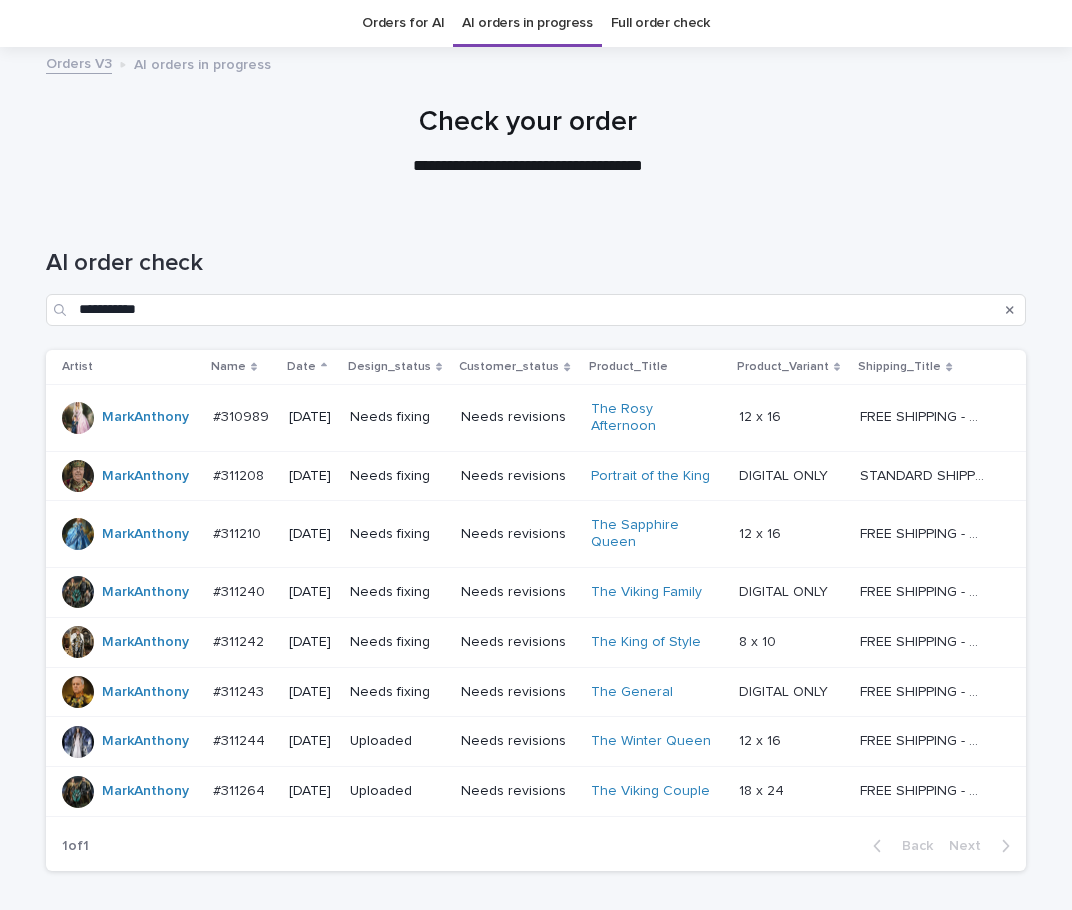 click on "The General" at bounding box center [657, 692] 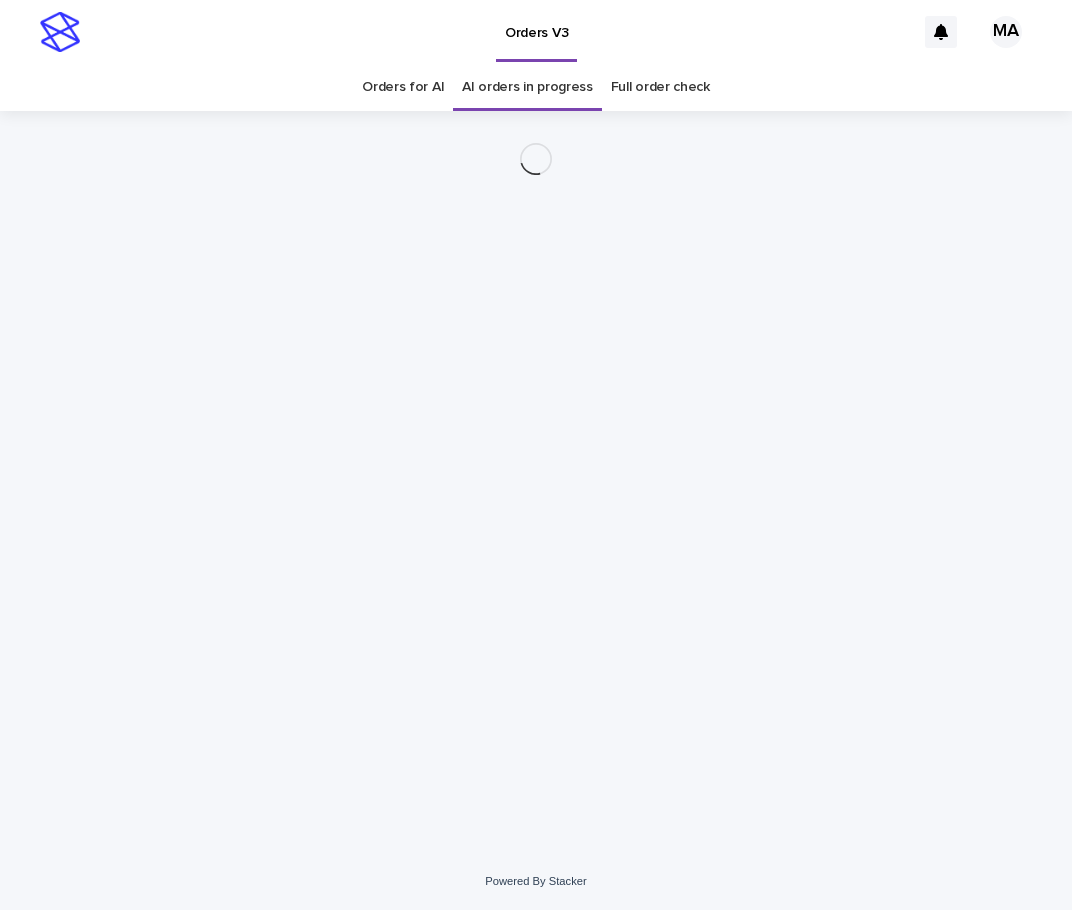 scroll, scrollTop: 0, scrollLeft: 0, axis: both 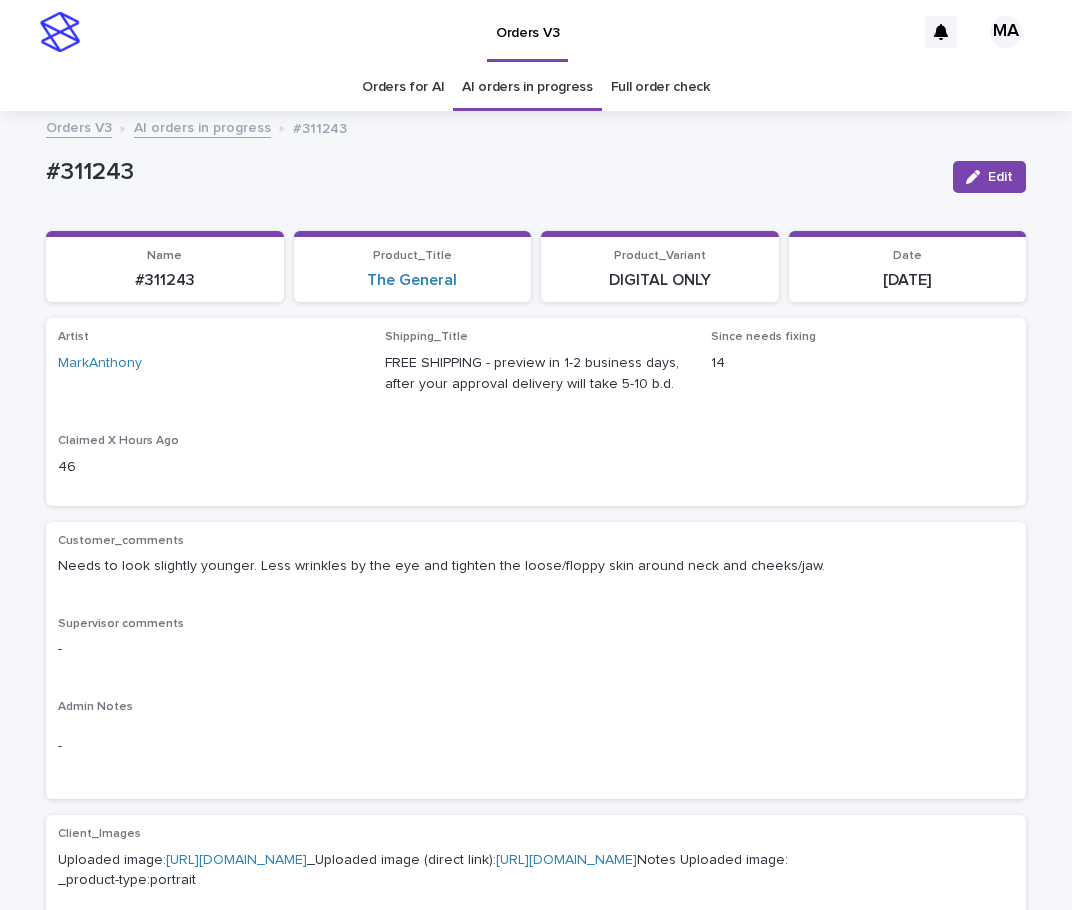 click on "Artist MarkAnthony   Shipping_Title FREE SHIPPING - preview in 1-2 business days, after your approval delivery will take 5-10 b.d. Since needs fixing 14 Claimed X Hours Ago 46" at bounding box center (536, 411) 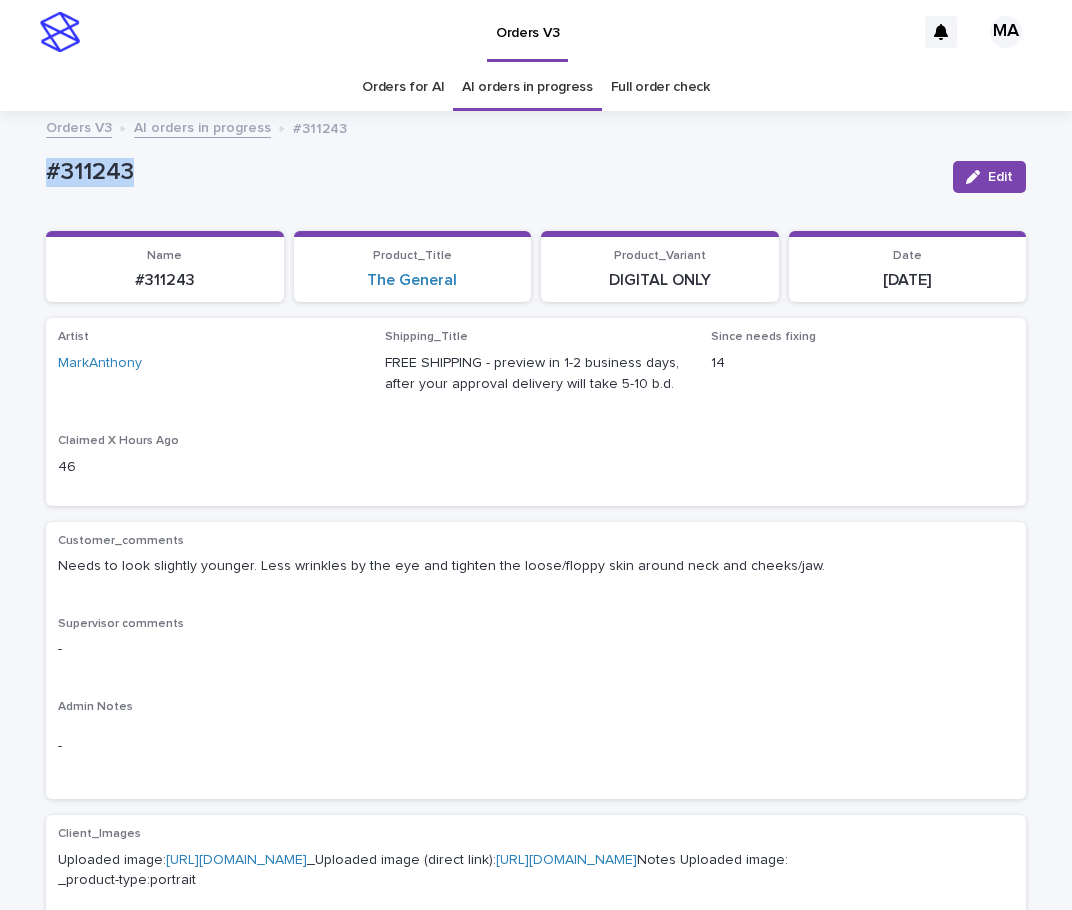 drag, startPoint x: 179, startPoint y: 183, endPoint x: 11, endPoint y: 193, distance: 168.29736 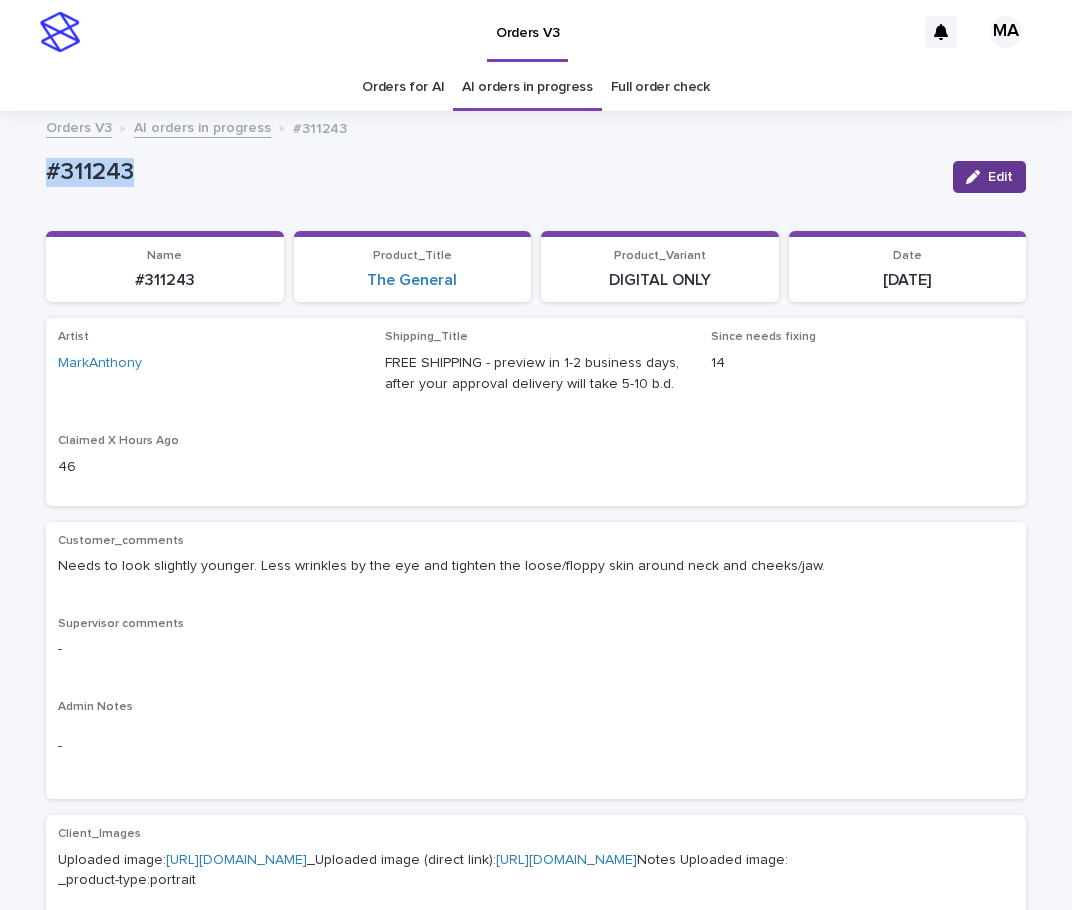 click on "Edit" at bounding box center [1000, 177] 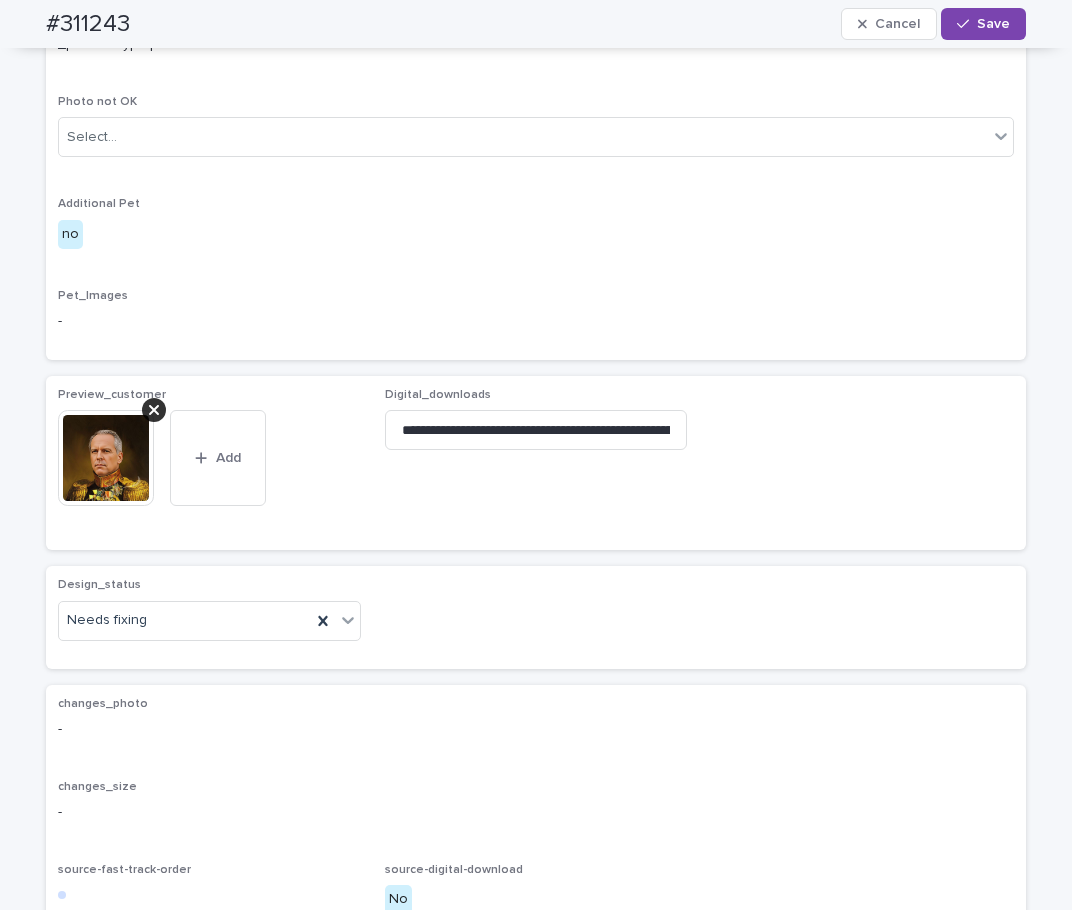 scroll, scrollTop: 840, scrollLeft: 0, axis: vertical 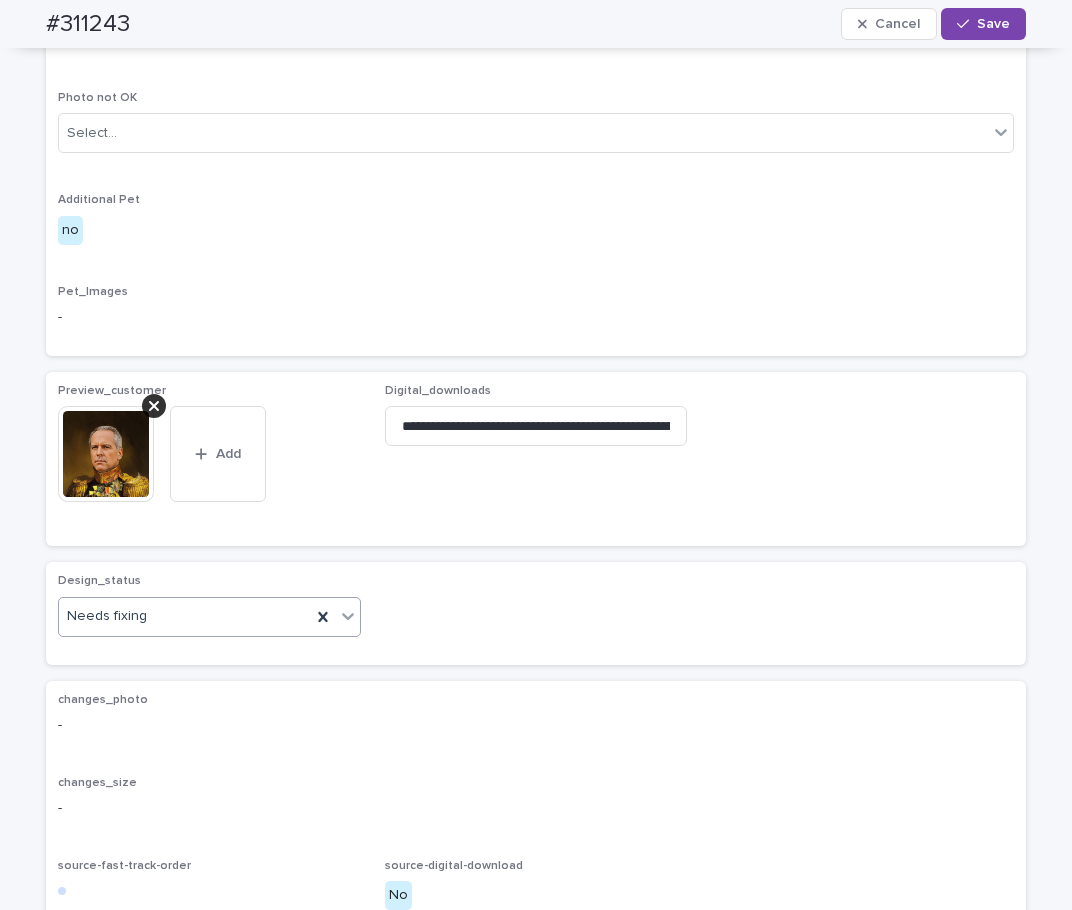 click 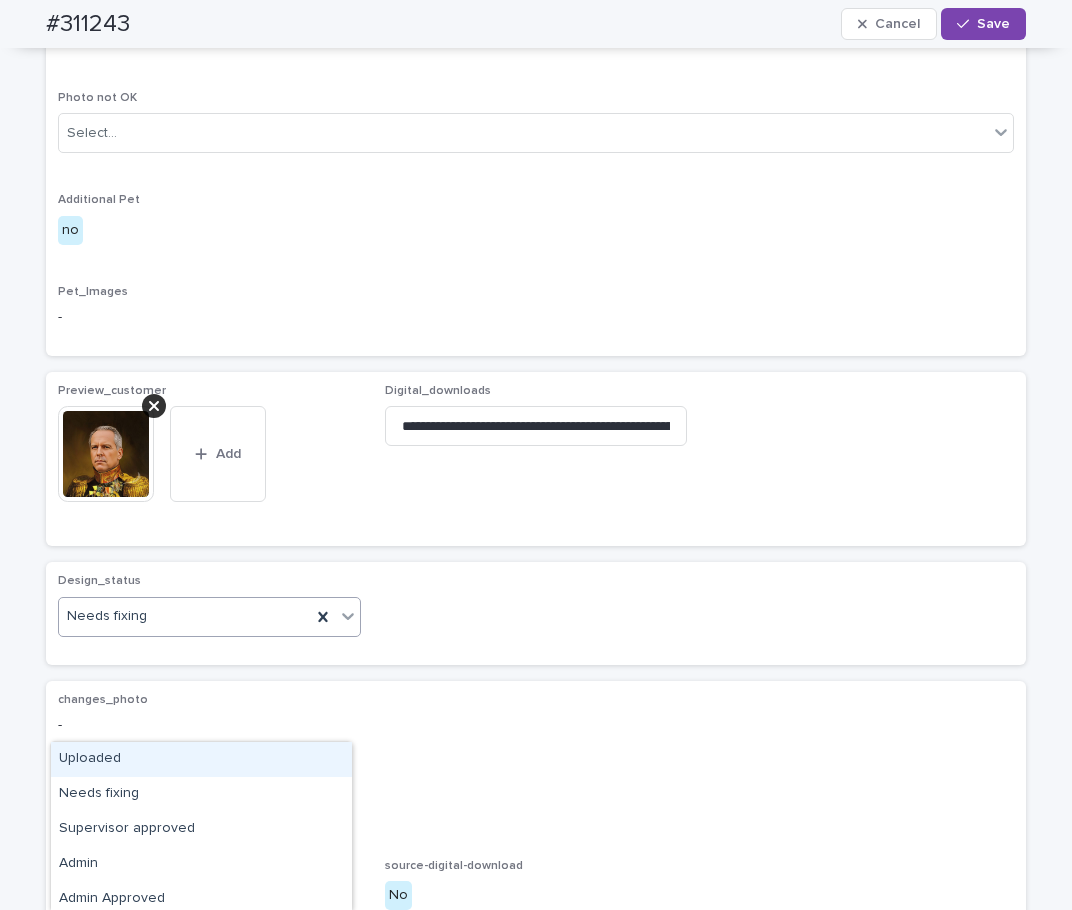 click on "Uploaded" at bounding box center (201, 759) 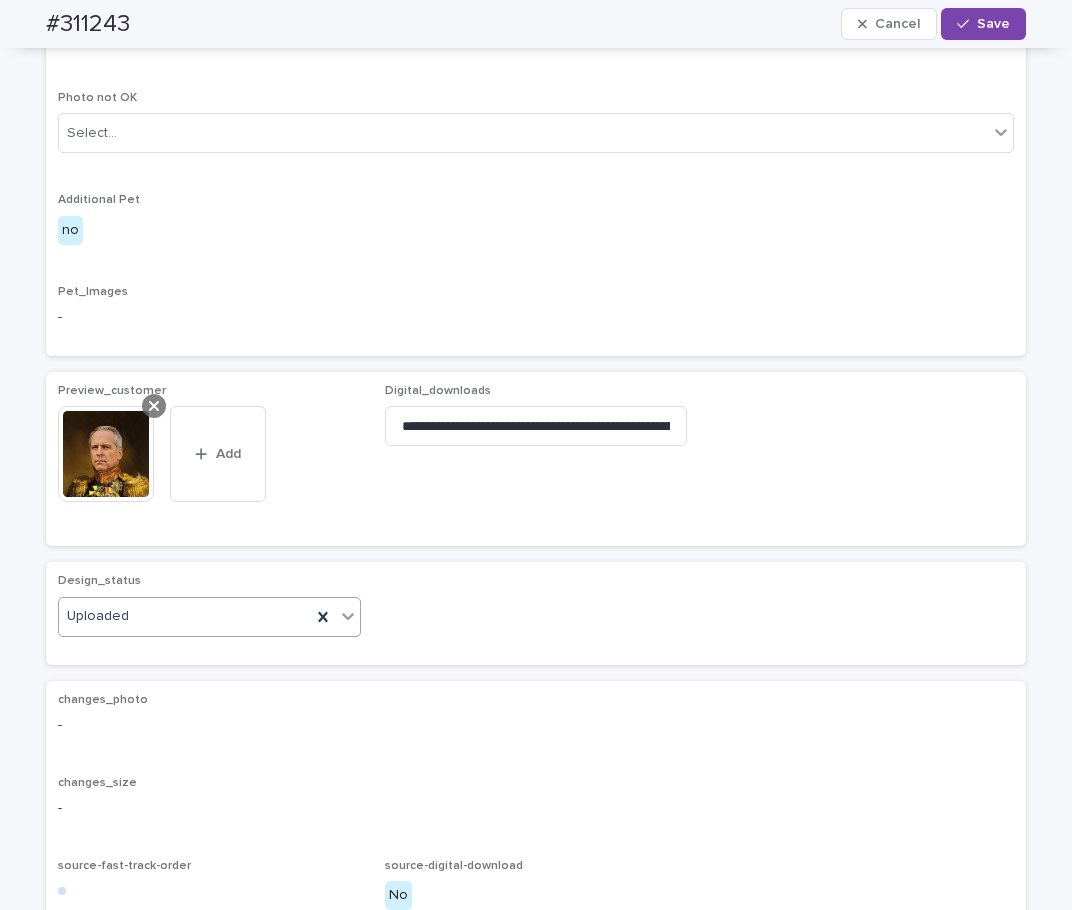 click 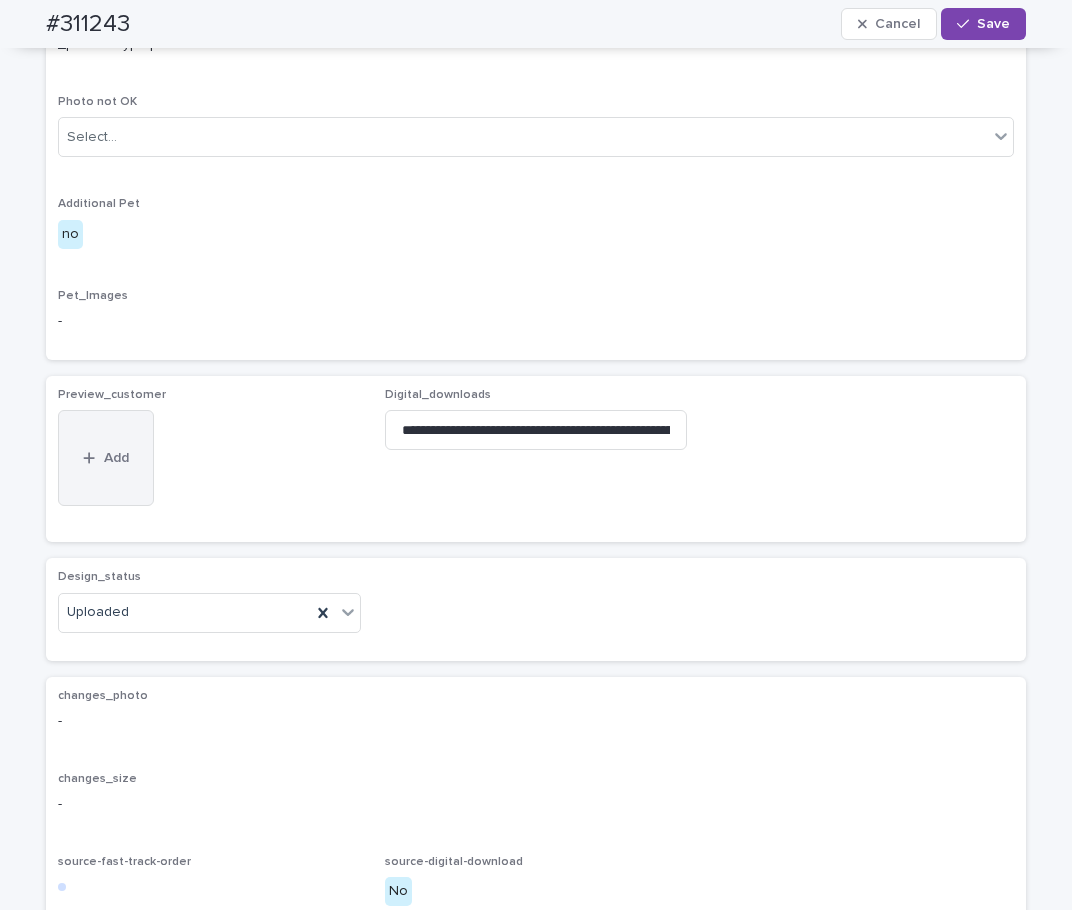 scroll, scrollTop: 804, scrollLeft: 0, axis: vertical 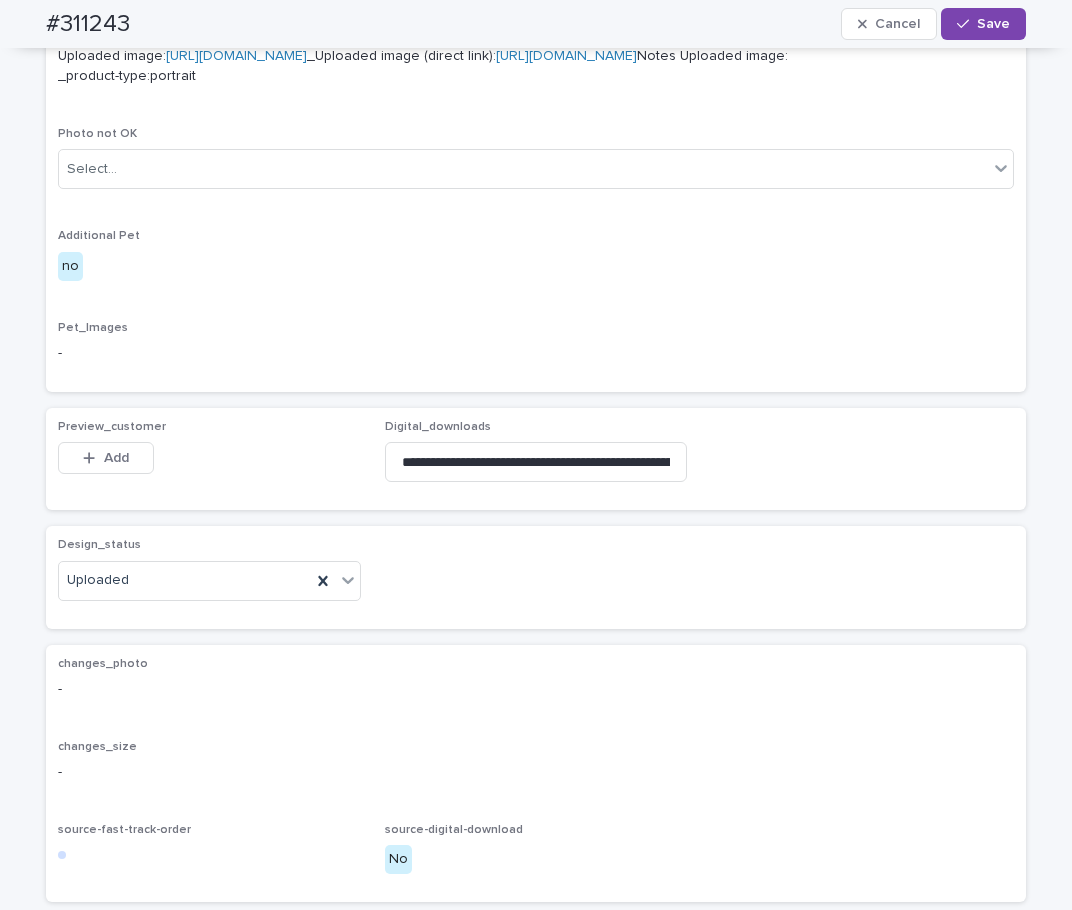 click on "Add" at bounding box center [106, 458] 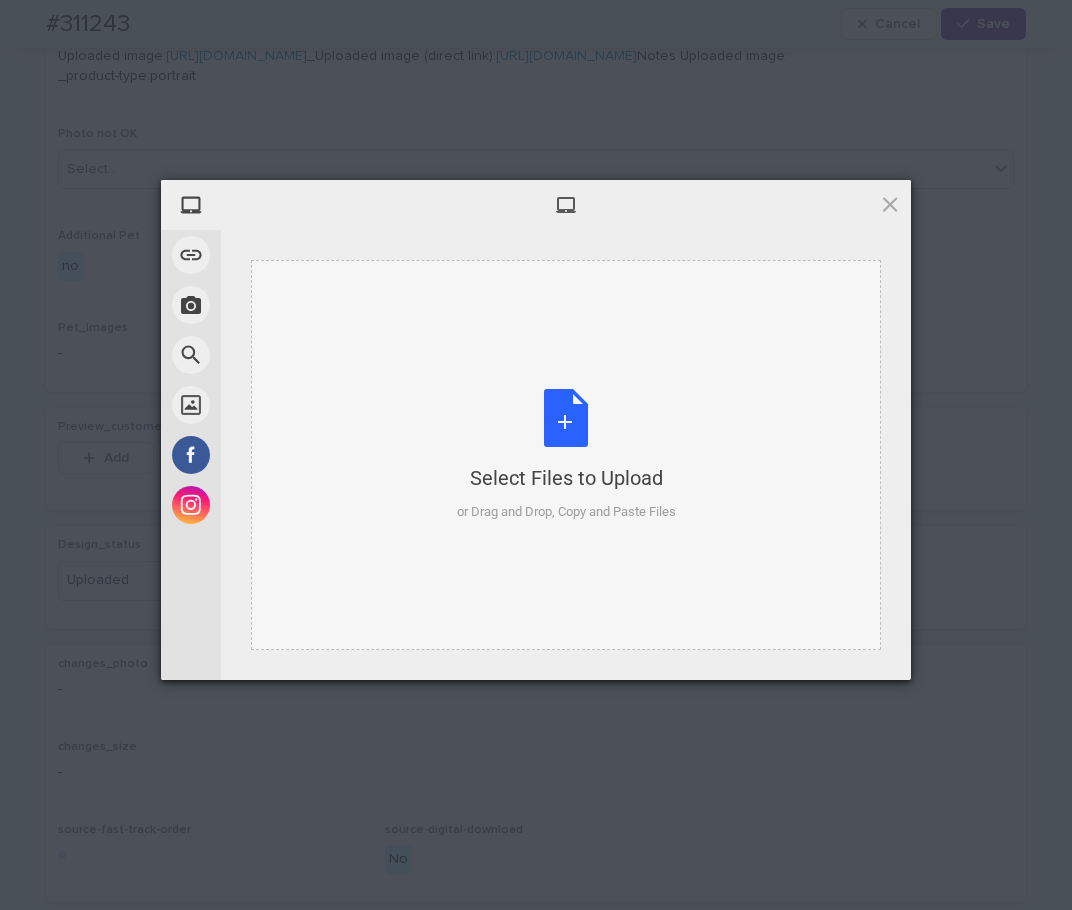 click on "Select Files to Upload
or Drag and Drop, Copy and Paste Files" at bounding box center [566, 455] 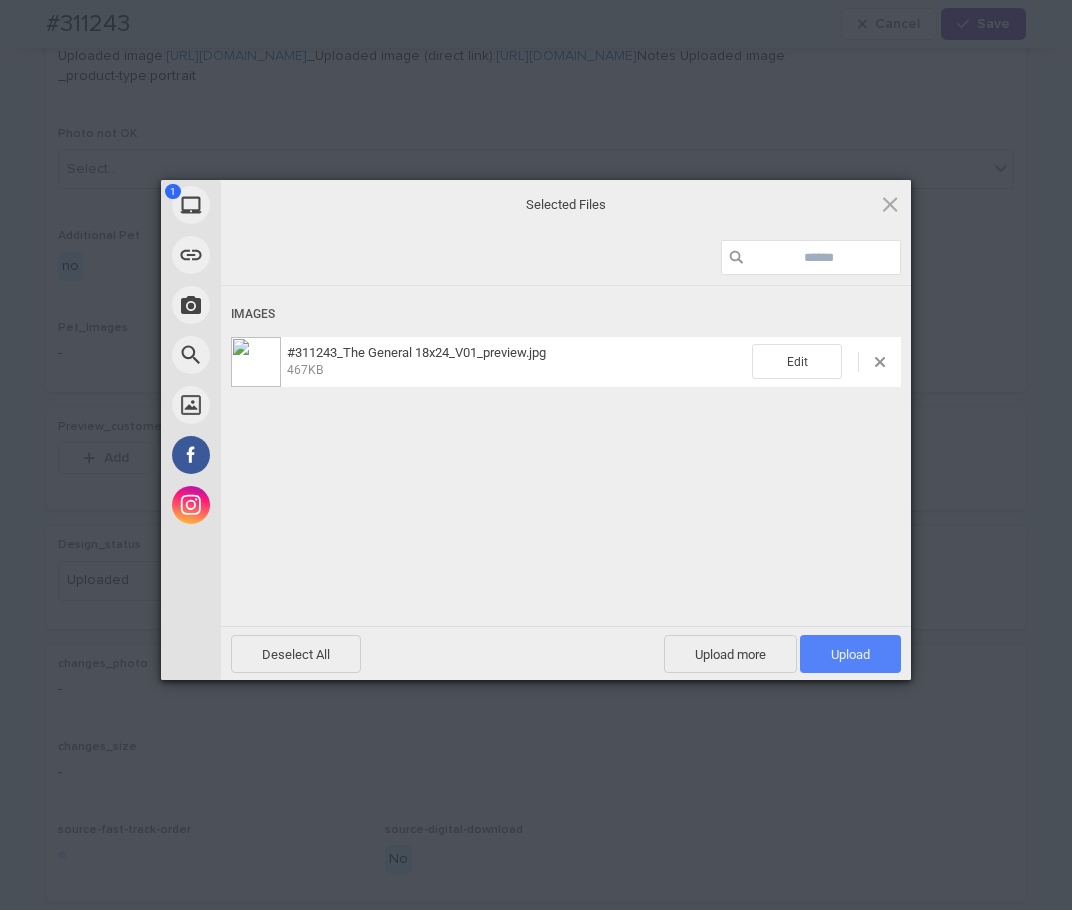 click on "Upload
1" at bounding box center [850, 654] 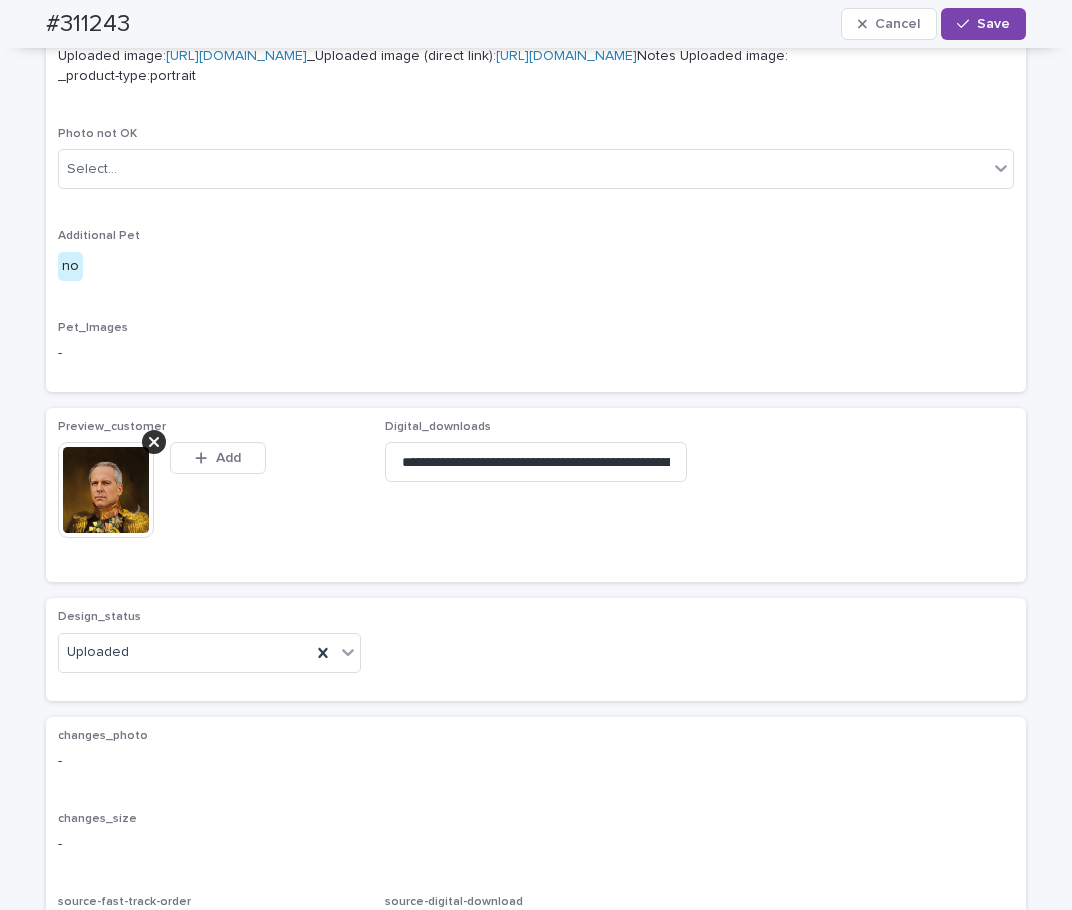 scroll, scrollTop: 804, scrollLeft: 0, axis: vertical 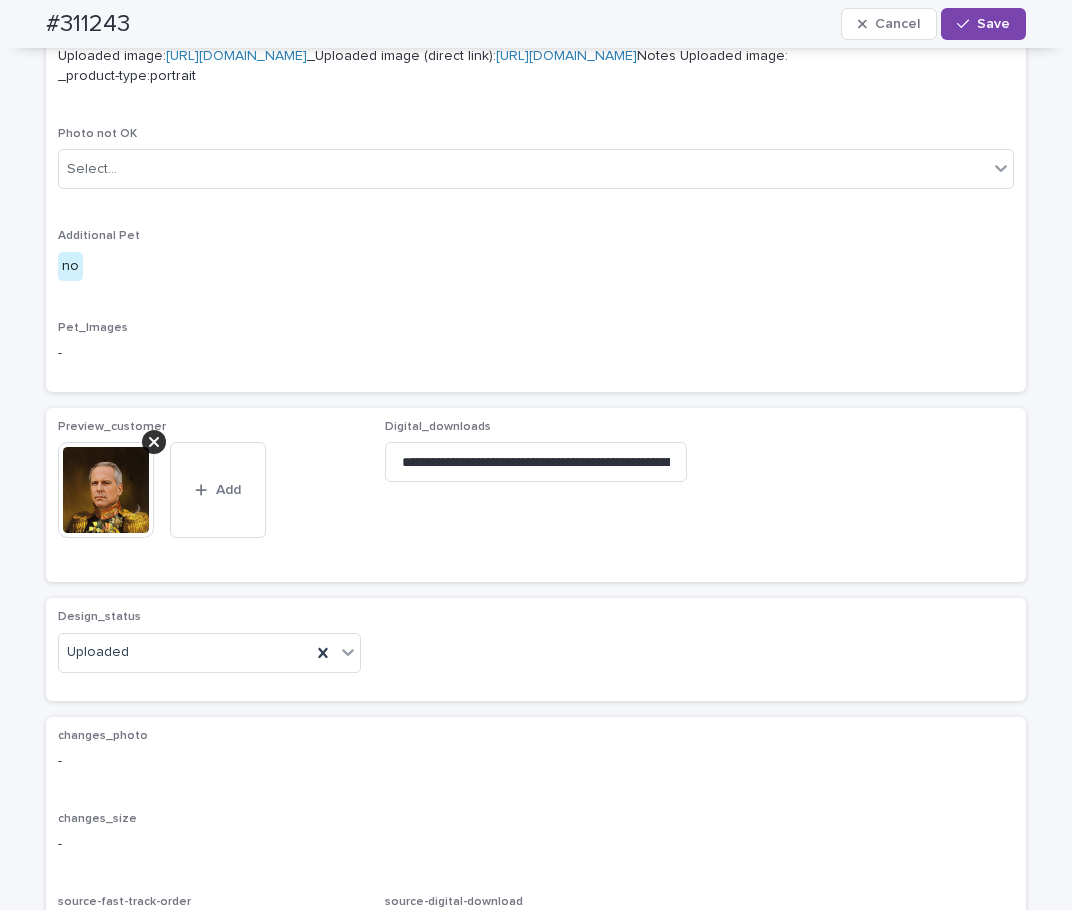 click at bounding box center [106, 490] 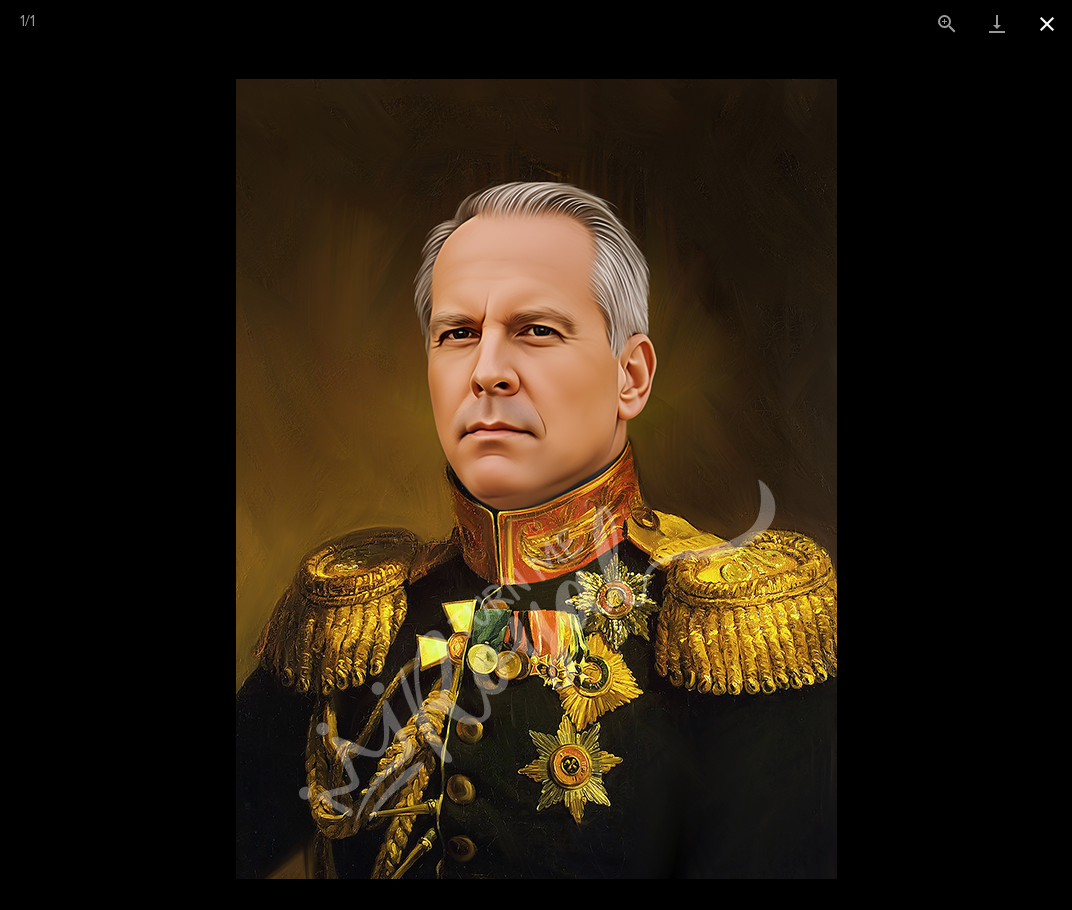 click at bounding box center (1047, 23) 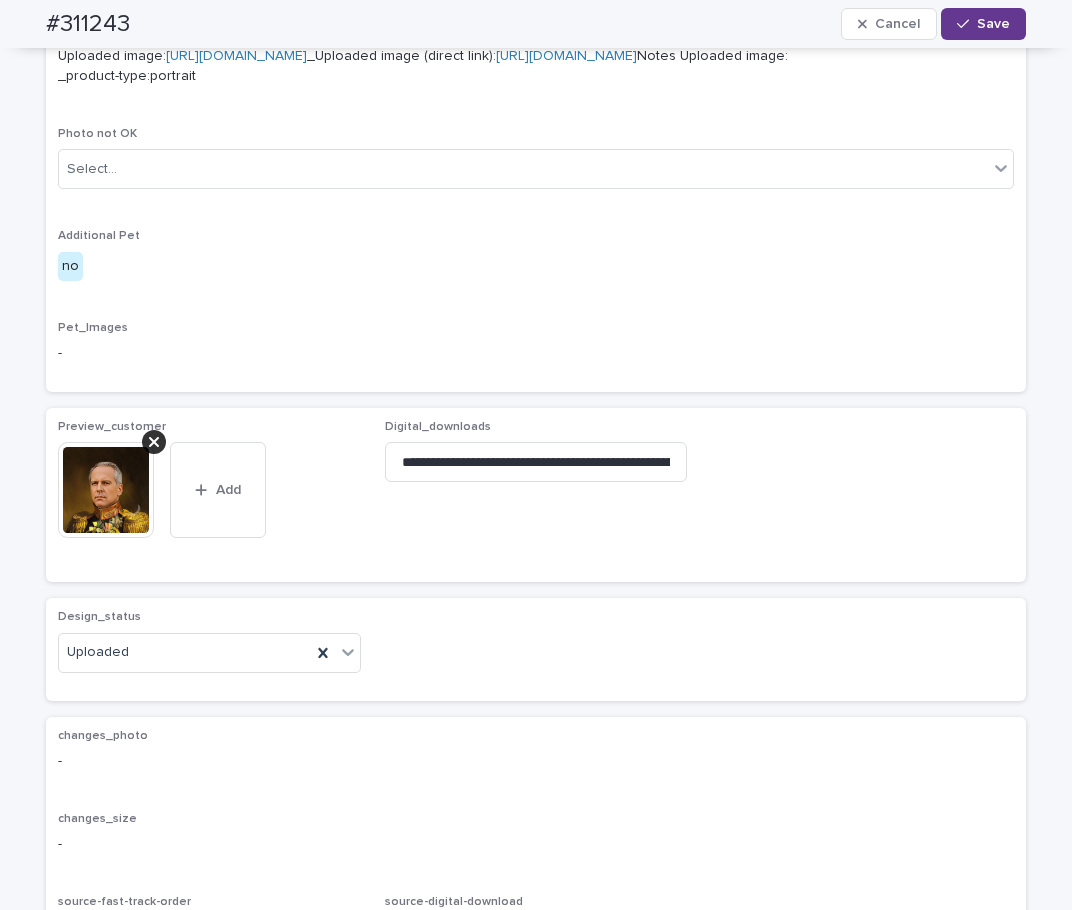 click on "Save" at bounding box center [983, 24] 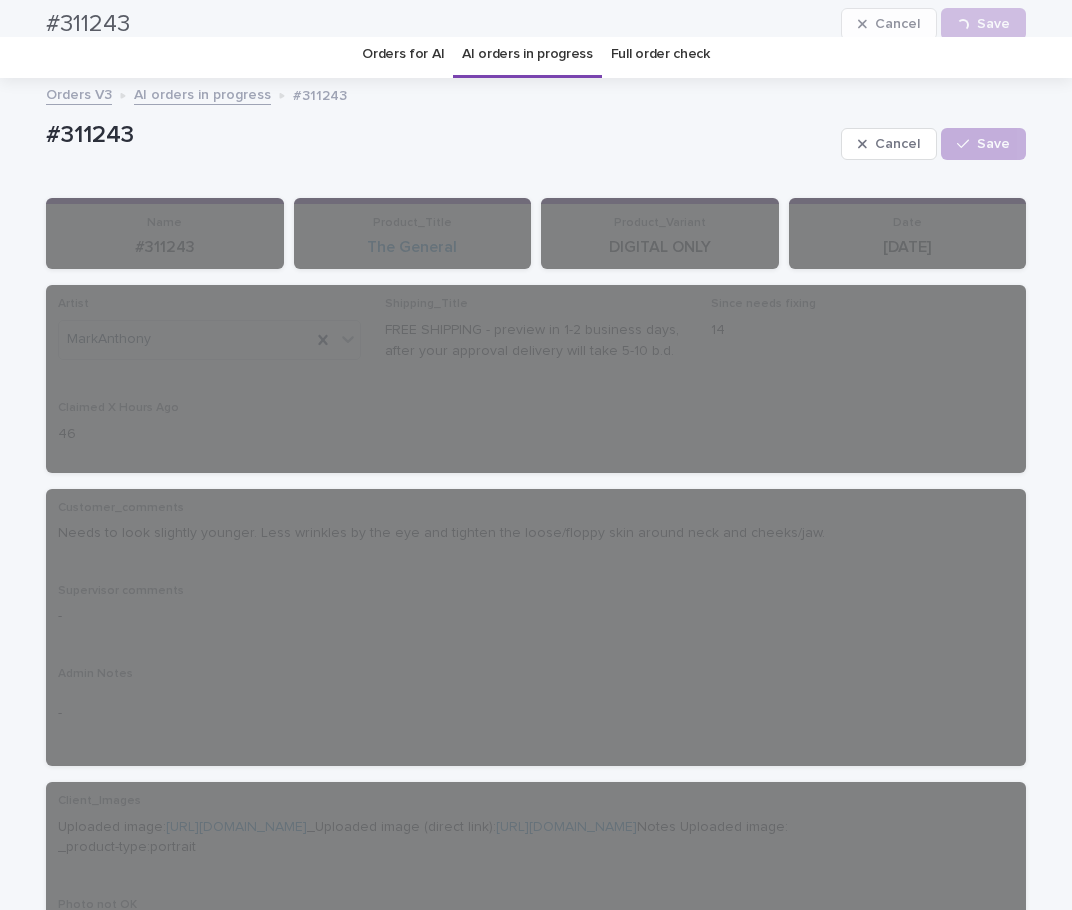 scroll, scrollTop: 0, scrollLeft: 0, axis: both 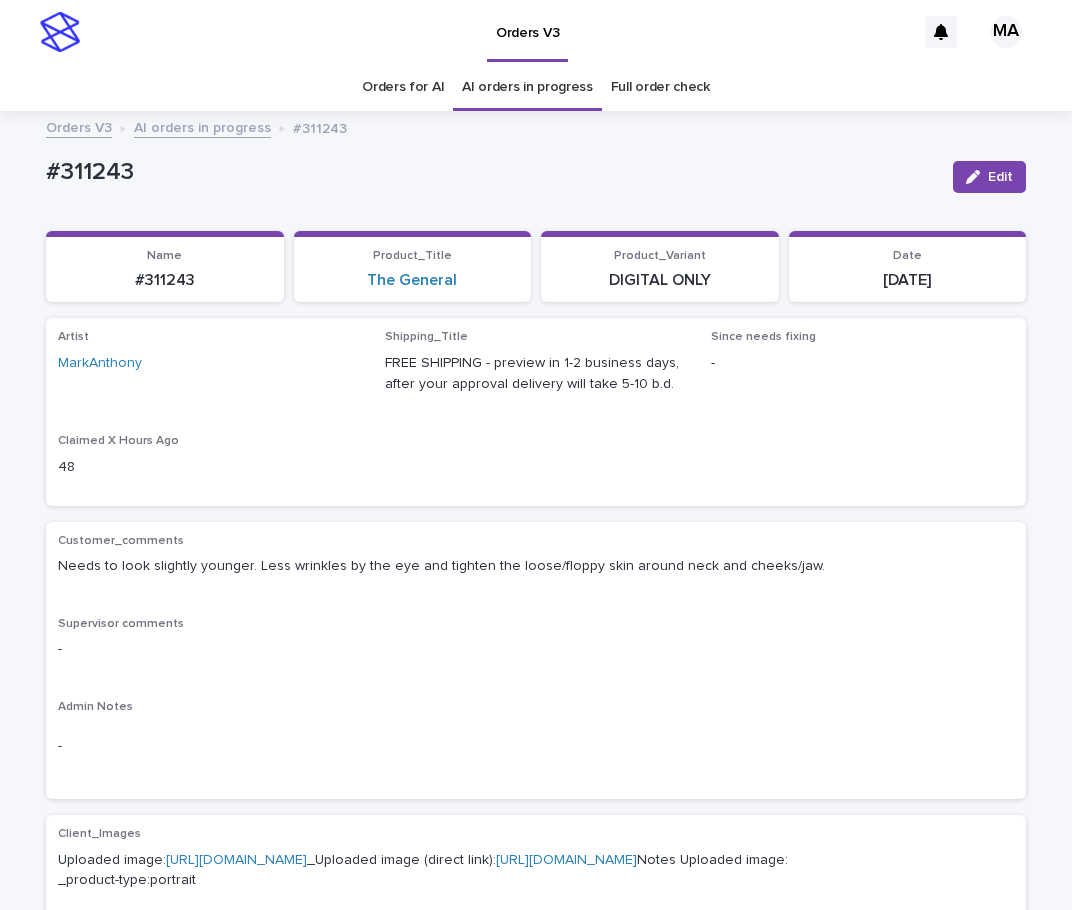 click on "AI orders in progress" at bounding box center [202, 126] 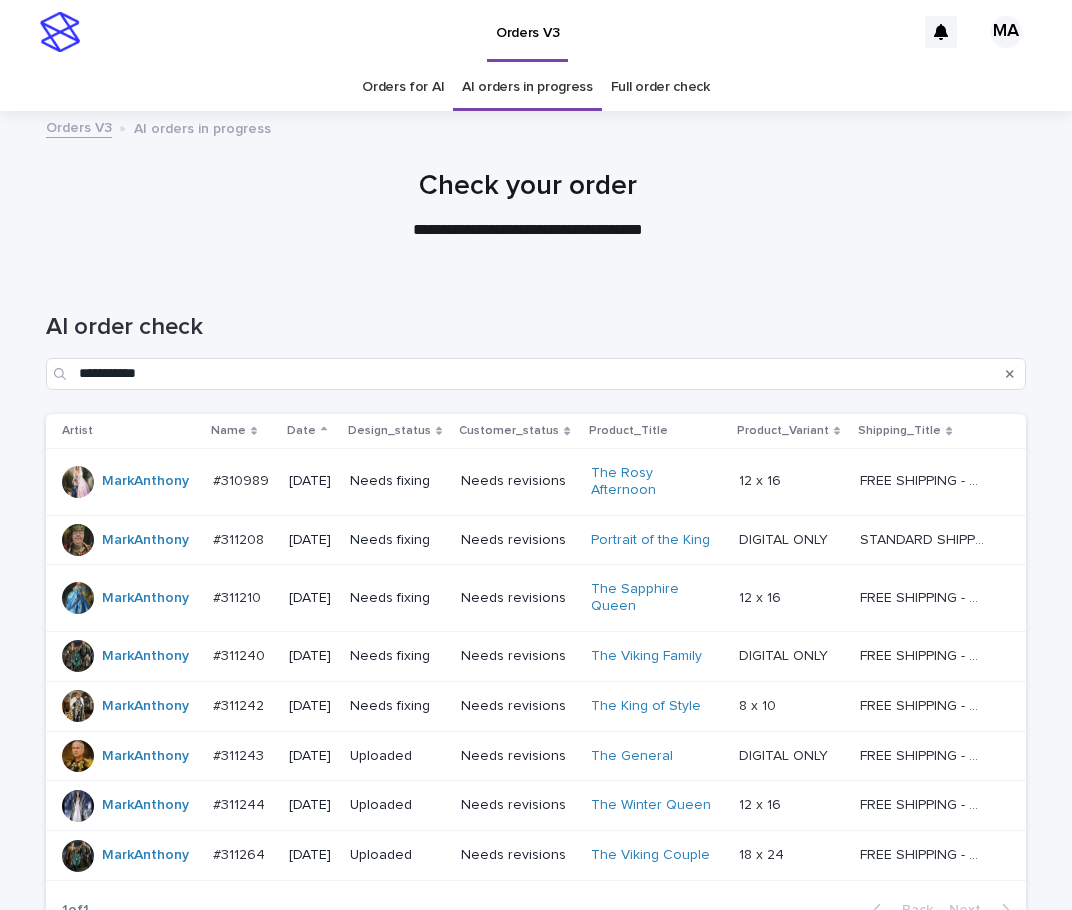 click on "The King of Style" at bounding box center [657, 706] 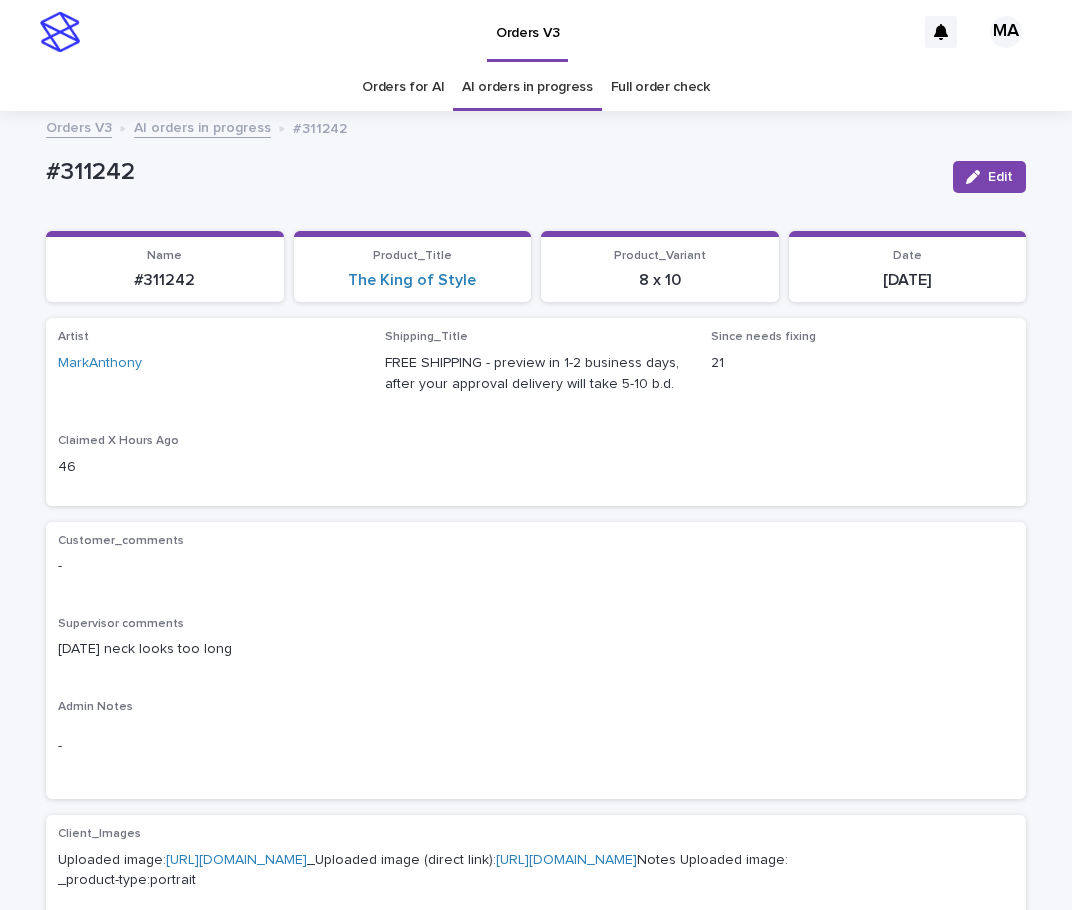 click on "Artist MarkAnthony   Shipping_Title FREE SHIPPING - preview in 1-2 business days, after your approval delivery will take 5-10 b.d. Since needs fixing 21 Claimed X Hours Ago 46" at bounding box center (536, 411) 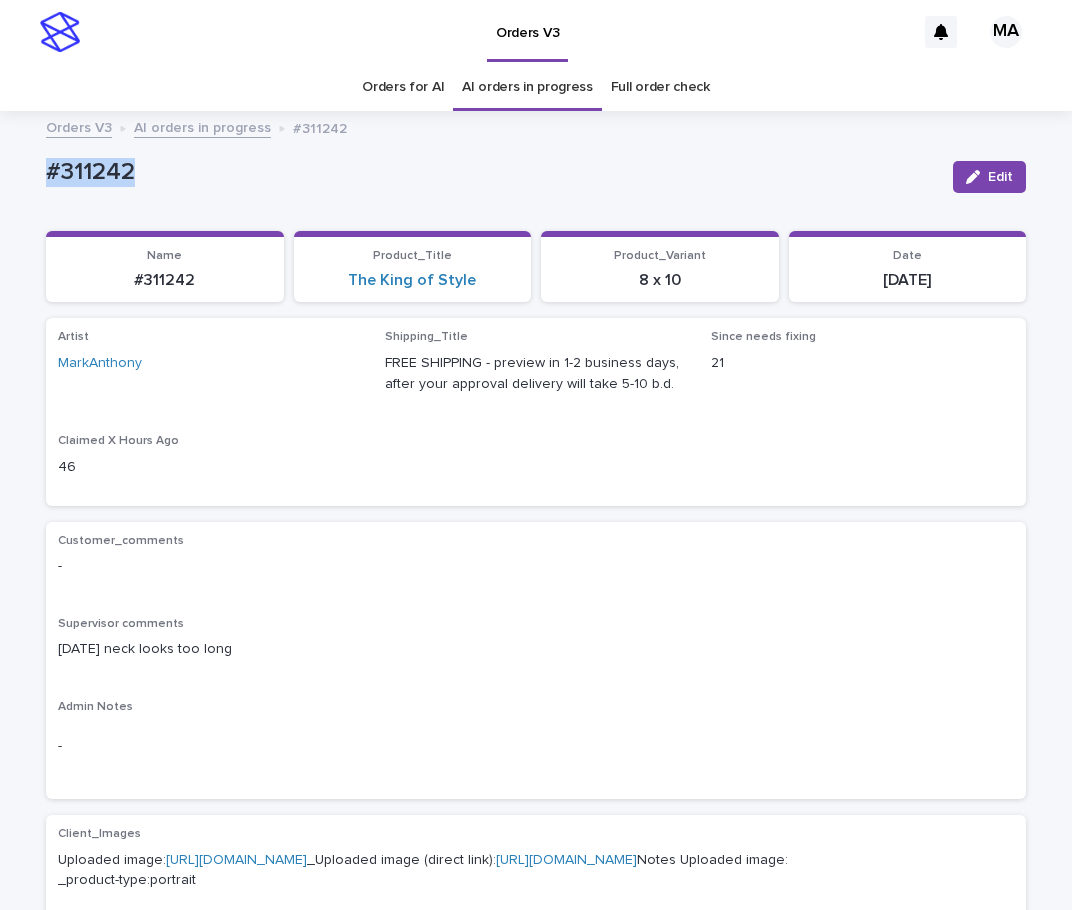 drag, startPoint x: 132, startPoint y: 174, endPoint x: 36, endPoint y: 186, distance: 96.74709 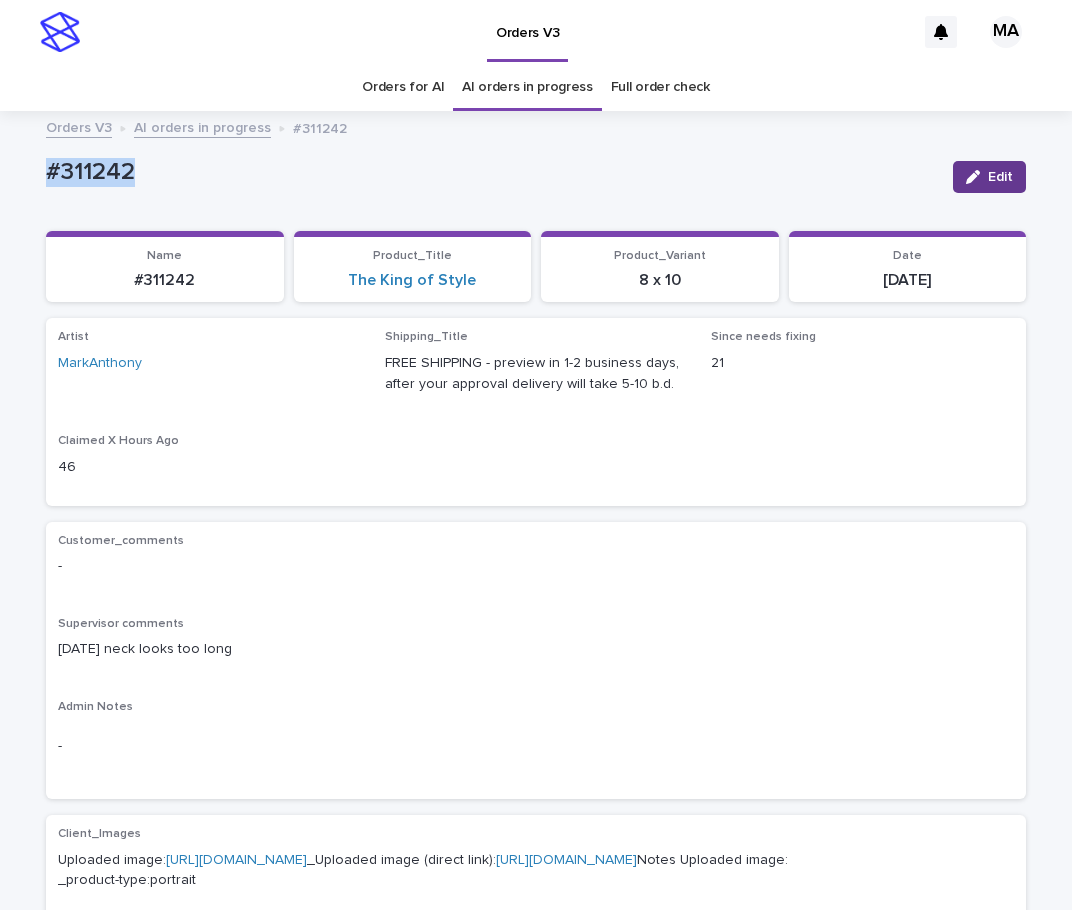 click on "Edit" at bounding box center (1000, 177) 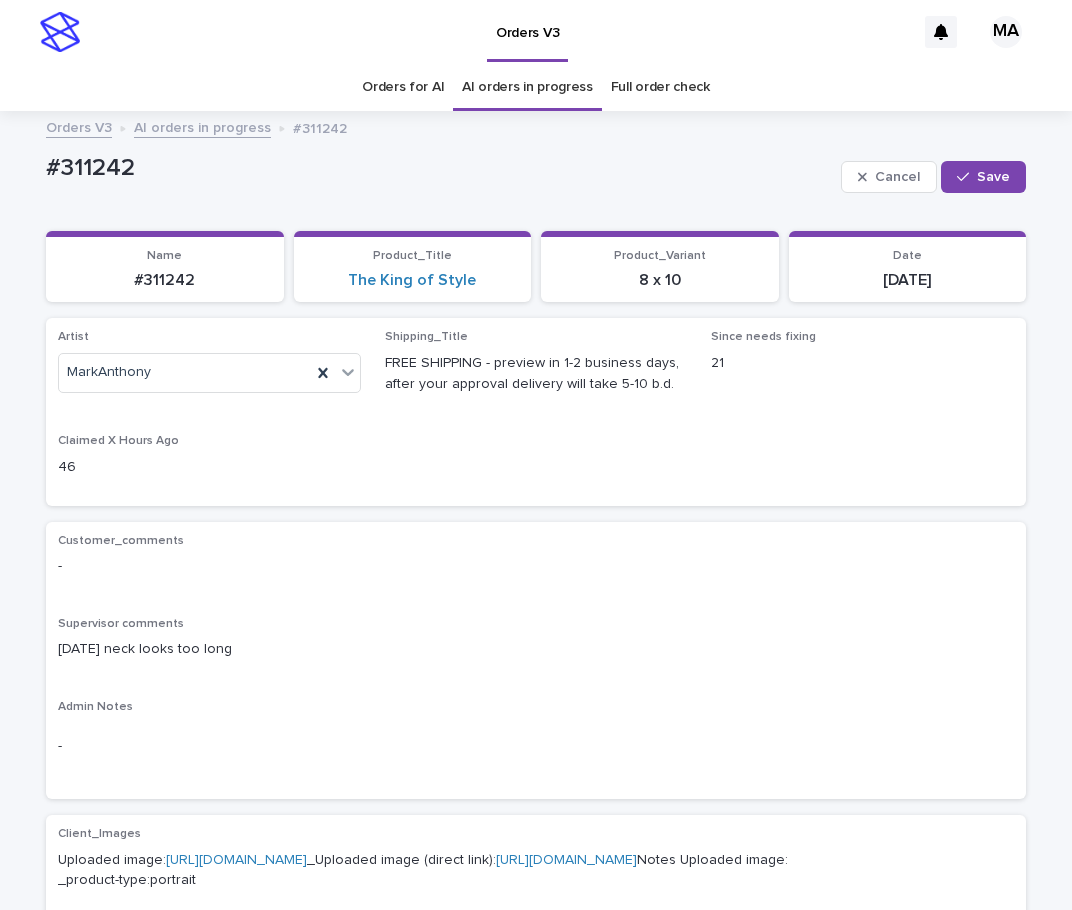 click on "Customer_comments - Supervisor comments [DATE] neck looks too long Admin Notes -" at bounding box center (536, 661) 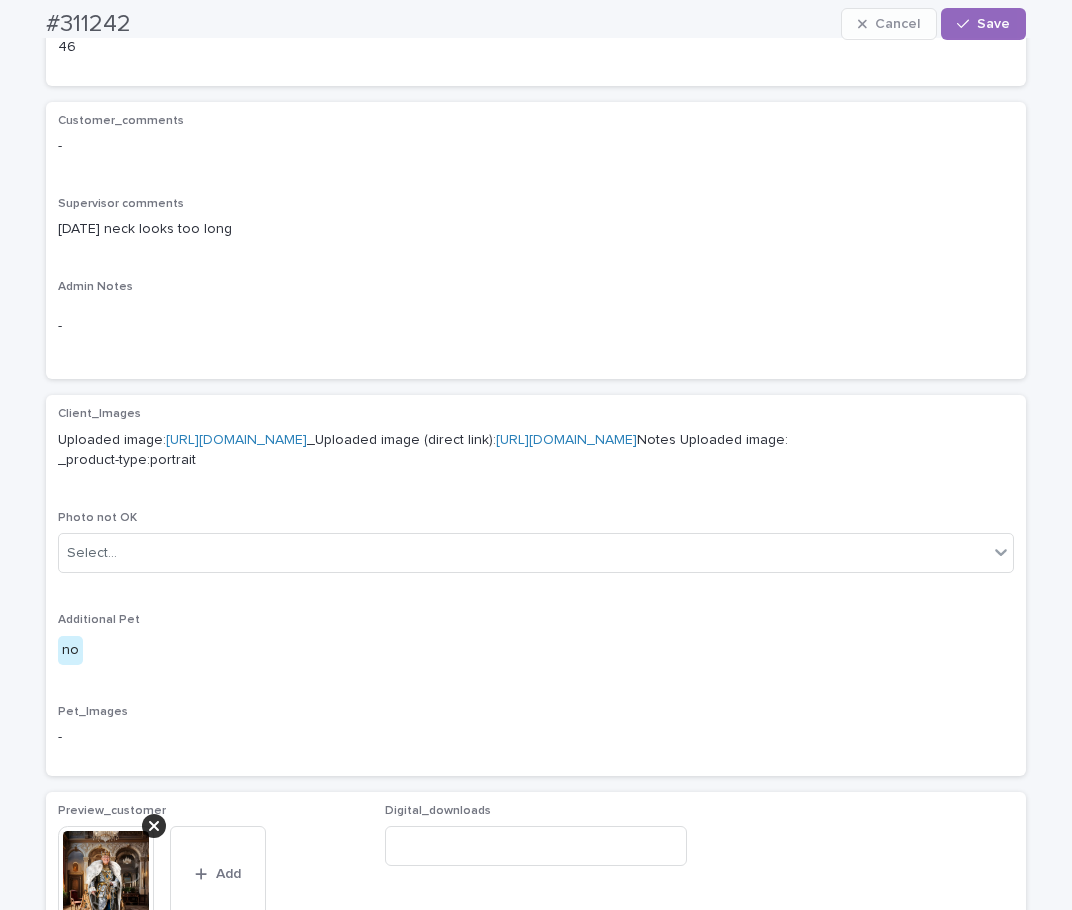 scroll, scrollTop: 840, scrollLeft: 0, axis: vertical 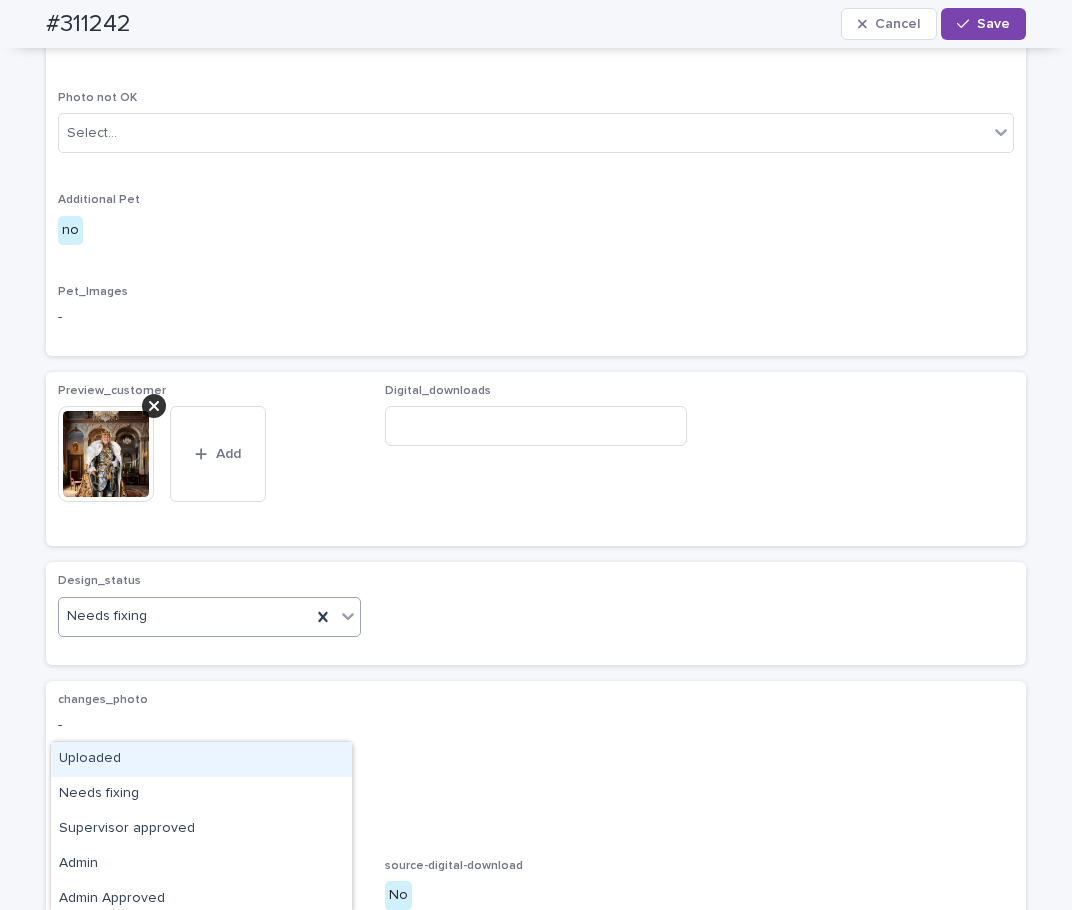 click 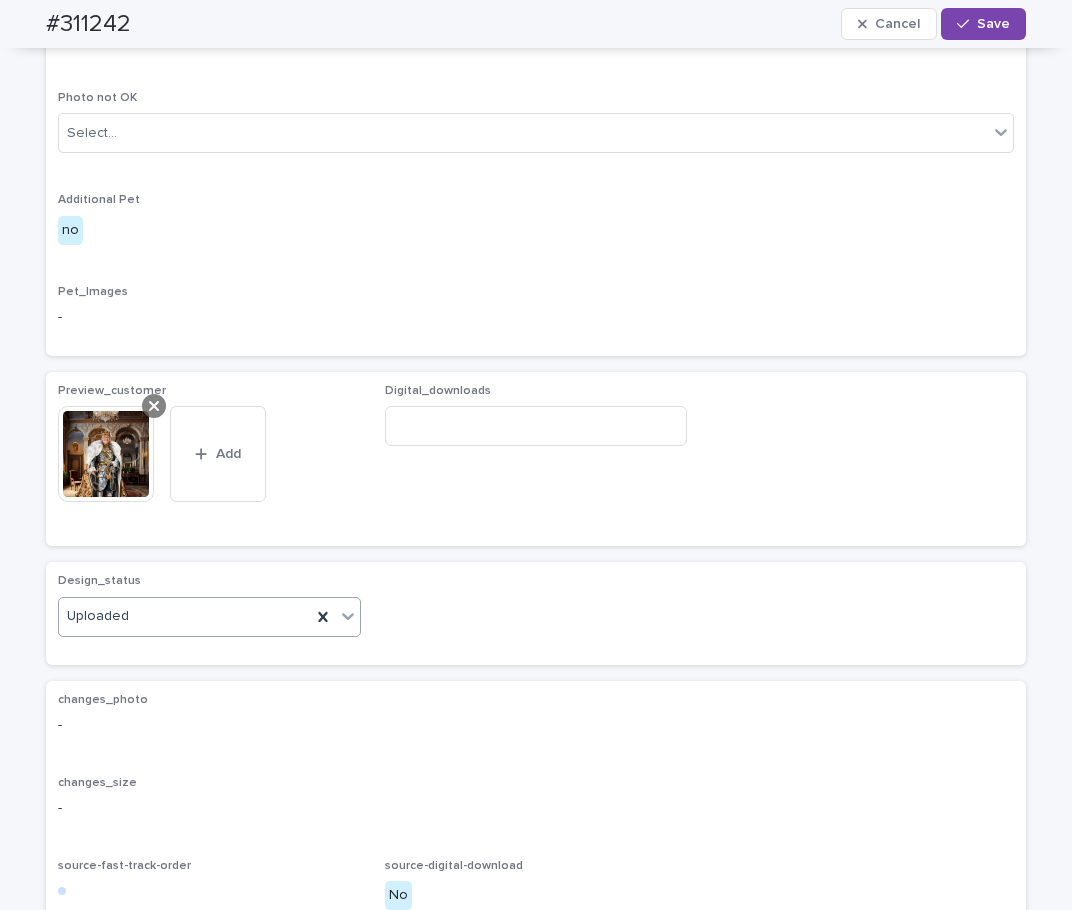 click 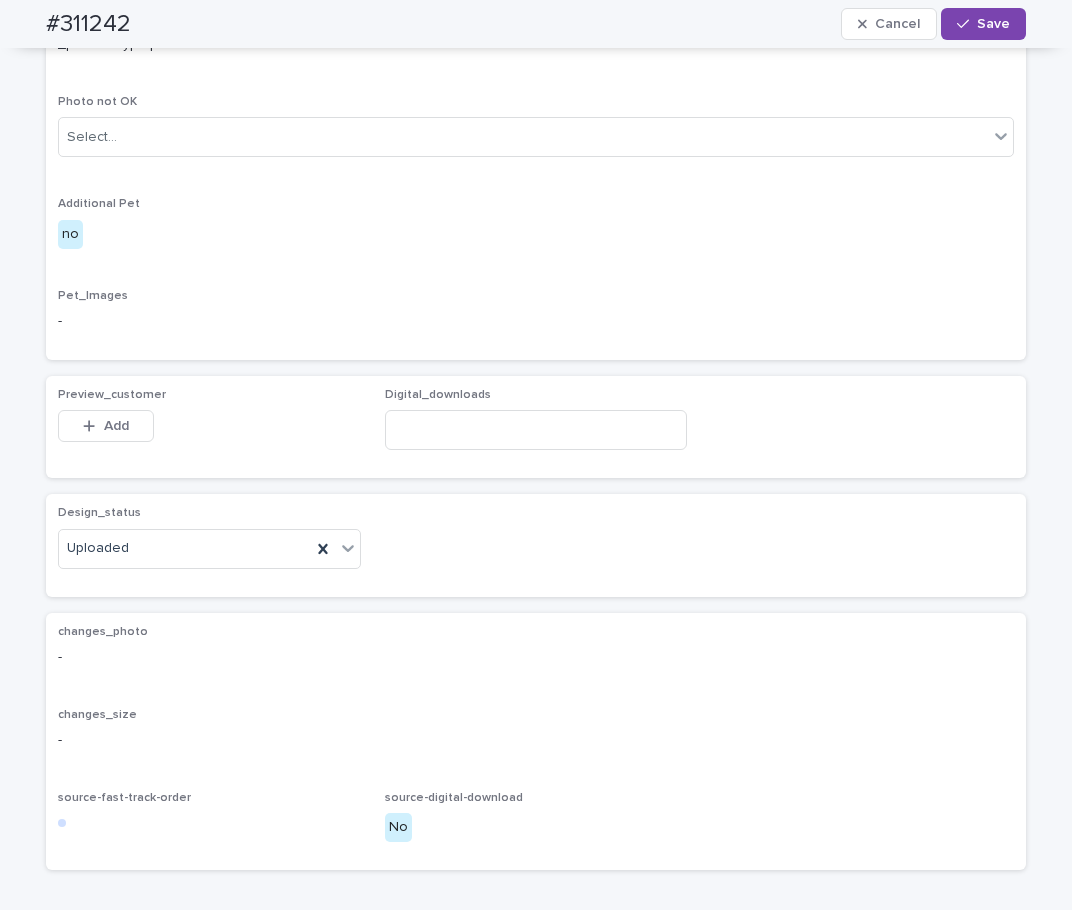 scroll, scrollTop: 804, scrollLeft: 0, axis: vertical 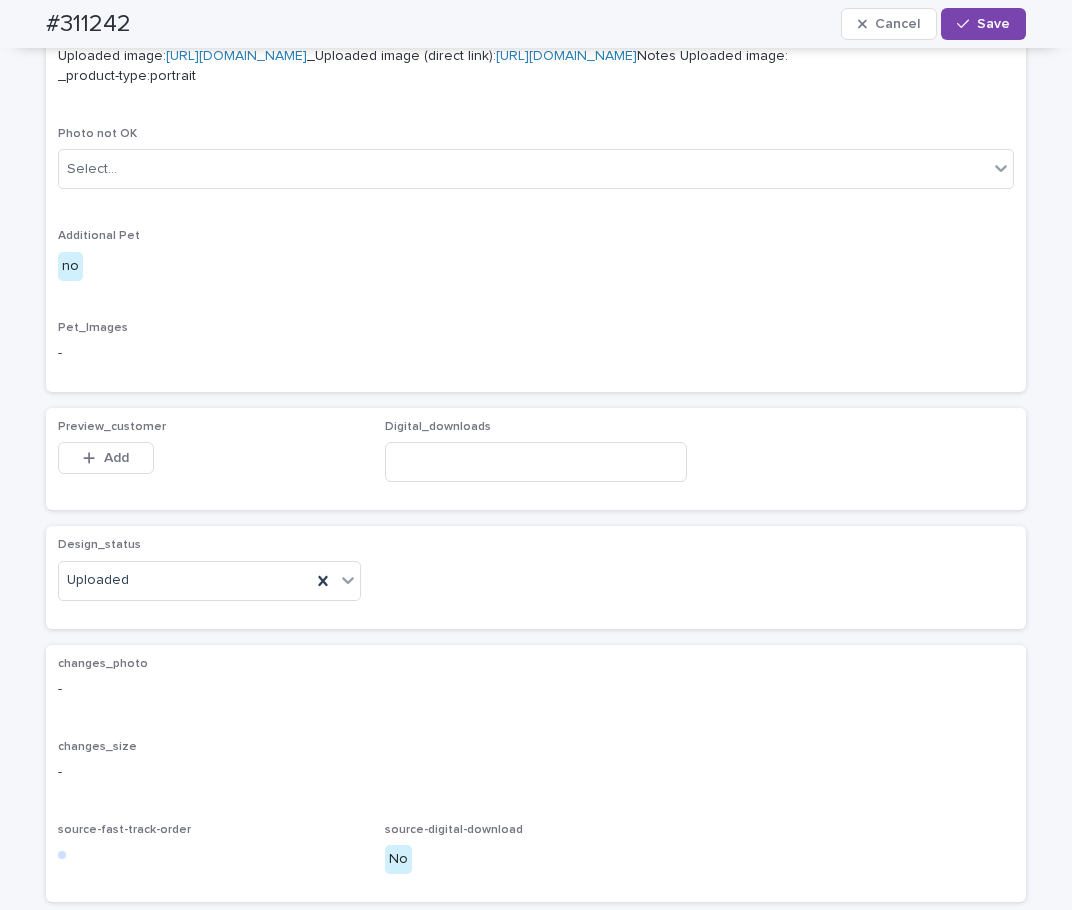 click on "Add" at bounding box center [106, 458] 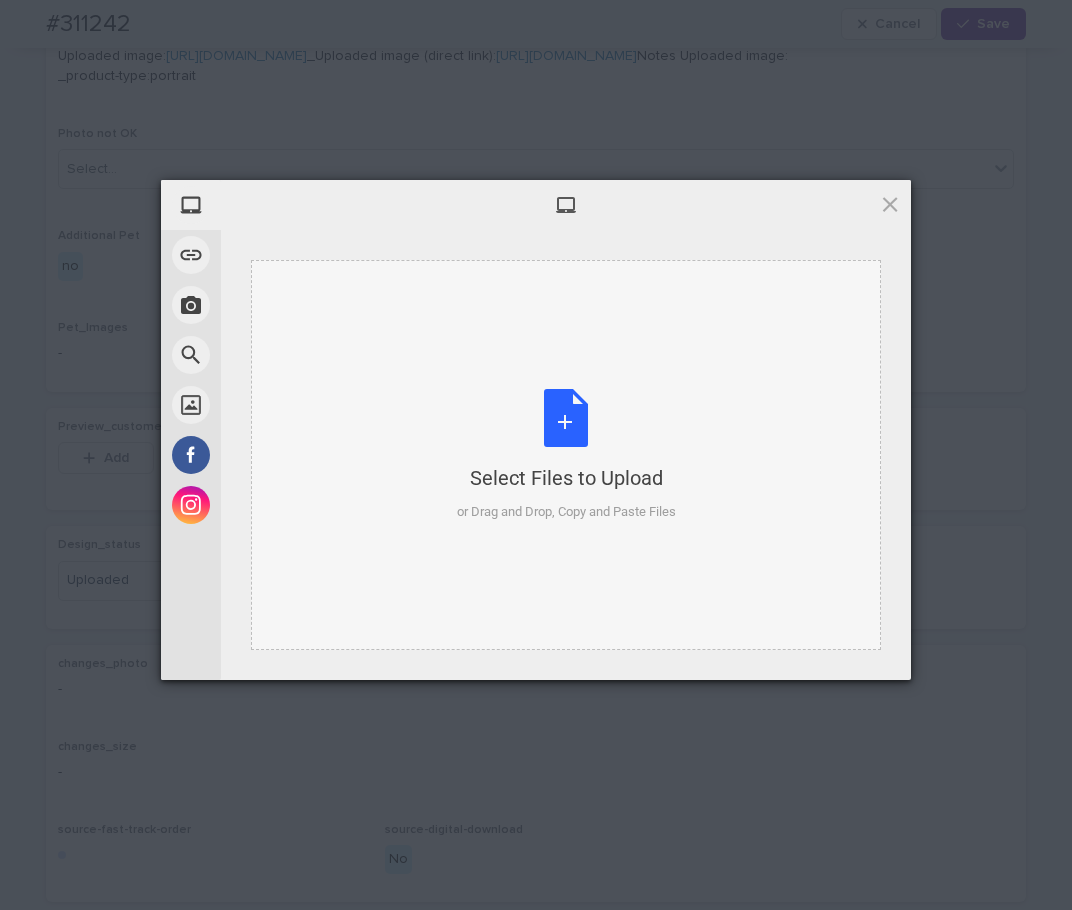 click on "Select Files to Upload
or Drag and Drop, Copy and Paste Files" at bounding box center [566, 455] 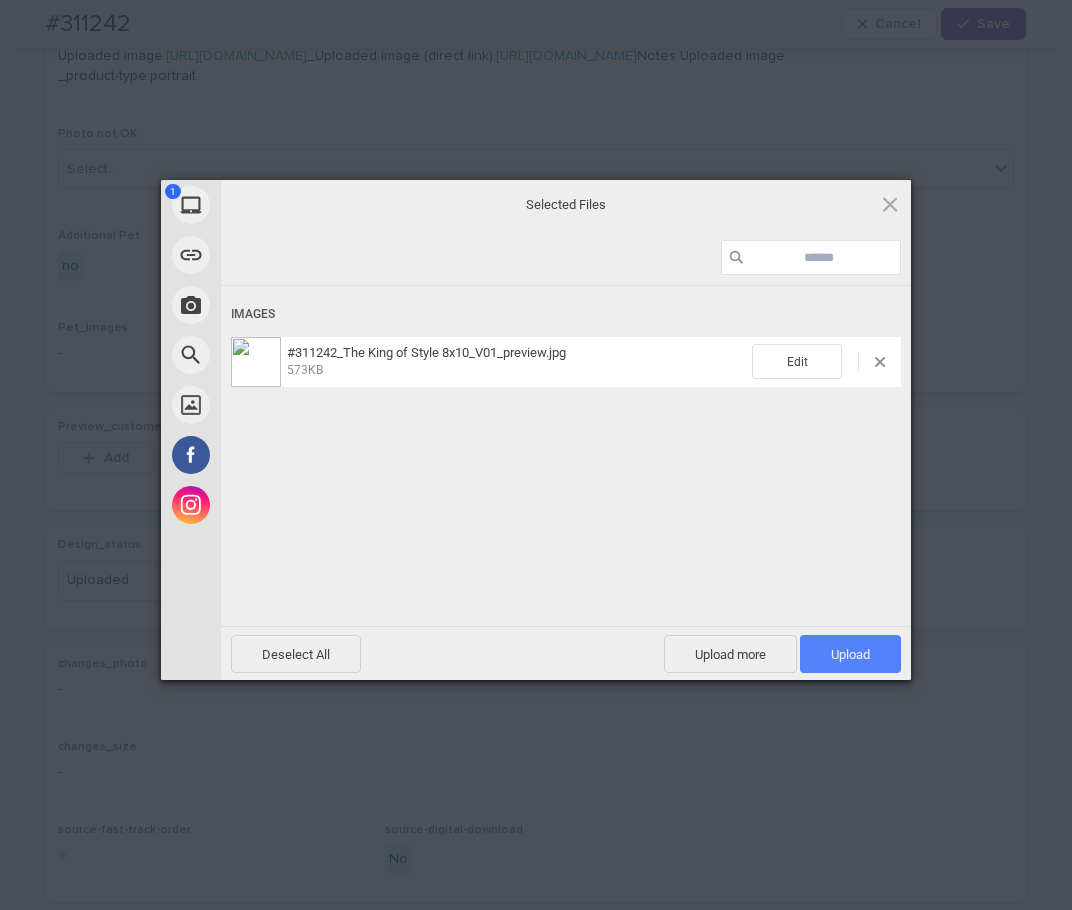 click on "Upload
1" at bounding box center [850, 654] 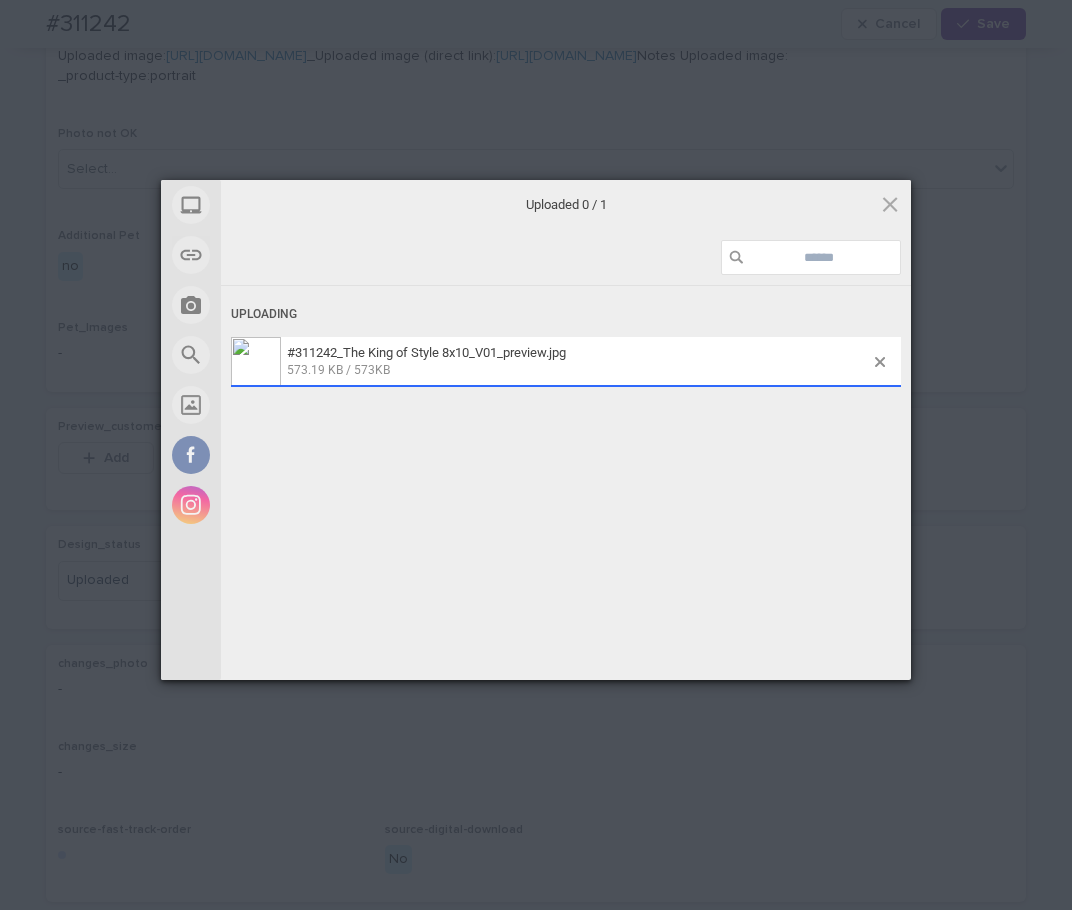 scroll, scrollTop: 804, scrollLeft: 0, axis: vertical 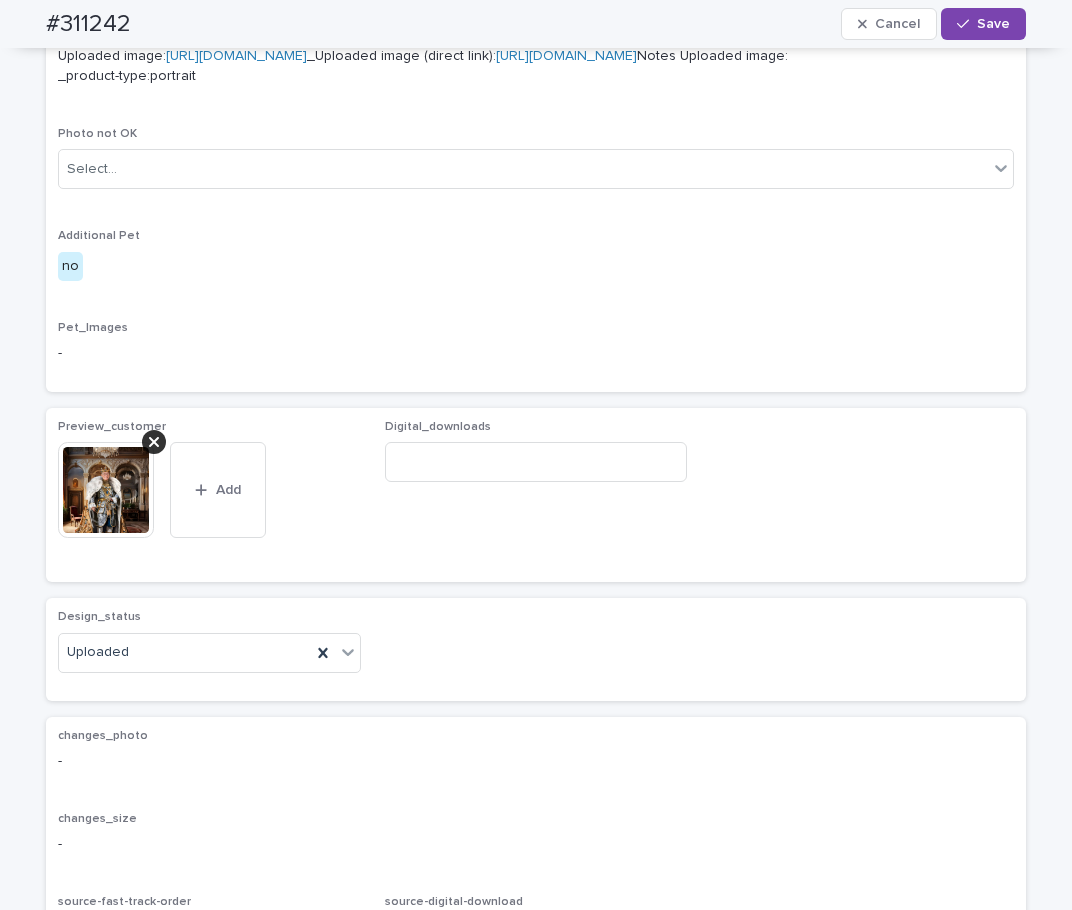 click on "Save" at bounding box center [983, 24] 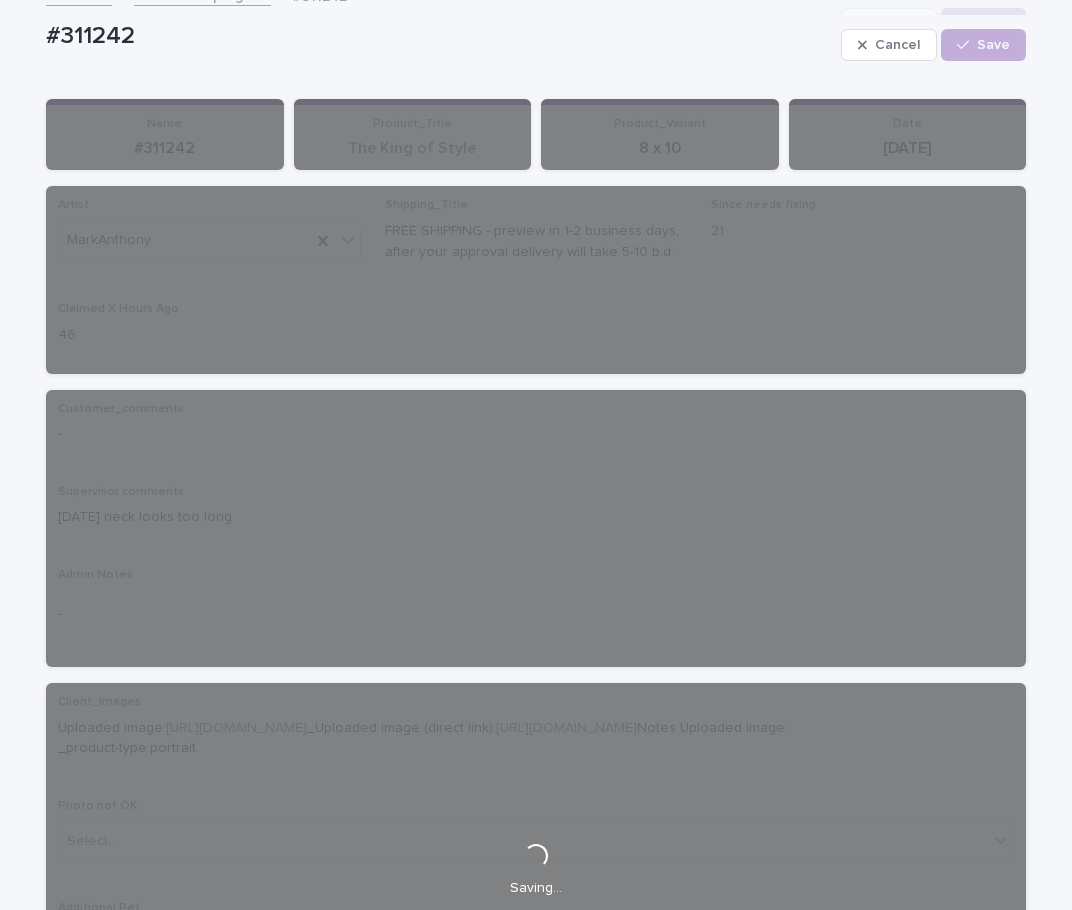 scroll, scrollTop: 0, scrollLeft: 0, axis: both 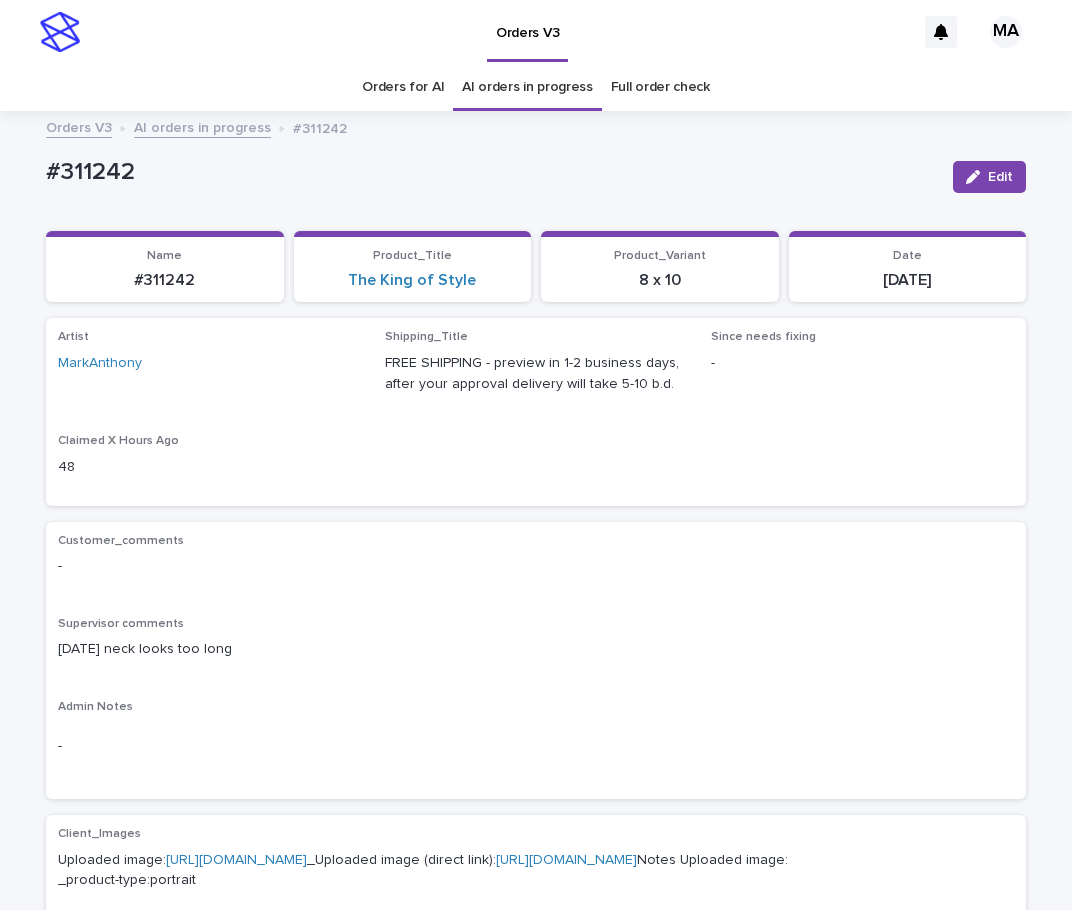 click on "AI orders in progress" at bounding box center (202, 126) 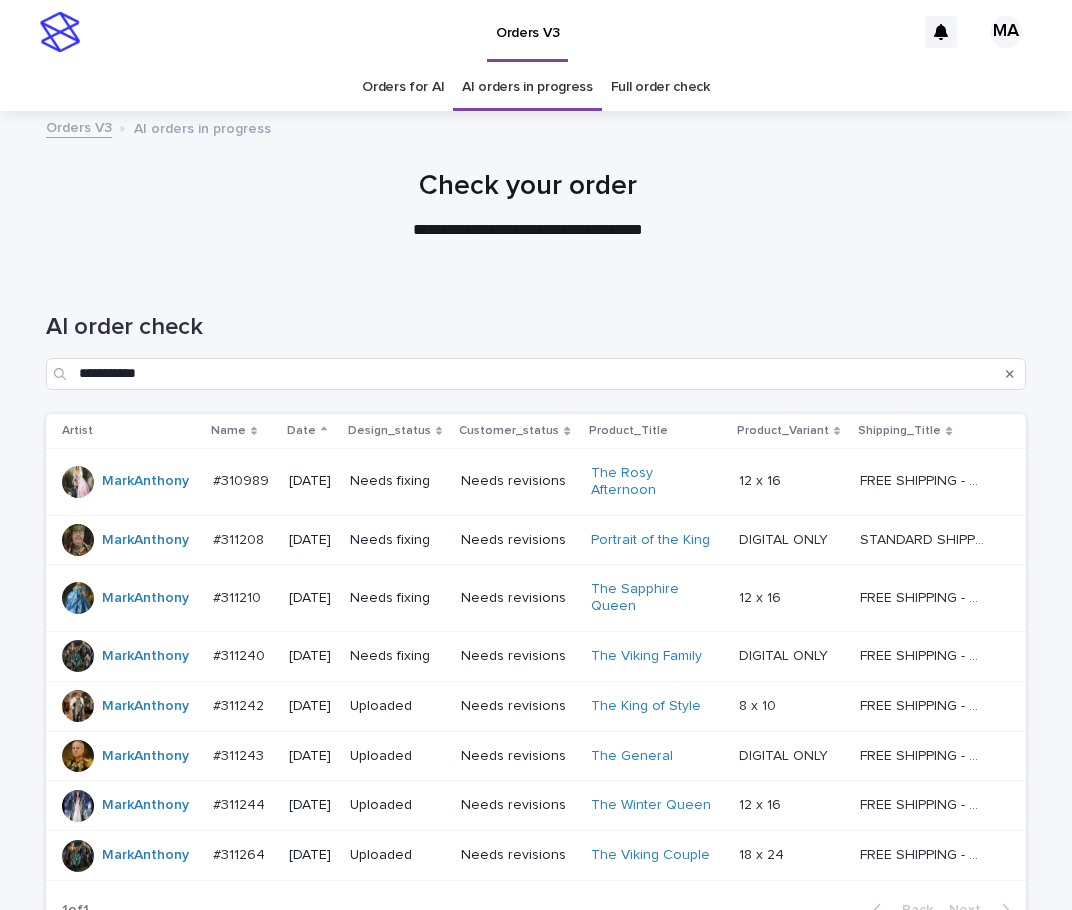 click on "DIGITAL ONLY" at bounding box center [785, 654] 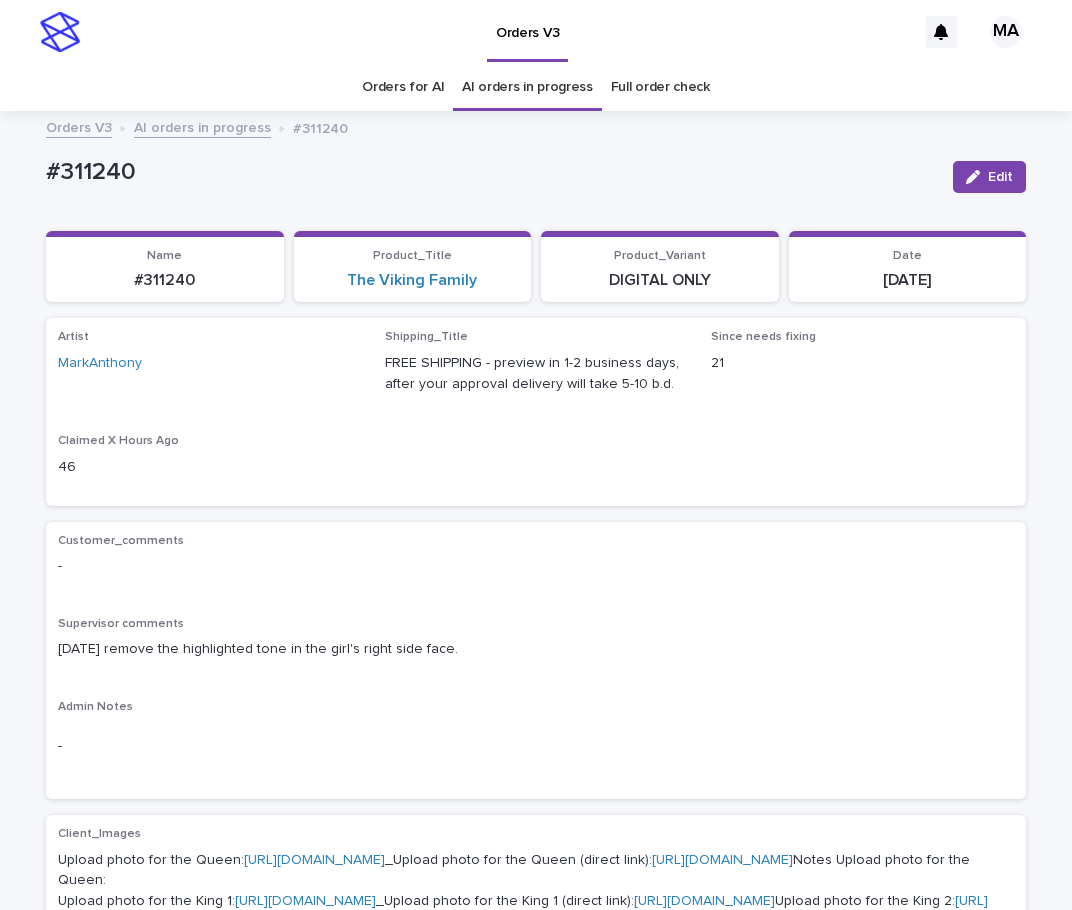 click on "#311240" at bounding box center (491, 172) 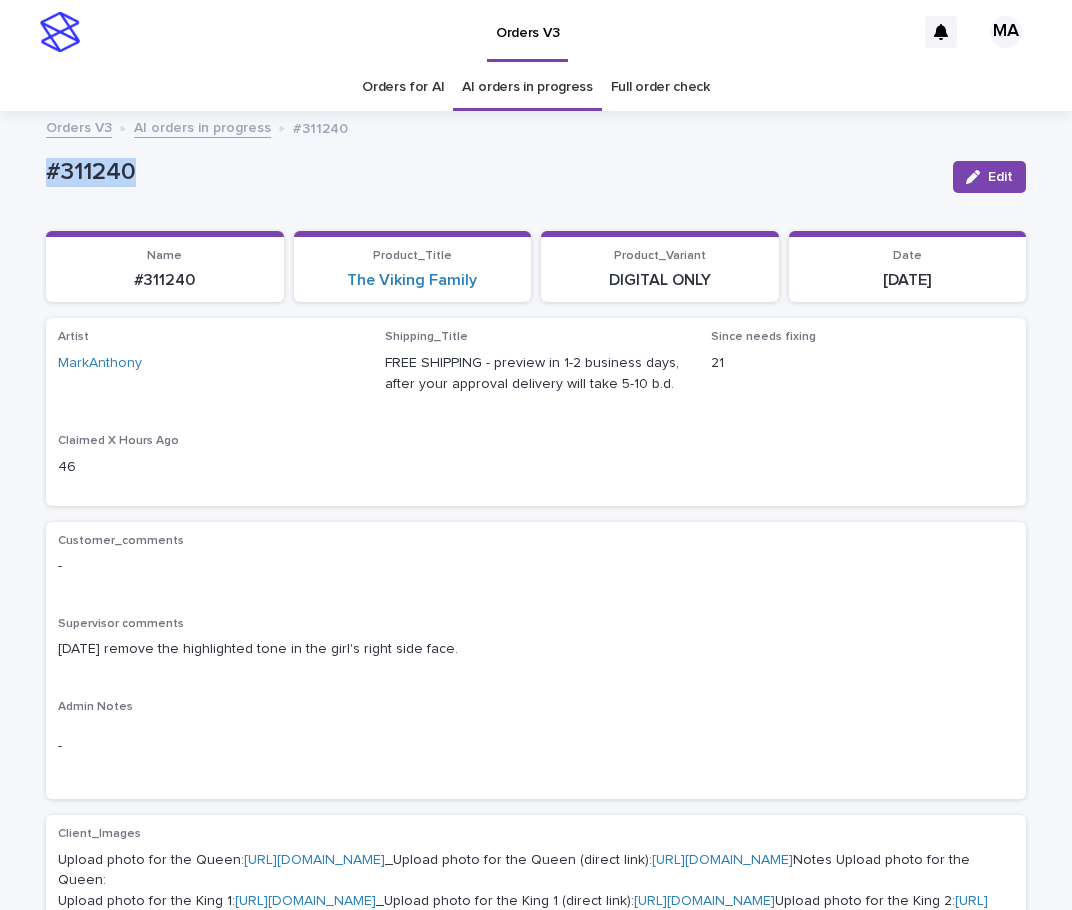 drag, startPoint x: 172, startPoint y: 179, endPoint x: 40, endPoint y: 190, distance: 132.45753 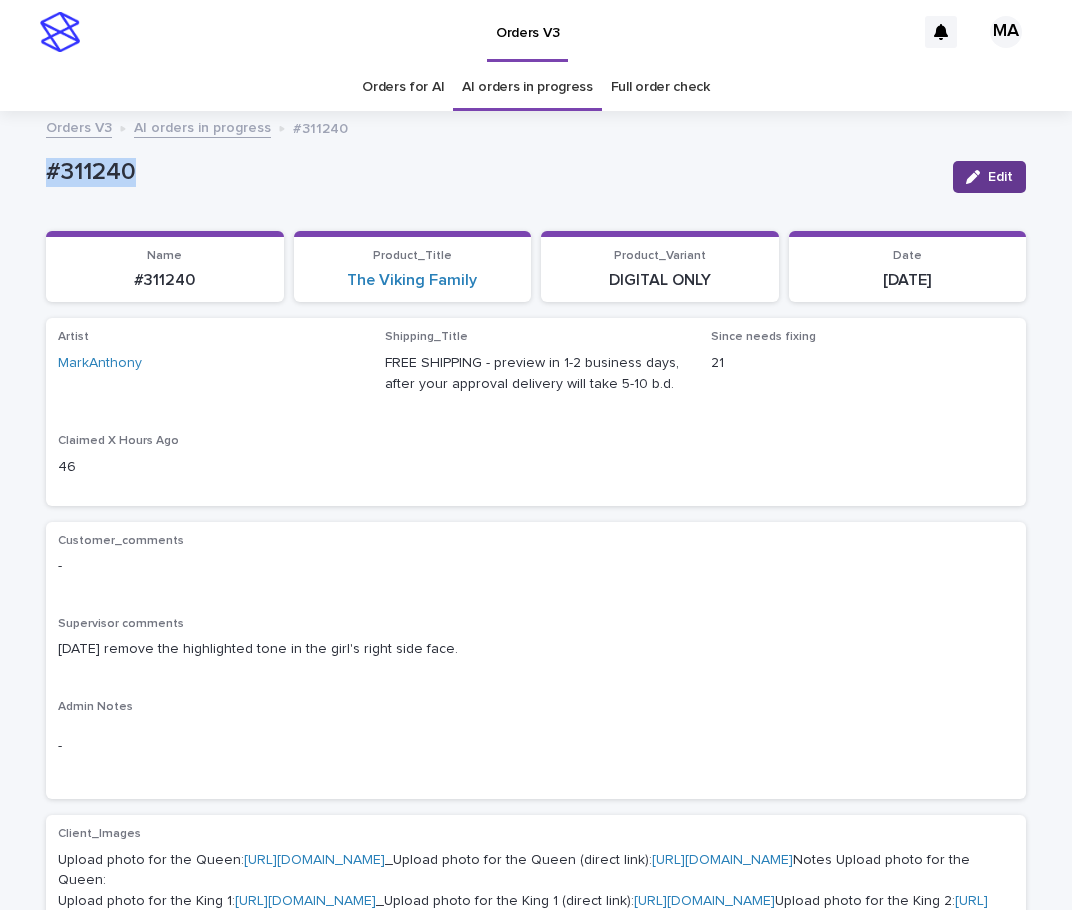 click on "Edit" at bounding box center (989, 177) 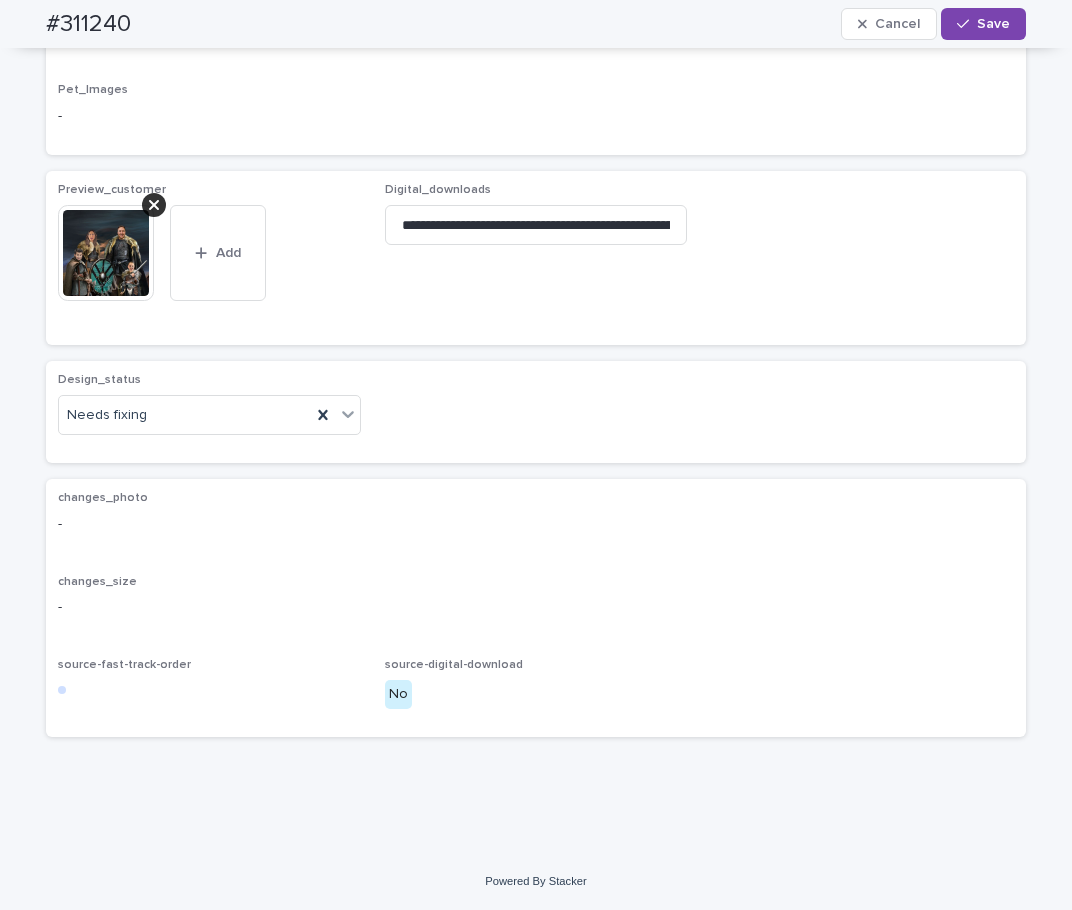 scroll, scrollTop: 1764, scrollLeft: 0, axis: vertical 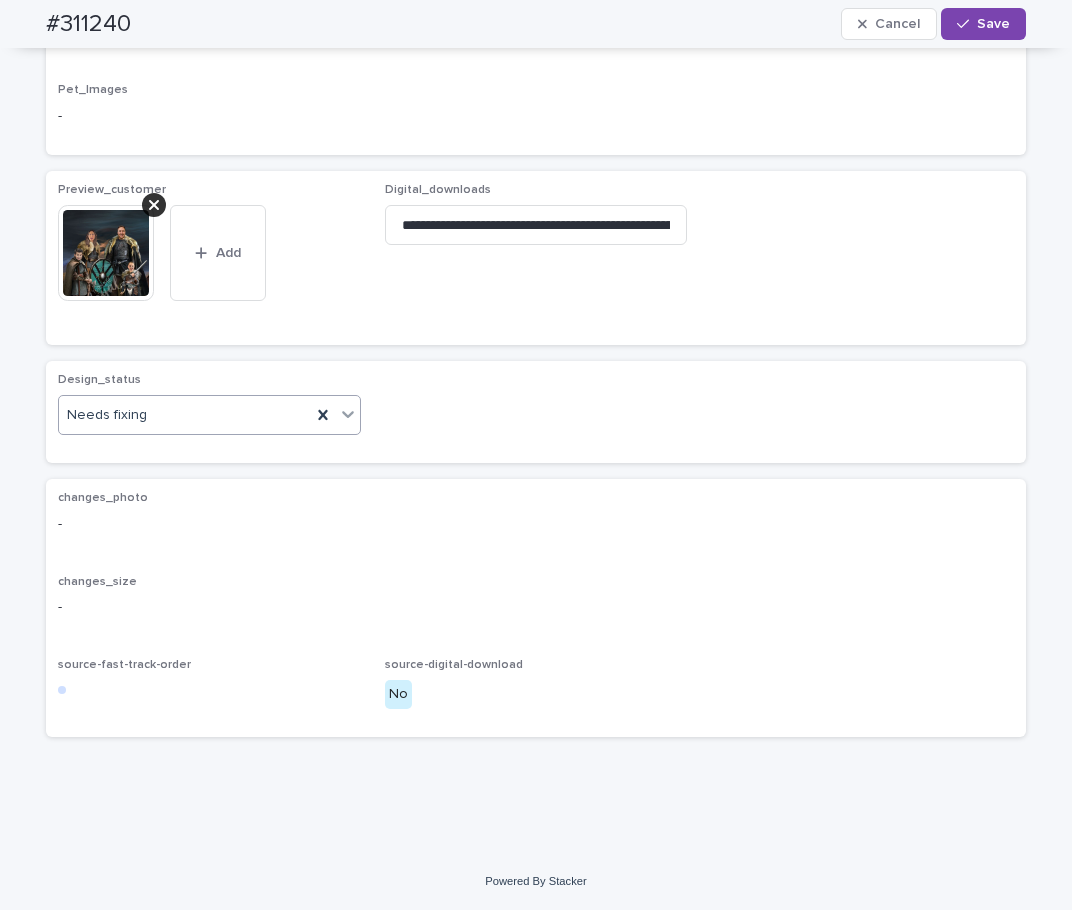 click at bounding box center [348, 414] 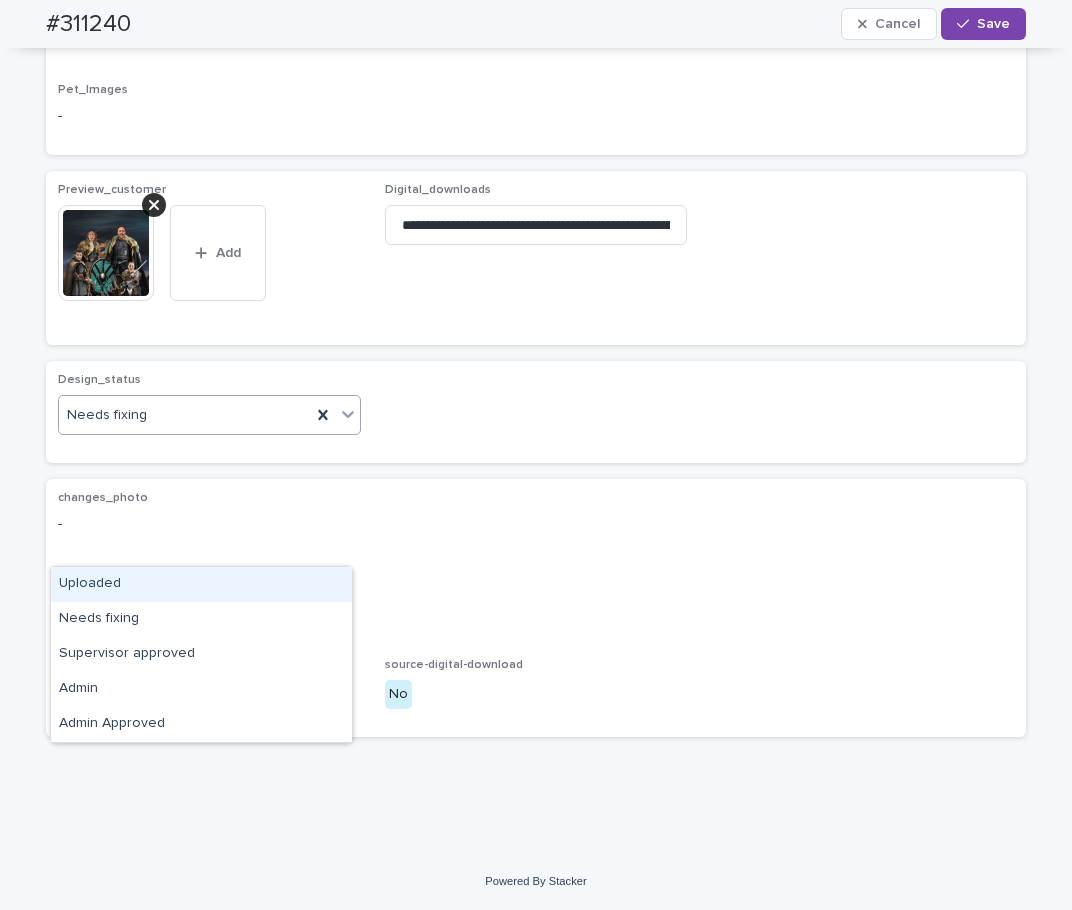click on "Uploaded" at bounding box center (201, 584) 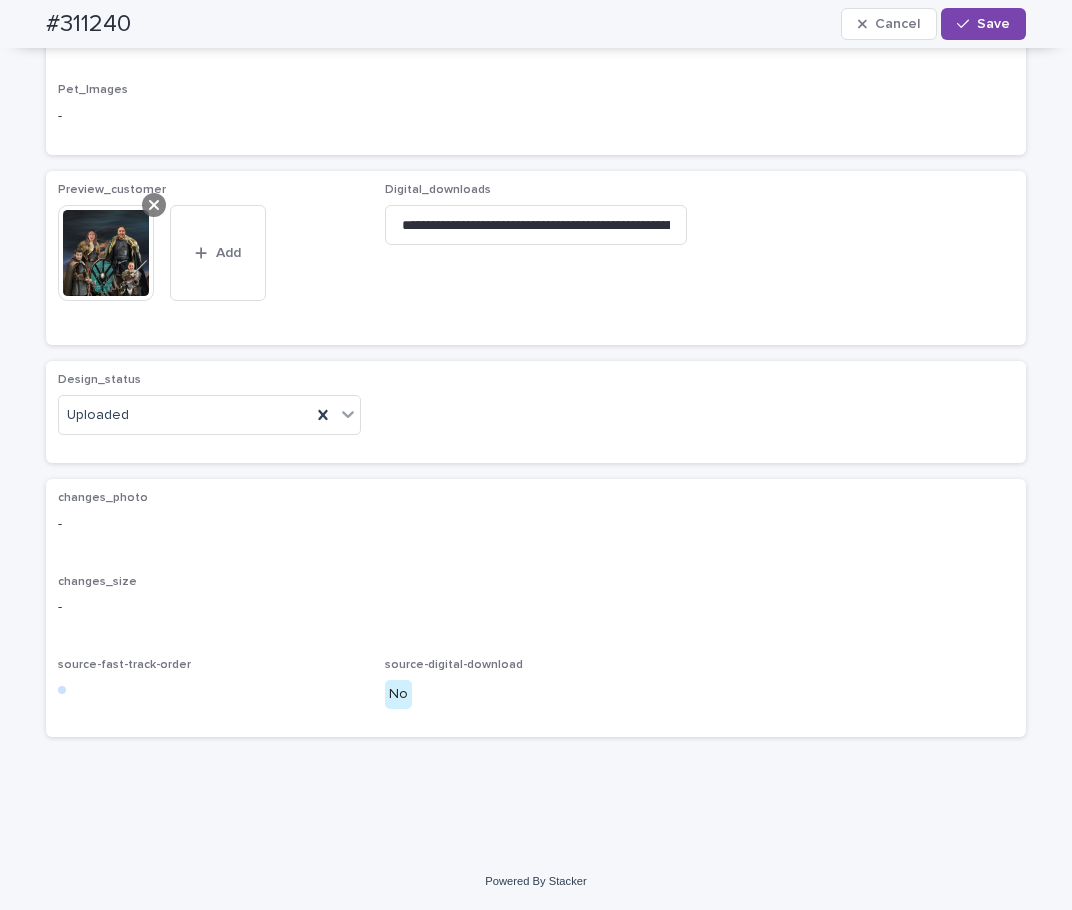 click at bounding box center (154, 205) 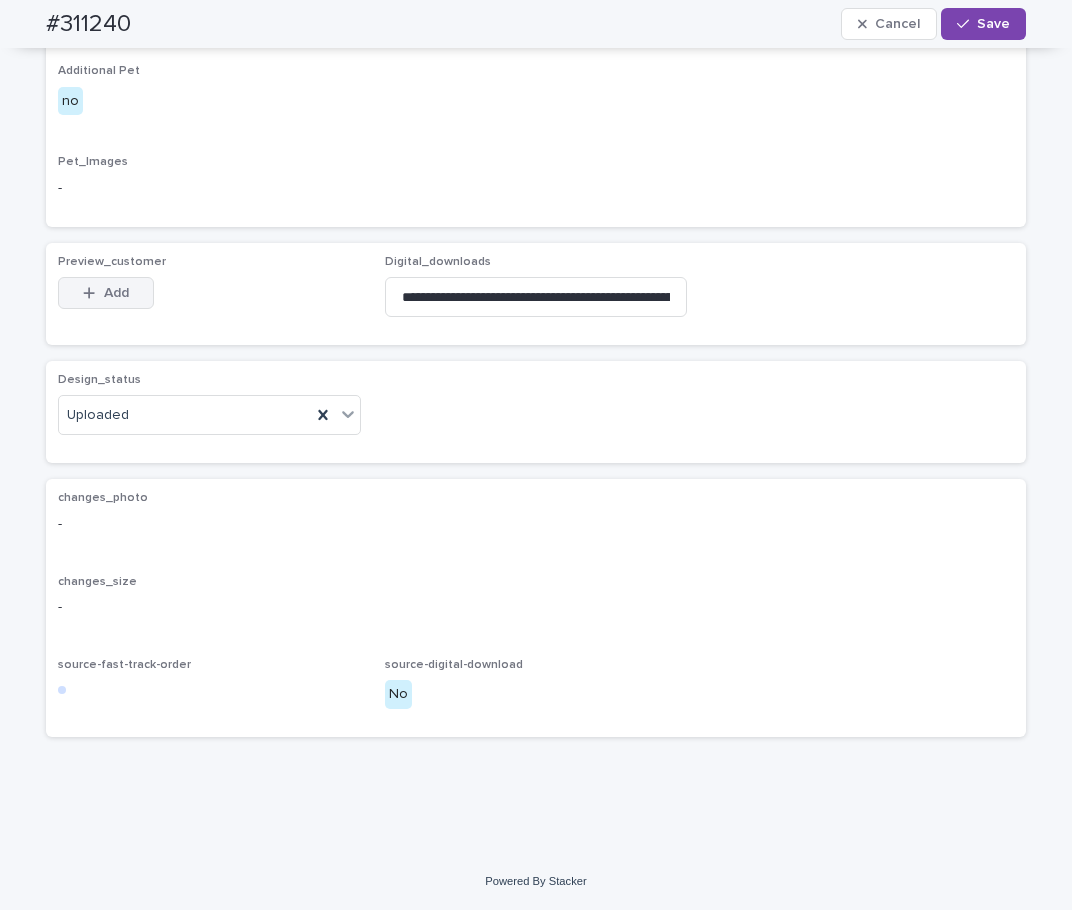 click on "Add" at bounding box center [106, 293] 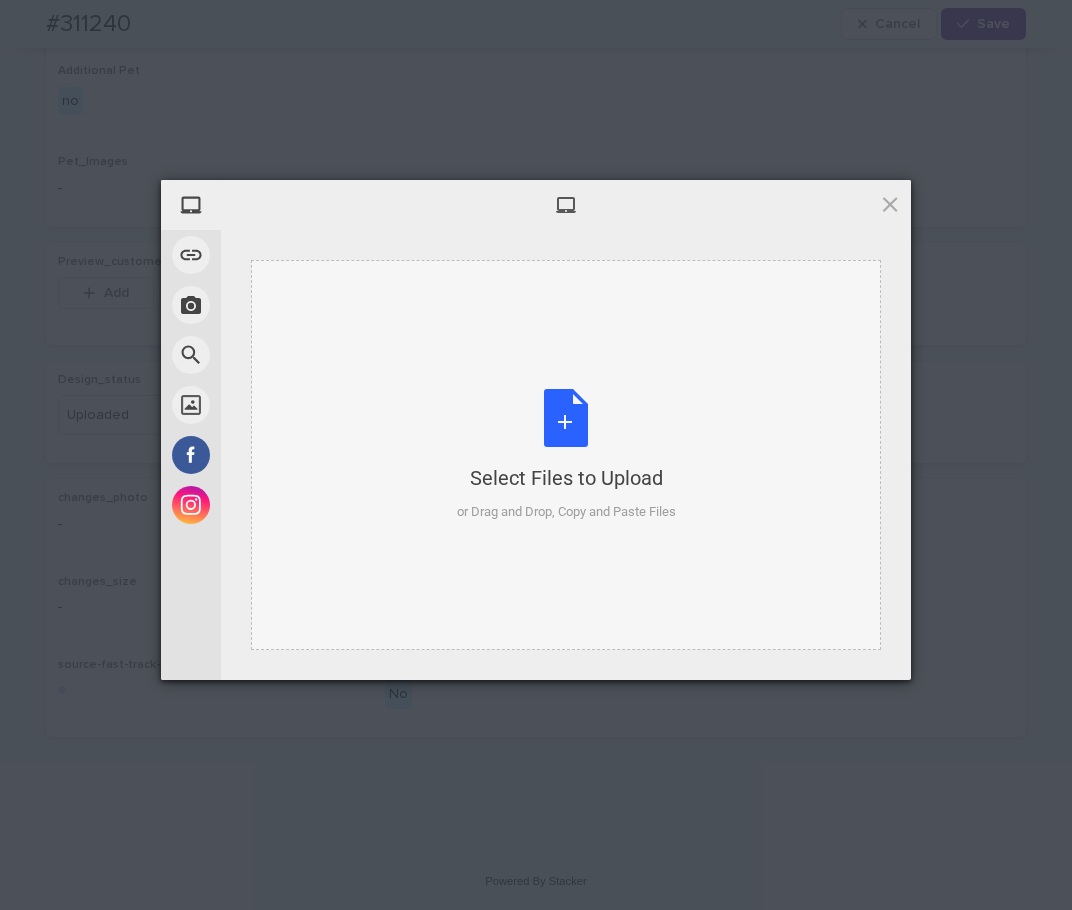 click on "Select Files to Upload" at bounding box center (566, 478) 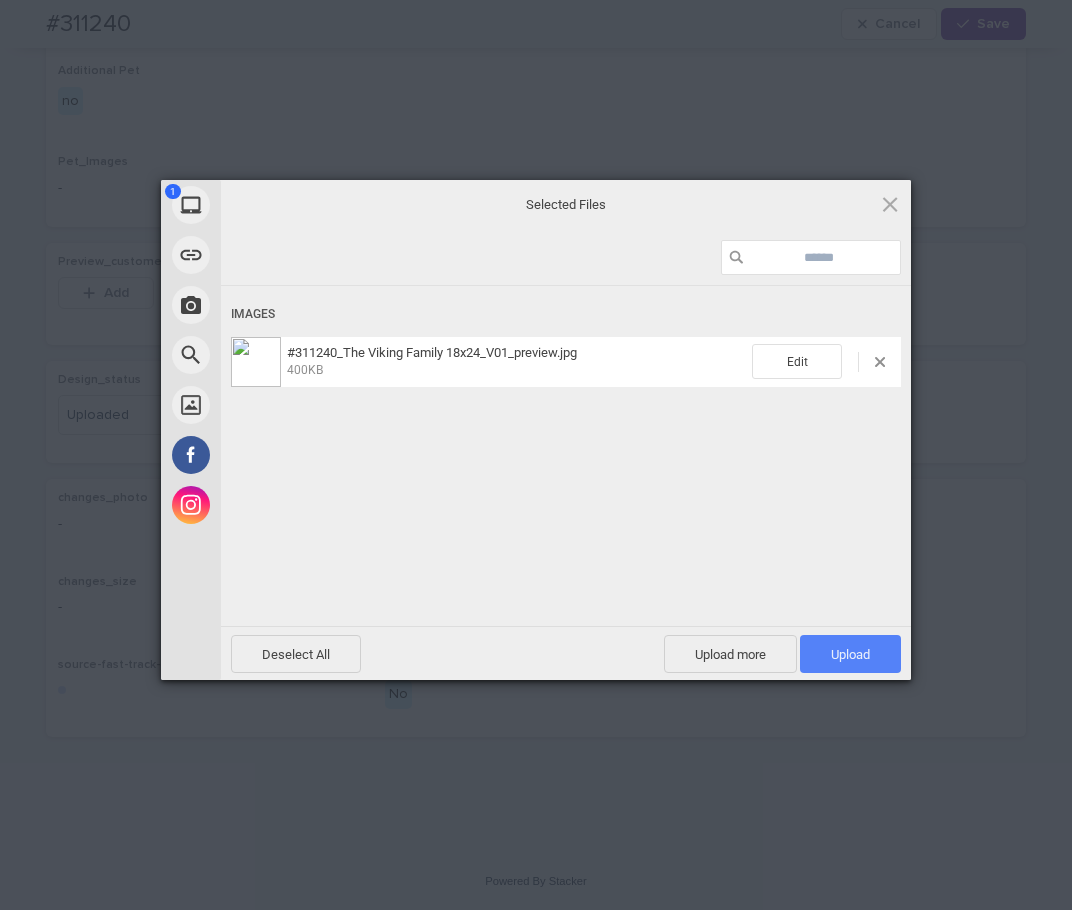 click on "Upload
1" at bounding box center [850, 654] 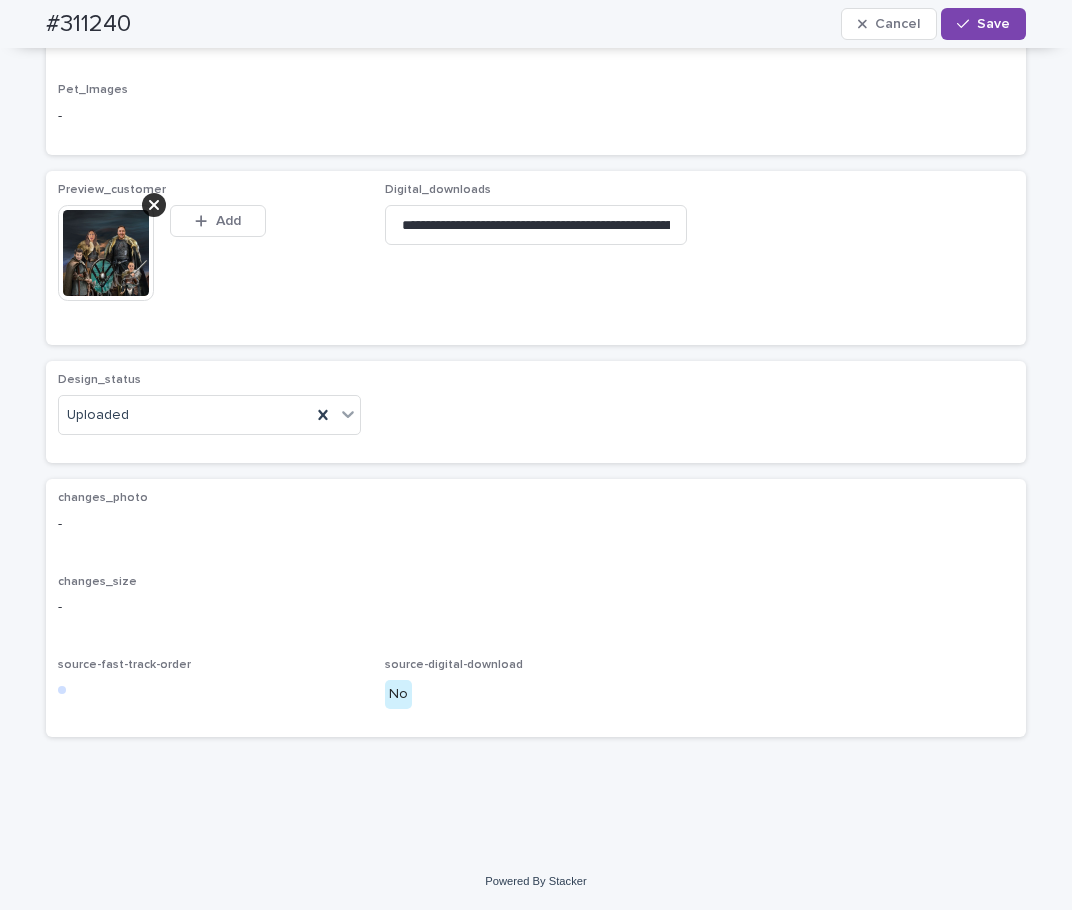 scroll, scrollTop: 1764, scrollLeft: 0, axis: vertical 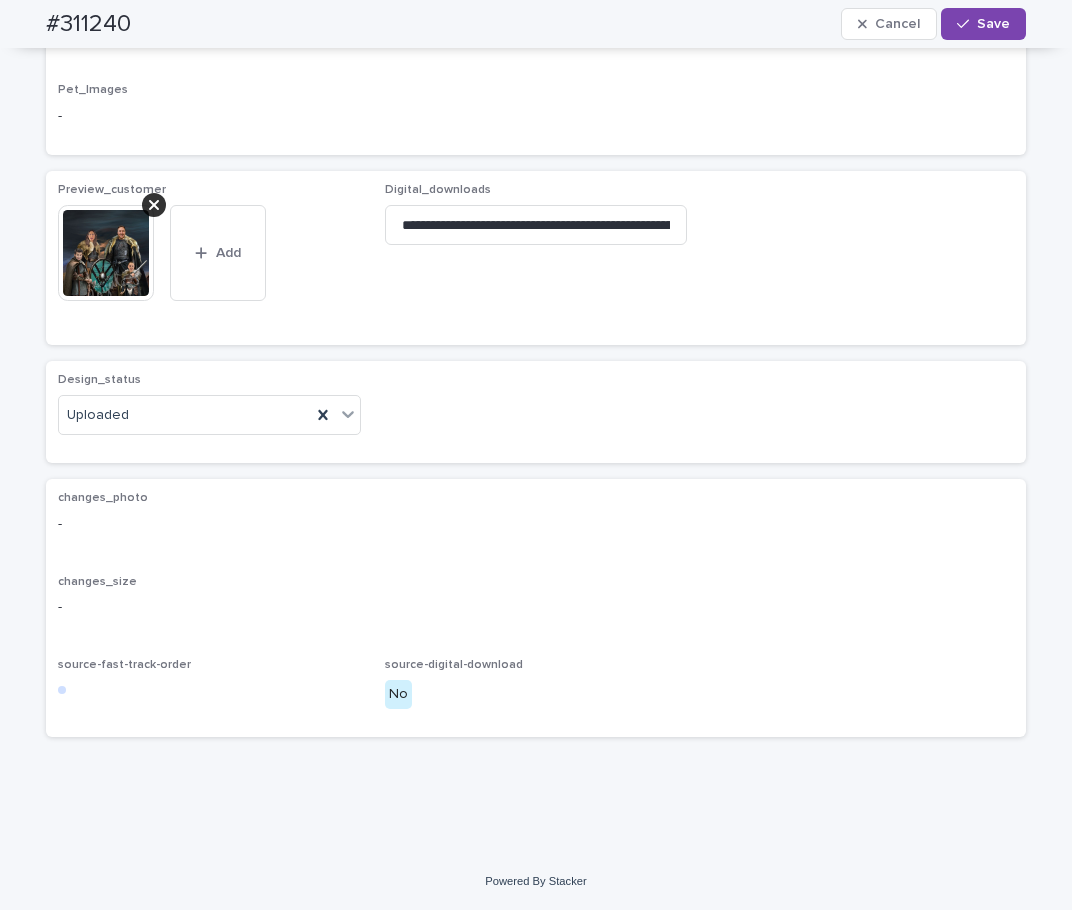 click on "Save" at bounding box center [983, 24] 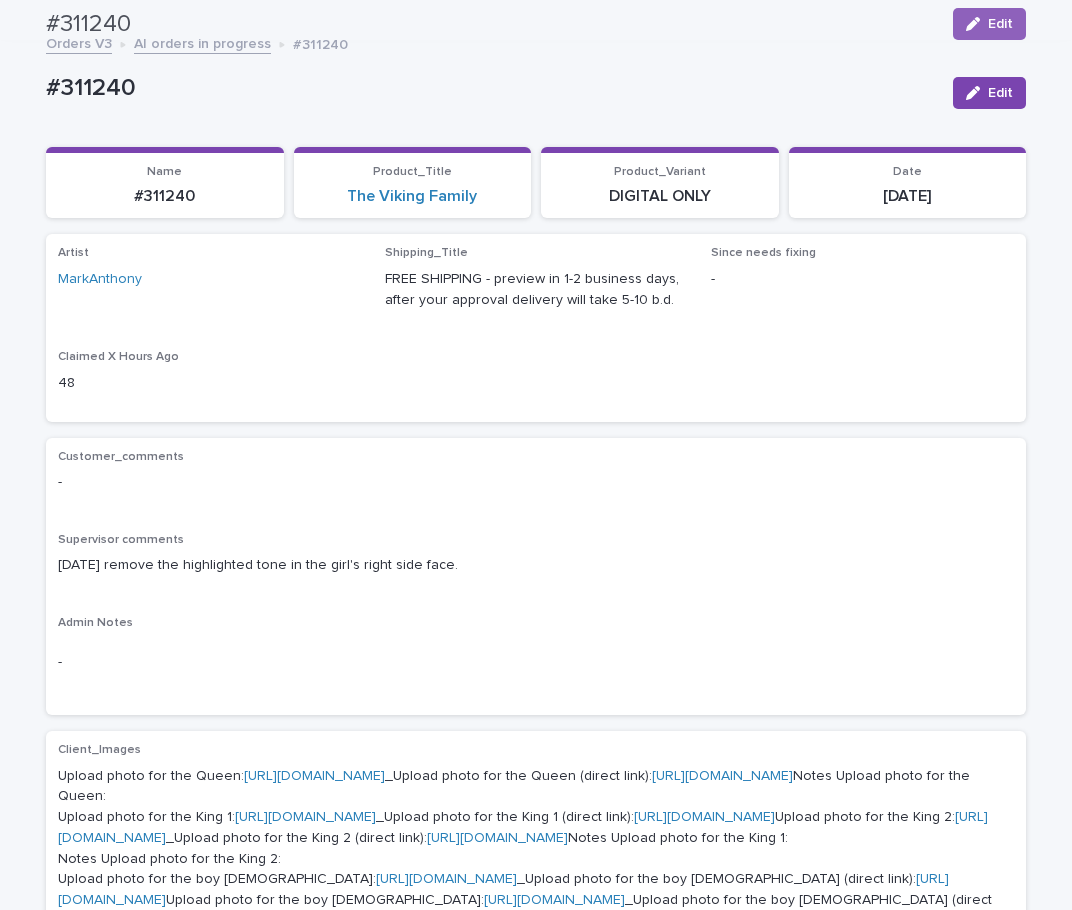 scroll, scrollTop: 0, scrollLeft: 0, axis: both 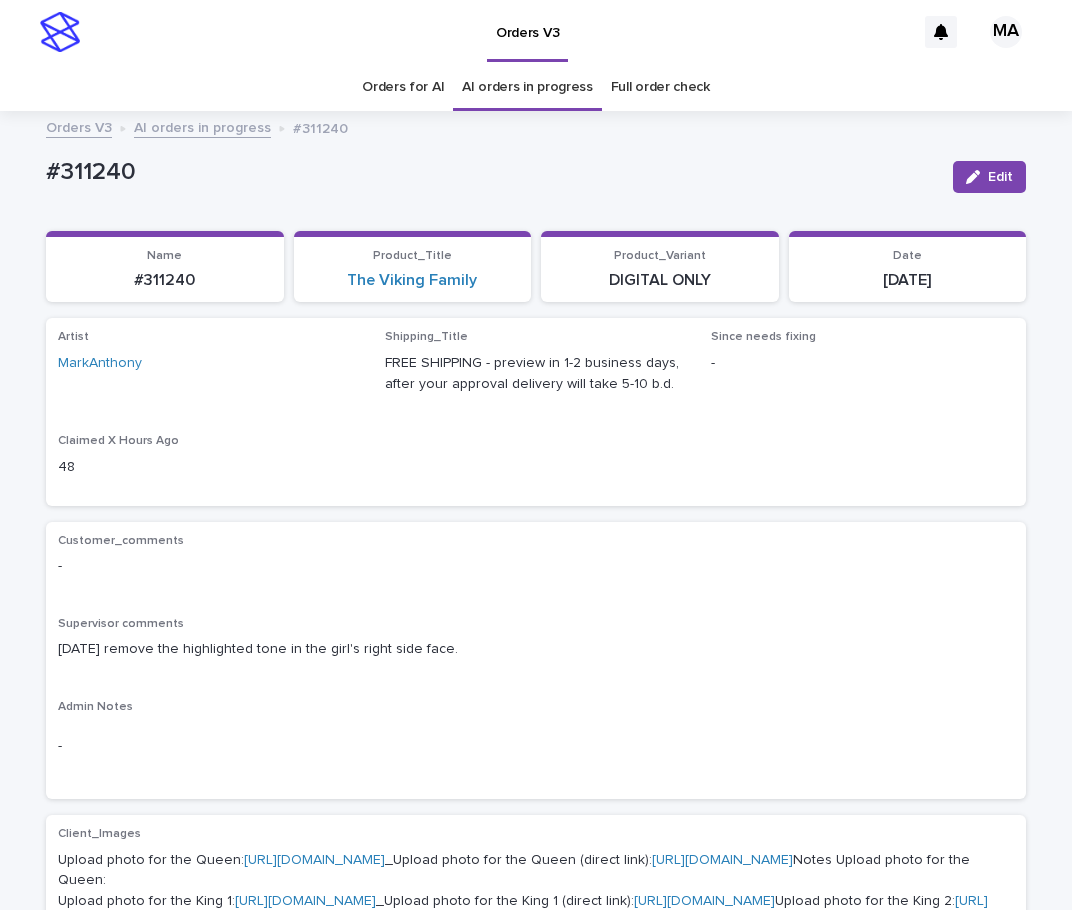click on "AI orders in progress" at bounding box center (202, 126) 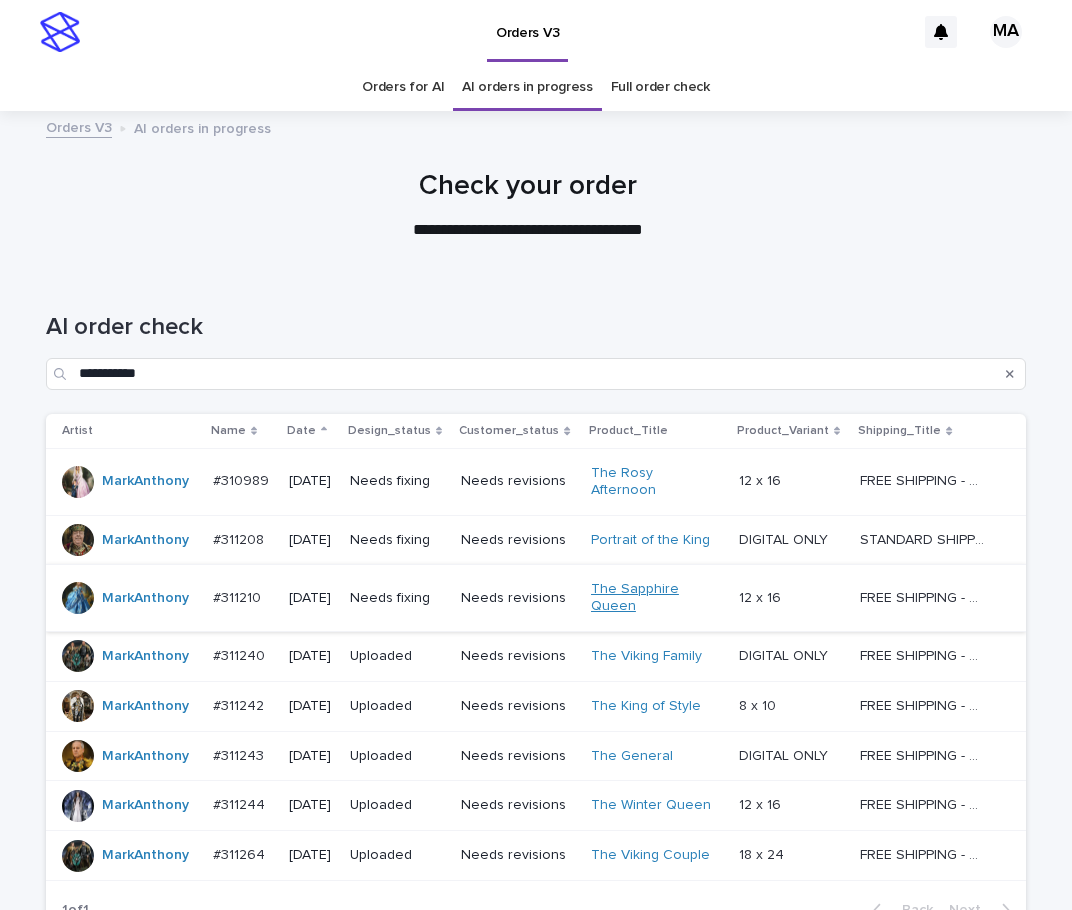 click on "The Sapphire Queen" at bounding box center (653, 598) 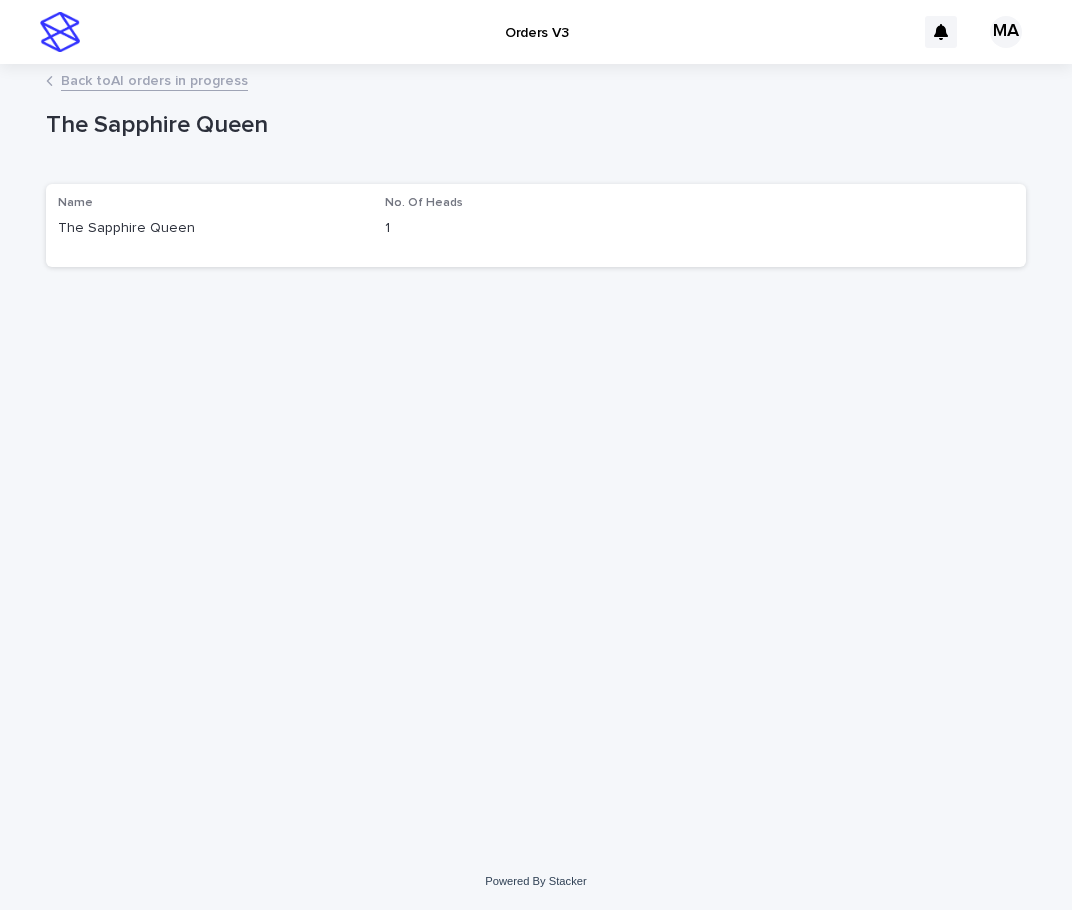 click on "Back to  AI orders in progress" at bounding box center (154, 79) 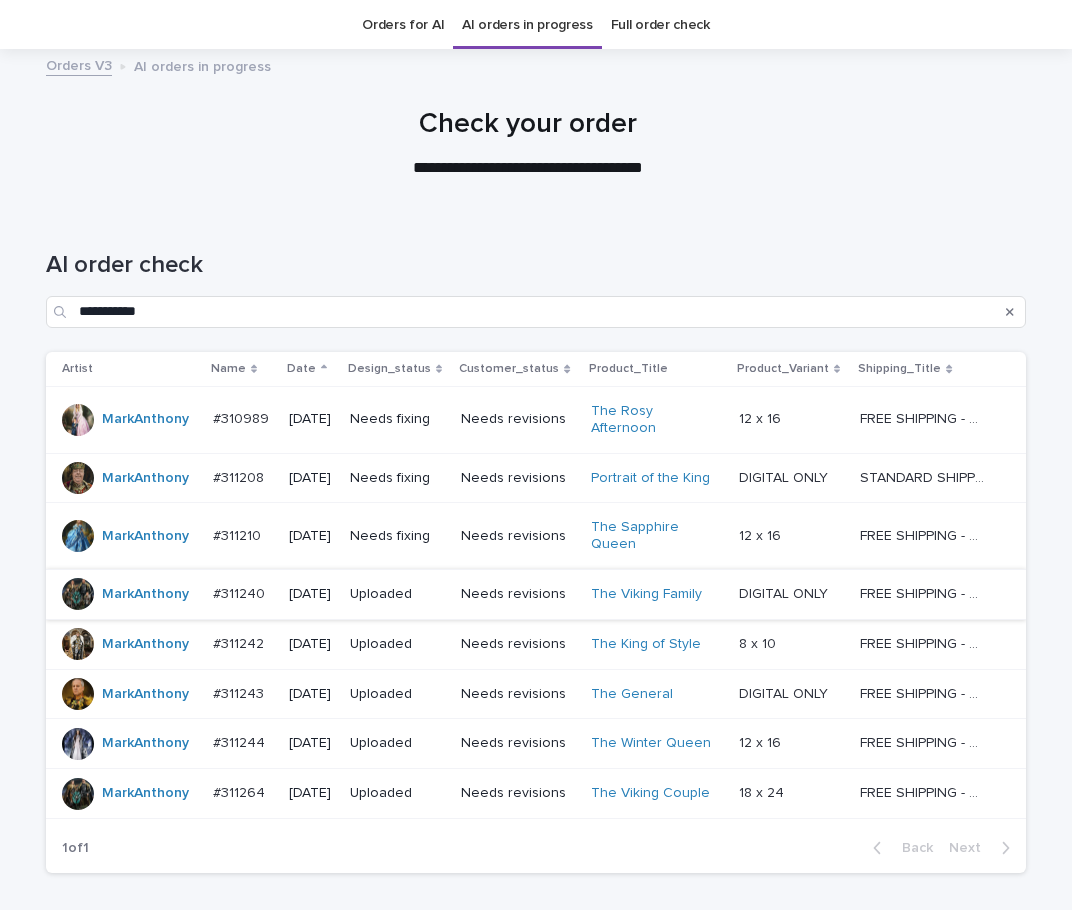 scroll, scrollTop: 64, scrollLeft: 0, axis: vertical 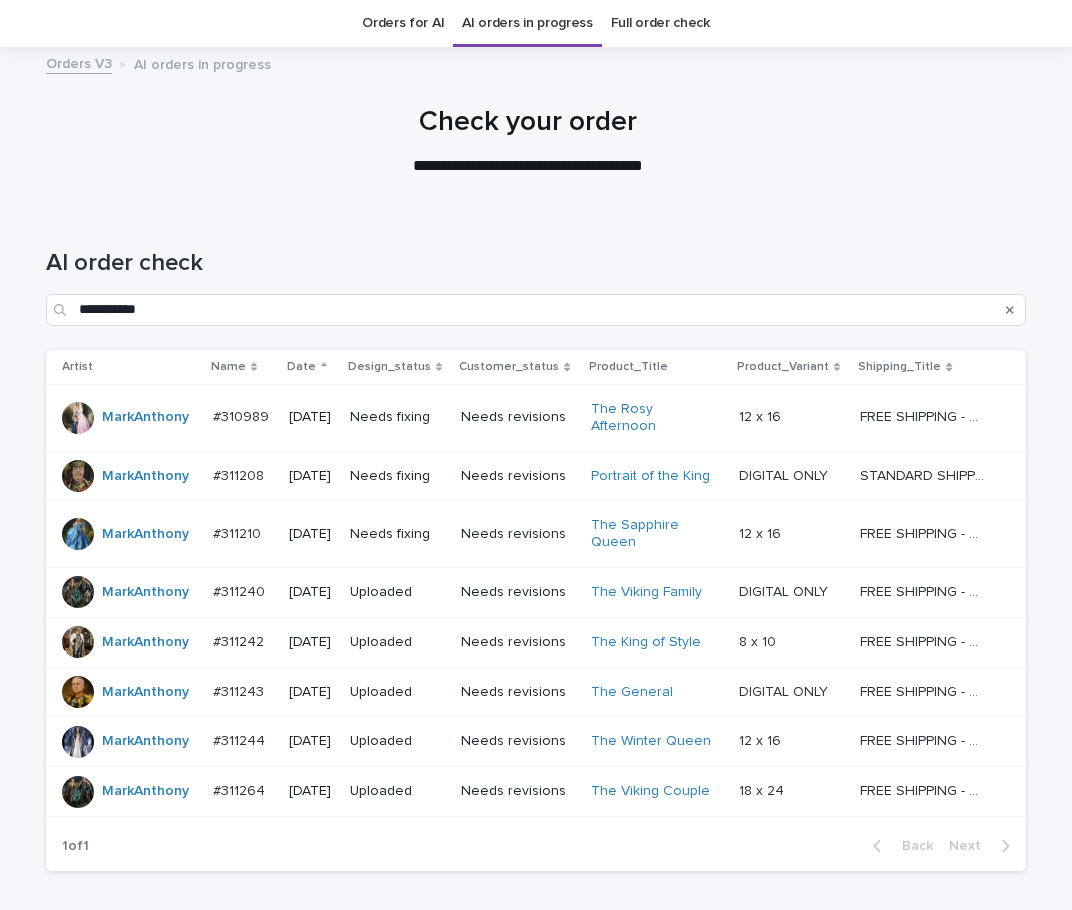 click on "Needs revisions" at bounding box center (518, 534) 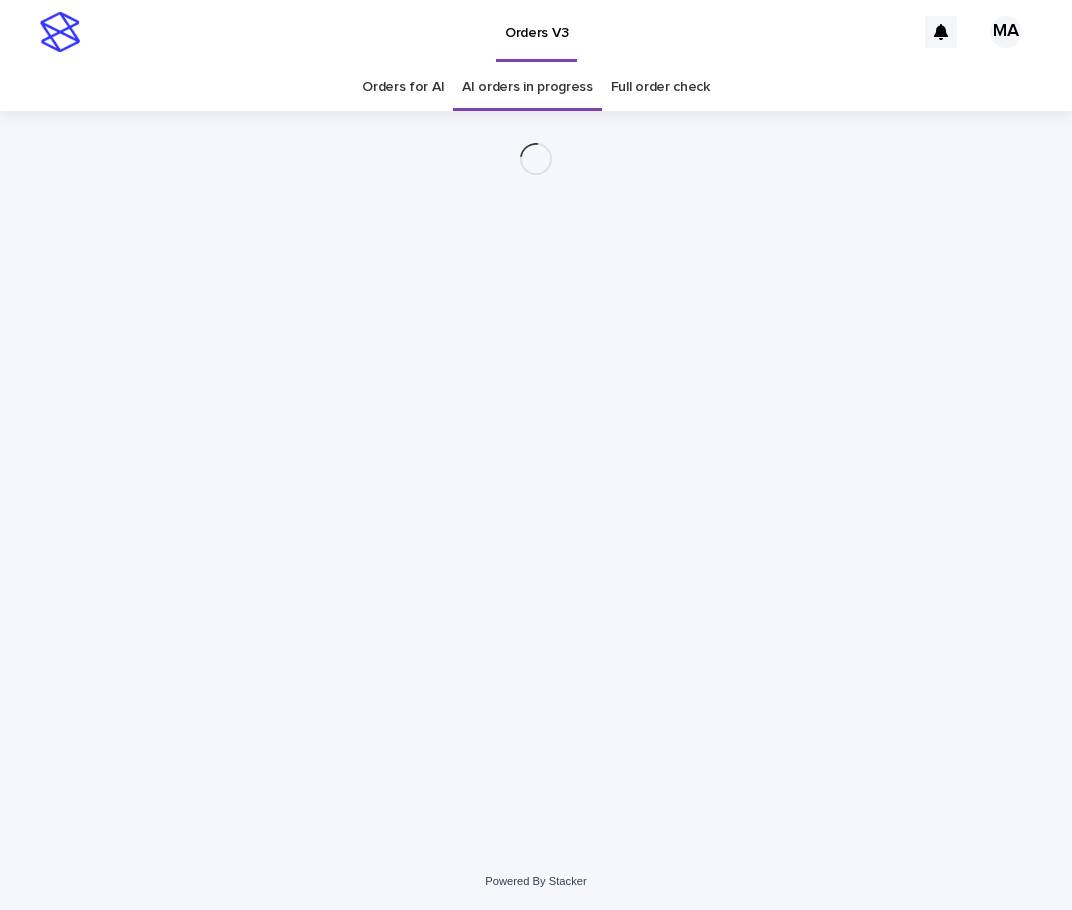 scroll, scrollTop: 0, scrollLeft: 0, axis: both 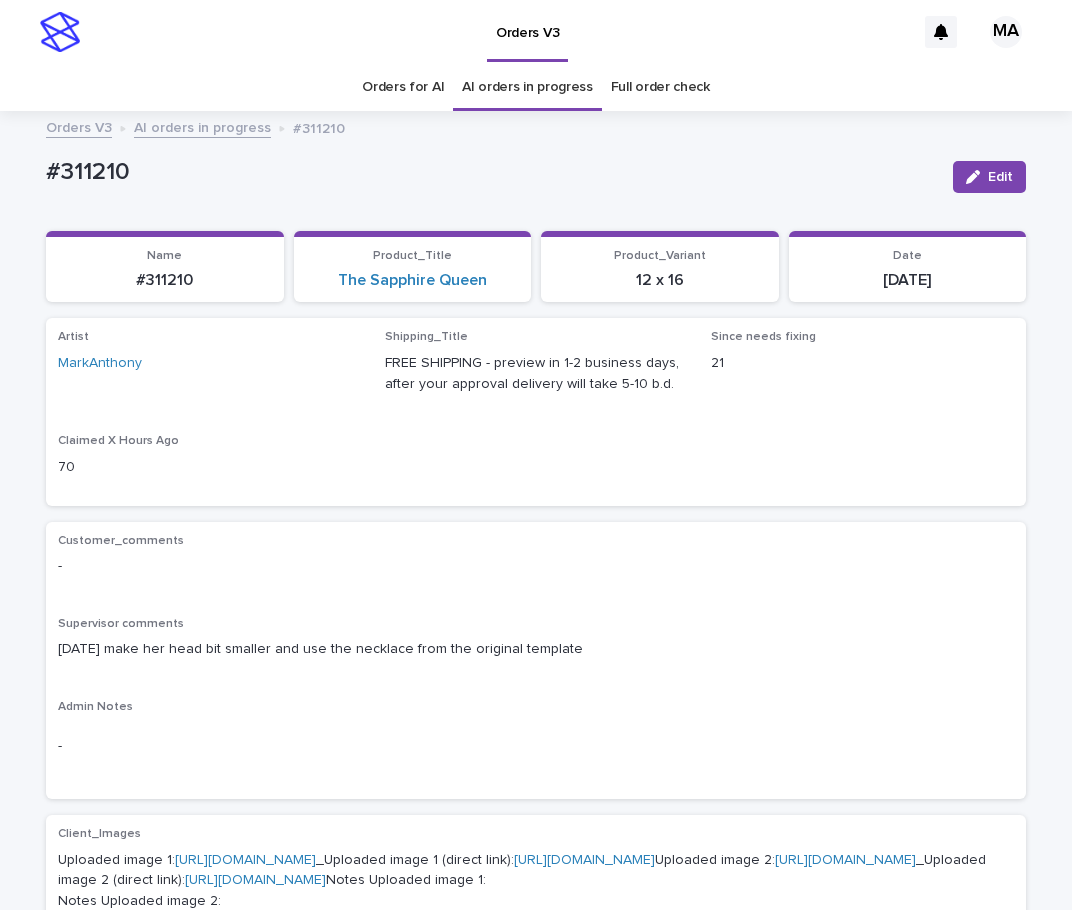 click on "Orders V3 AI orders in progress #311210" at bounding box center (536, 129) 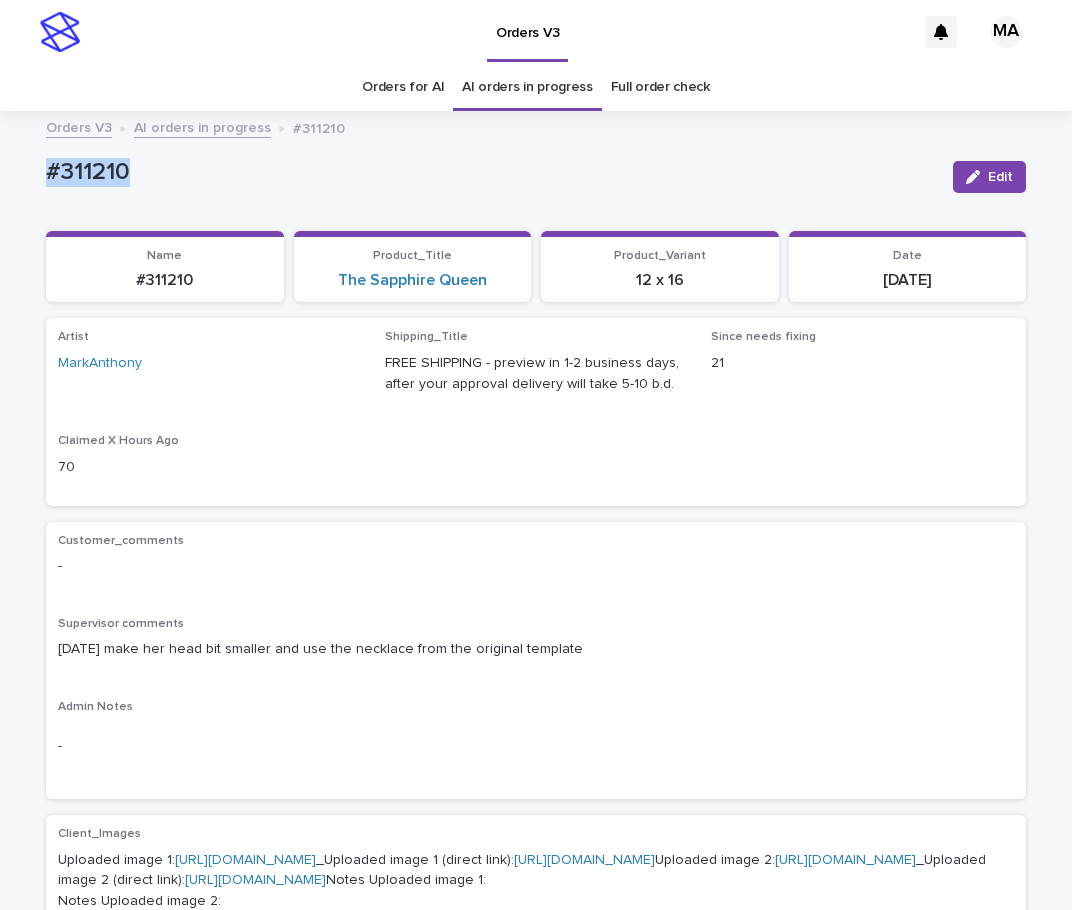 drag, startPoint x: 160, startPoint y: 166, endPoint x: 30, endPoint y: 185, distance: 131.38112 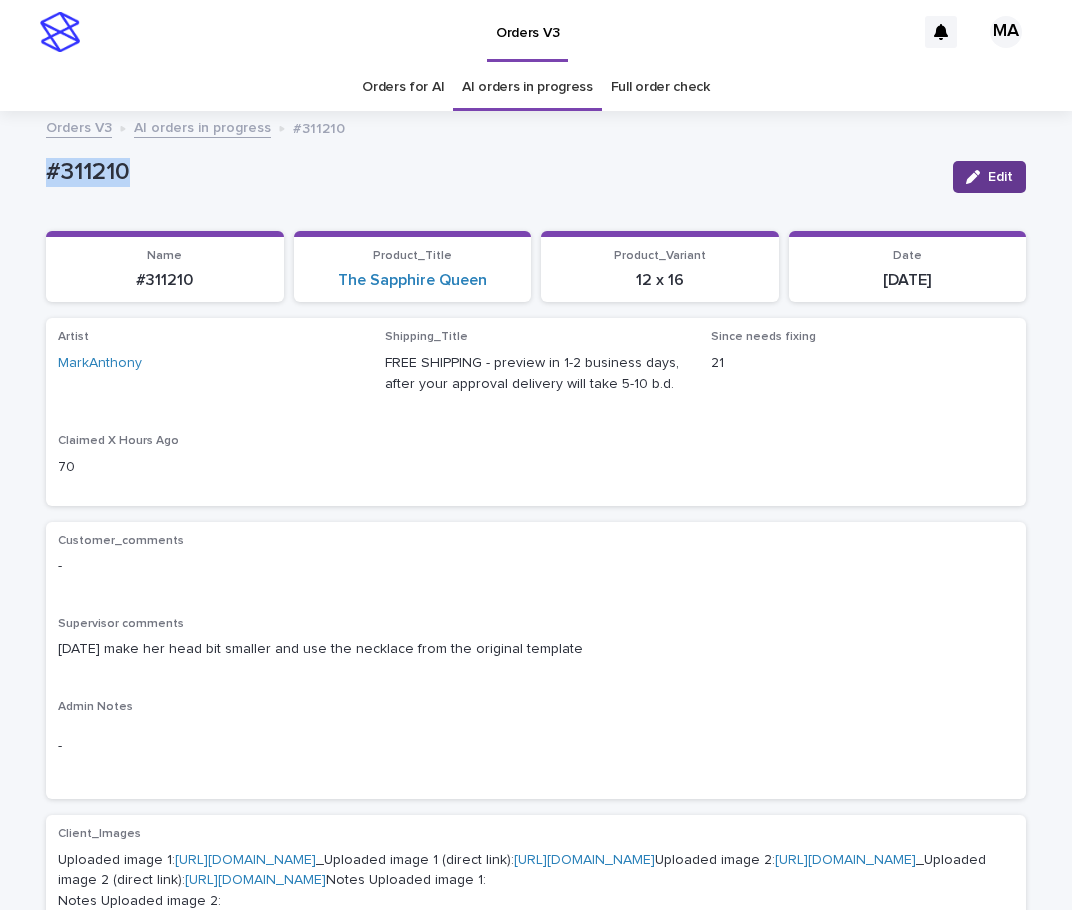 click at bounding box center (977, 177) 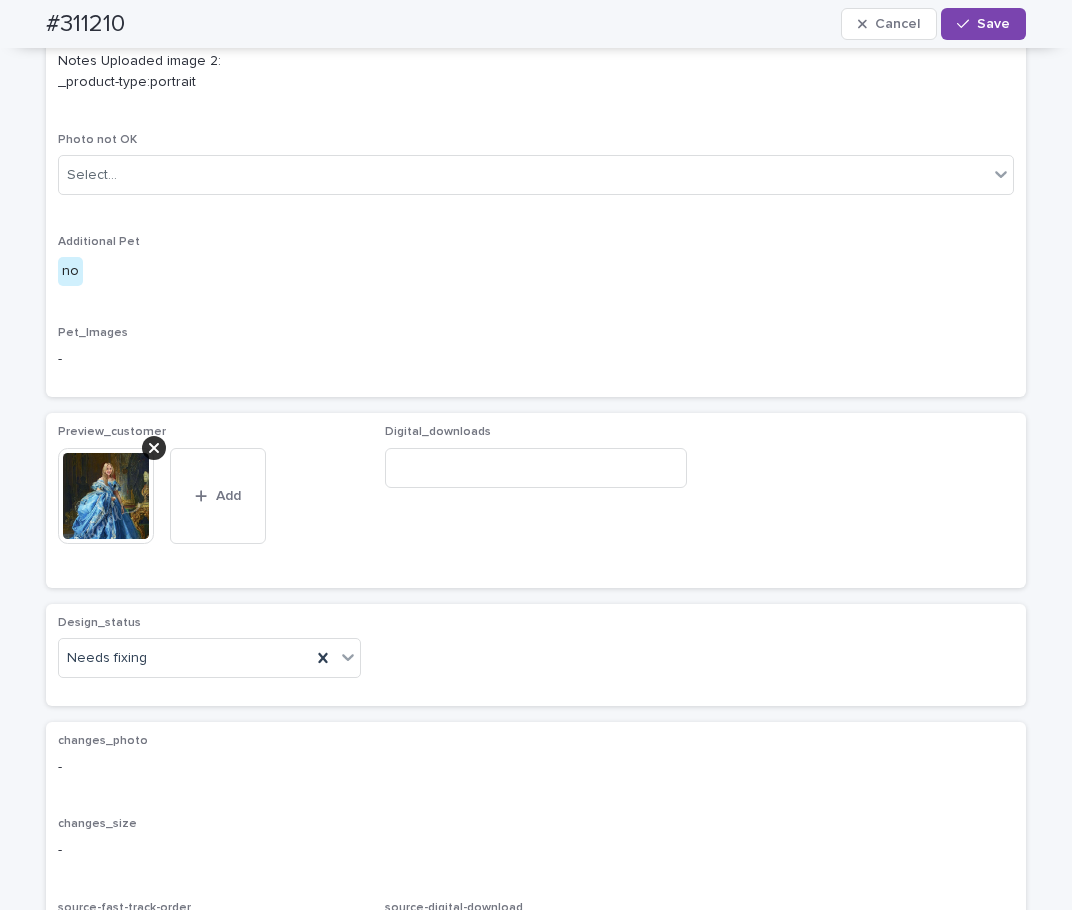 scroll, scrollTop: 1092, scrollLeft: 0, axis: vertical 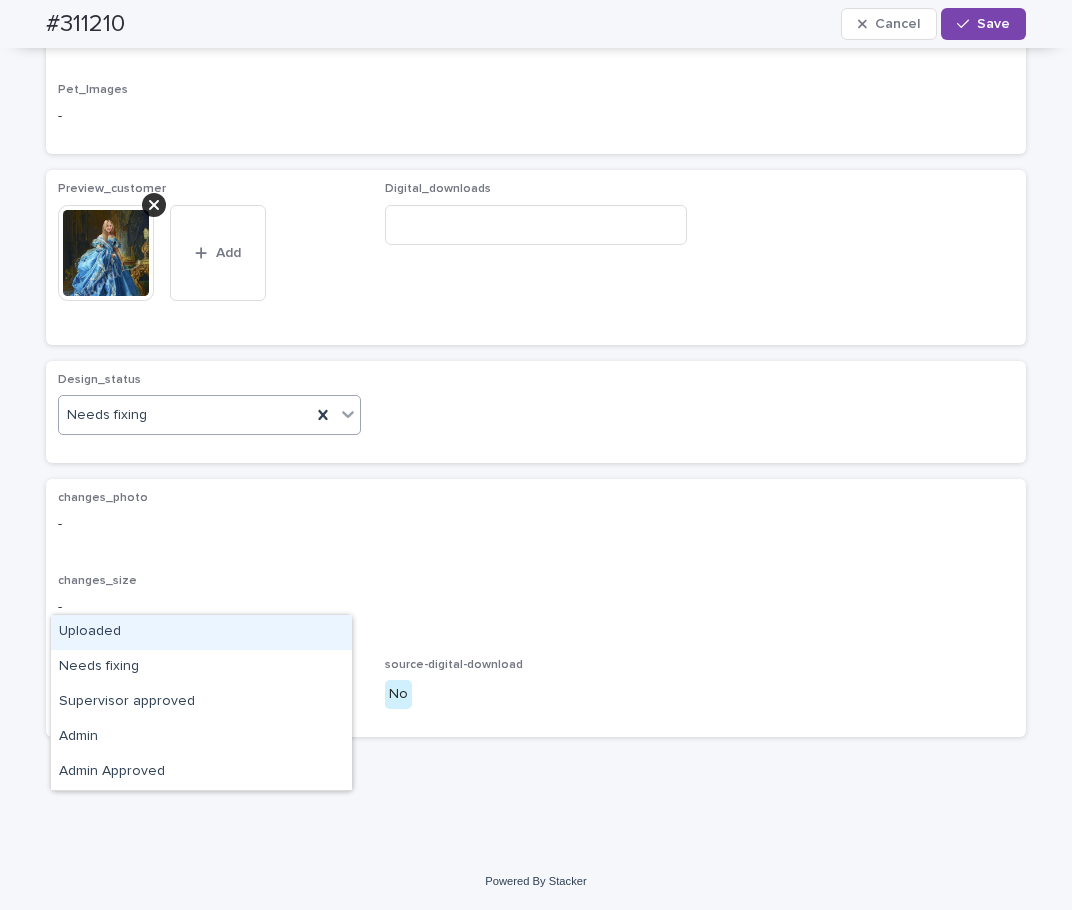 click 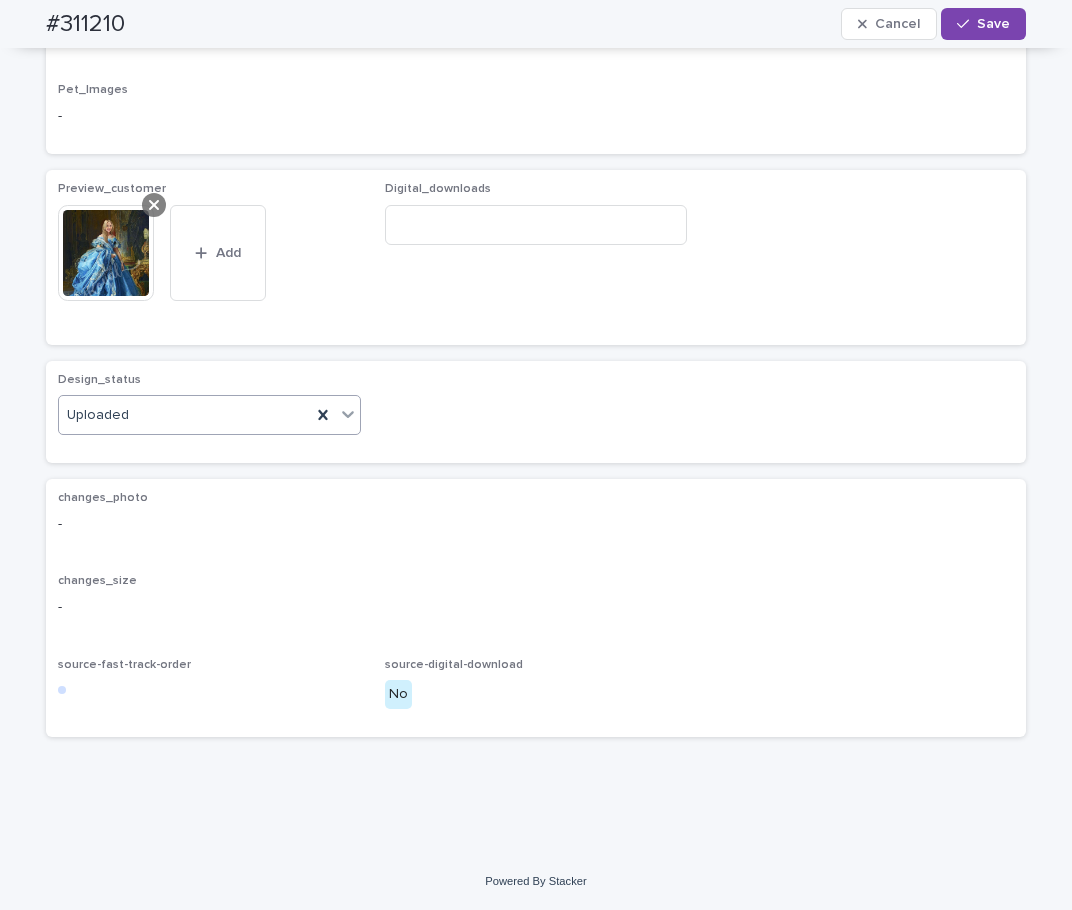 click at bounding box center (154, 205) 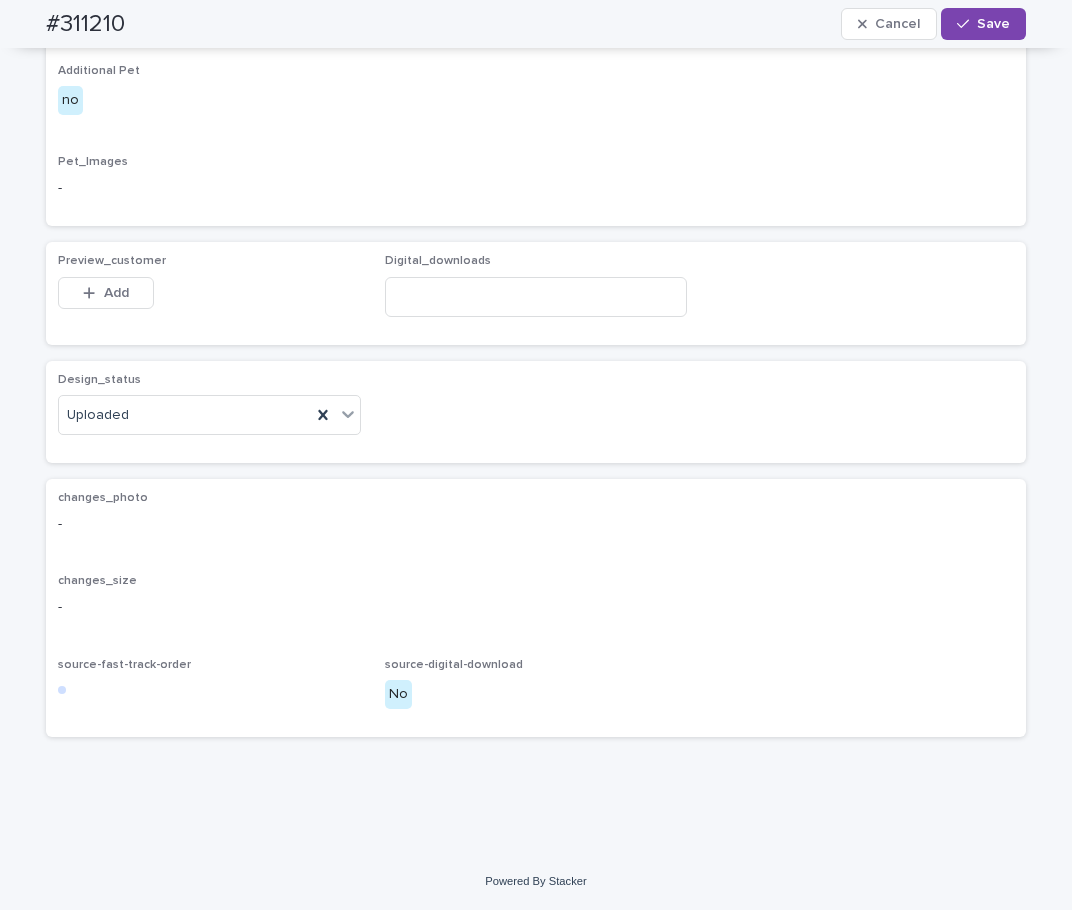 scroll, scrollTop: 1060, scrollLeft: 0, axis: vertical 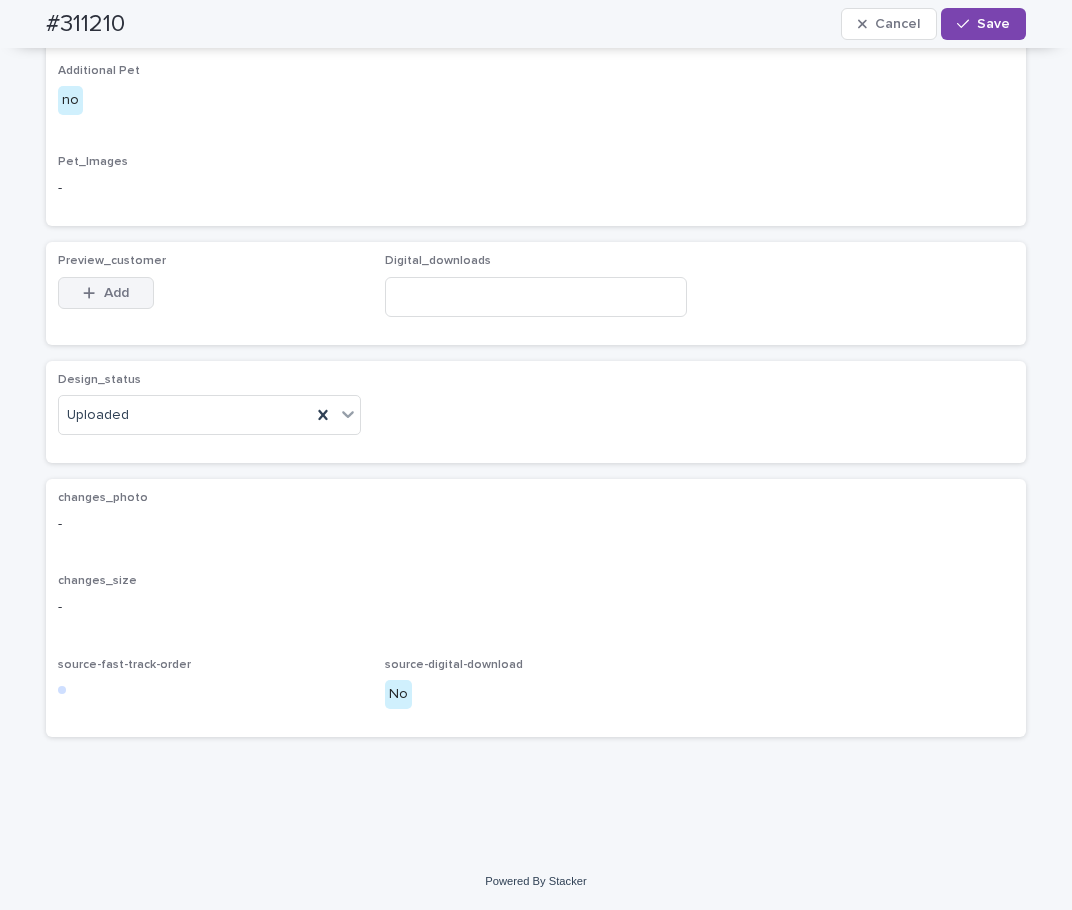 click on "Add" at bounding box center [106, 293] 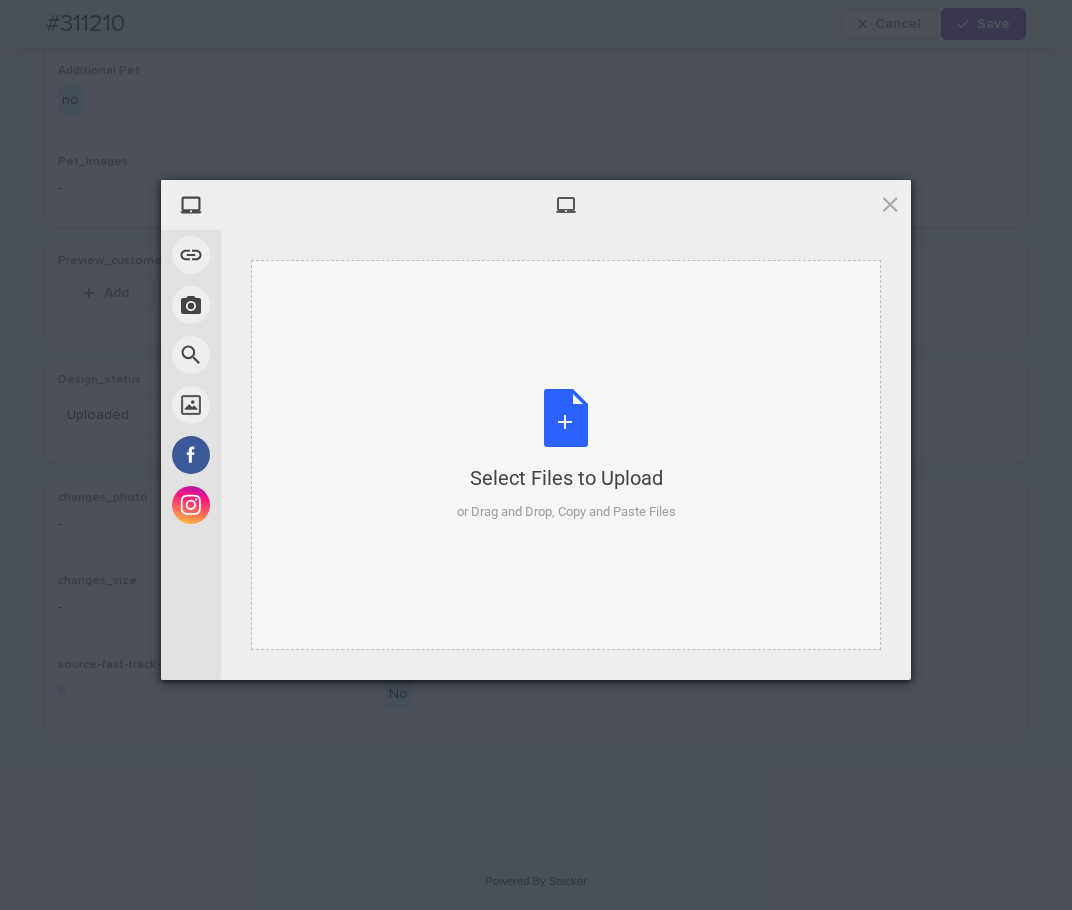 click on "Select Files to Upload
or Drag and Drop, Copy and Paste Files" at bounding box center [566, 455] 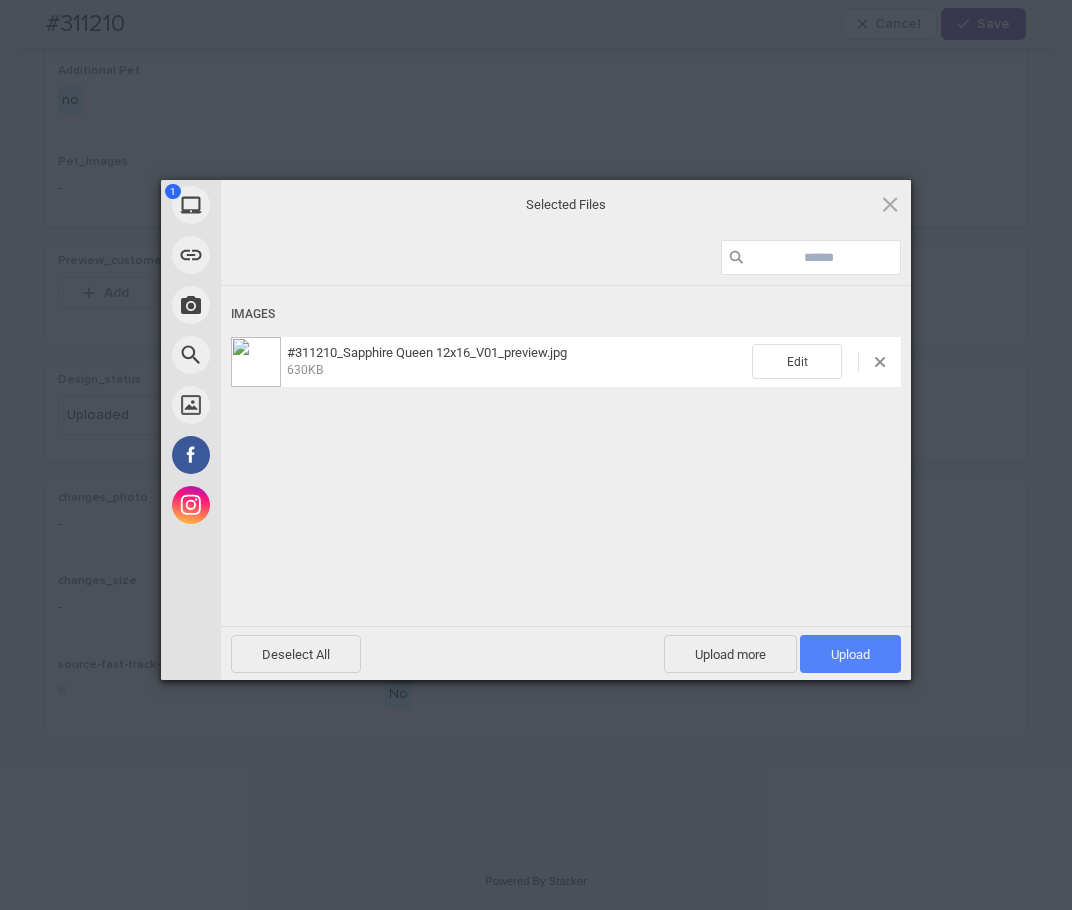 click on "Upload
1" at bounding box center (850, 654) 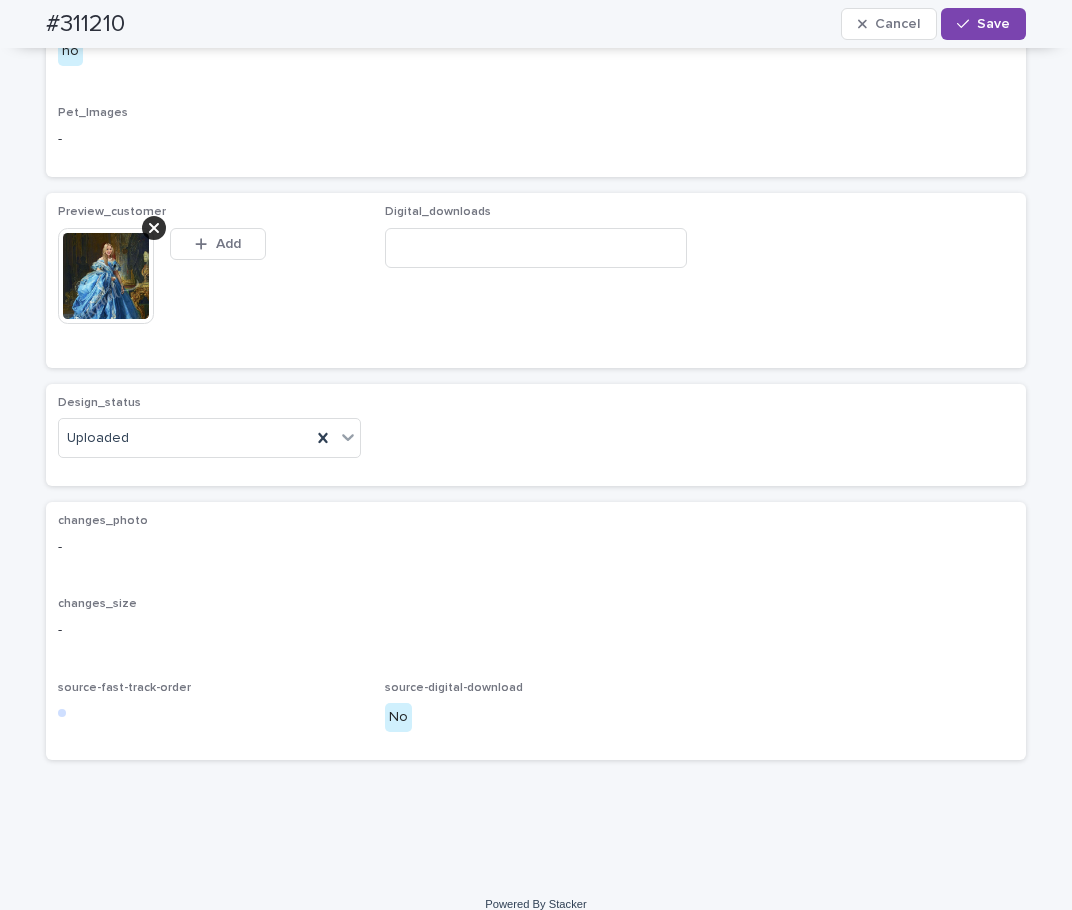 scroll, scrollTop: 1060, scrollLeft: 0, axis: vertical 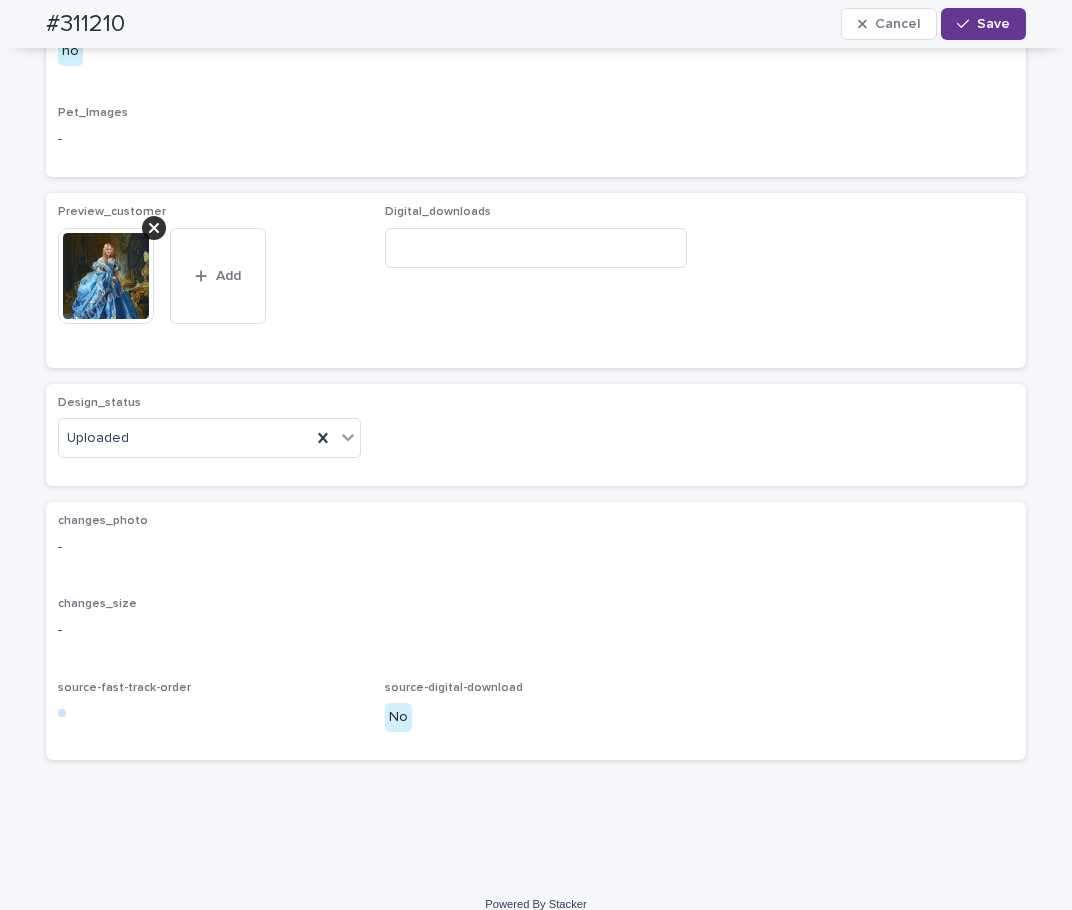 click on "Save" at bounding box center (983, 24) 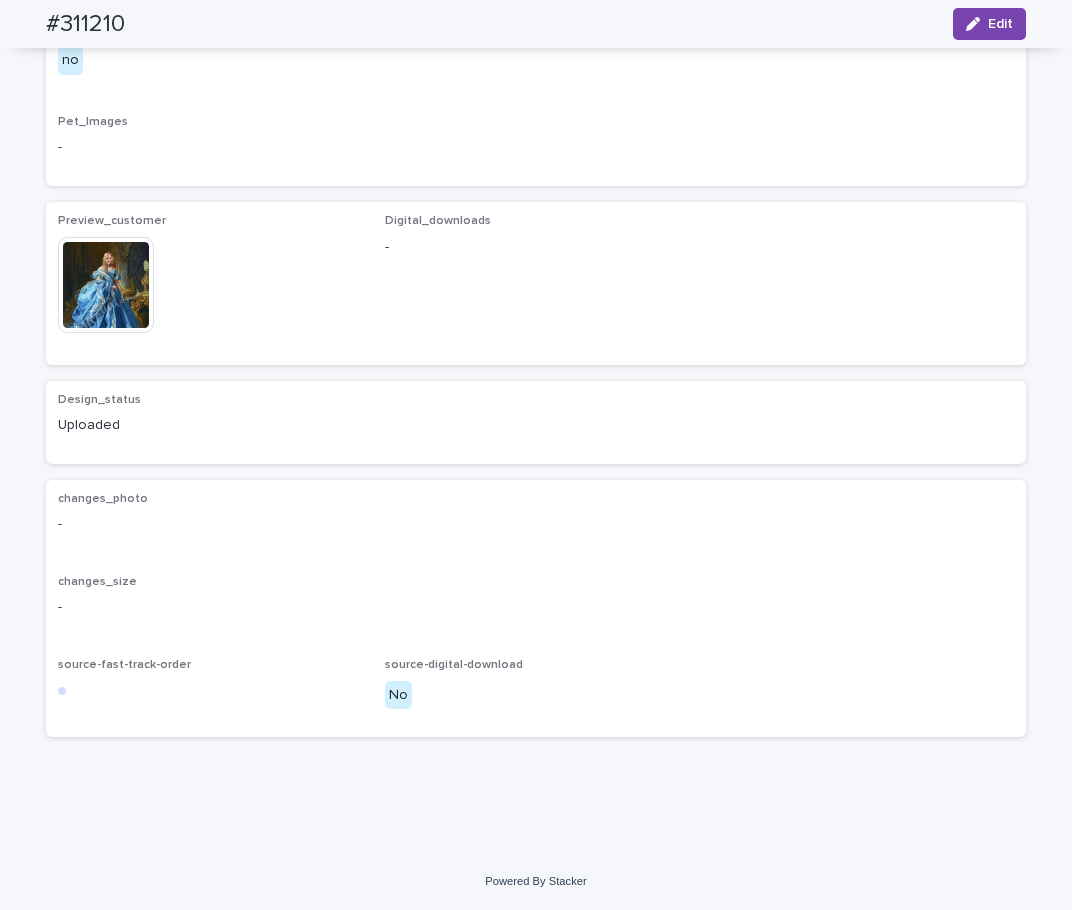 scroll, scrollTop: 1035, scrollLeft: 0, axis: vertical 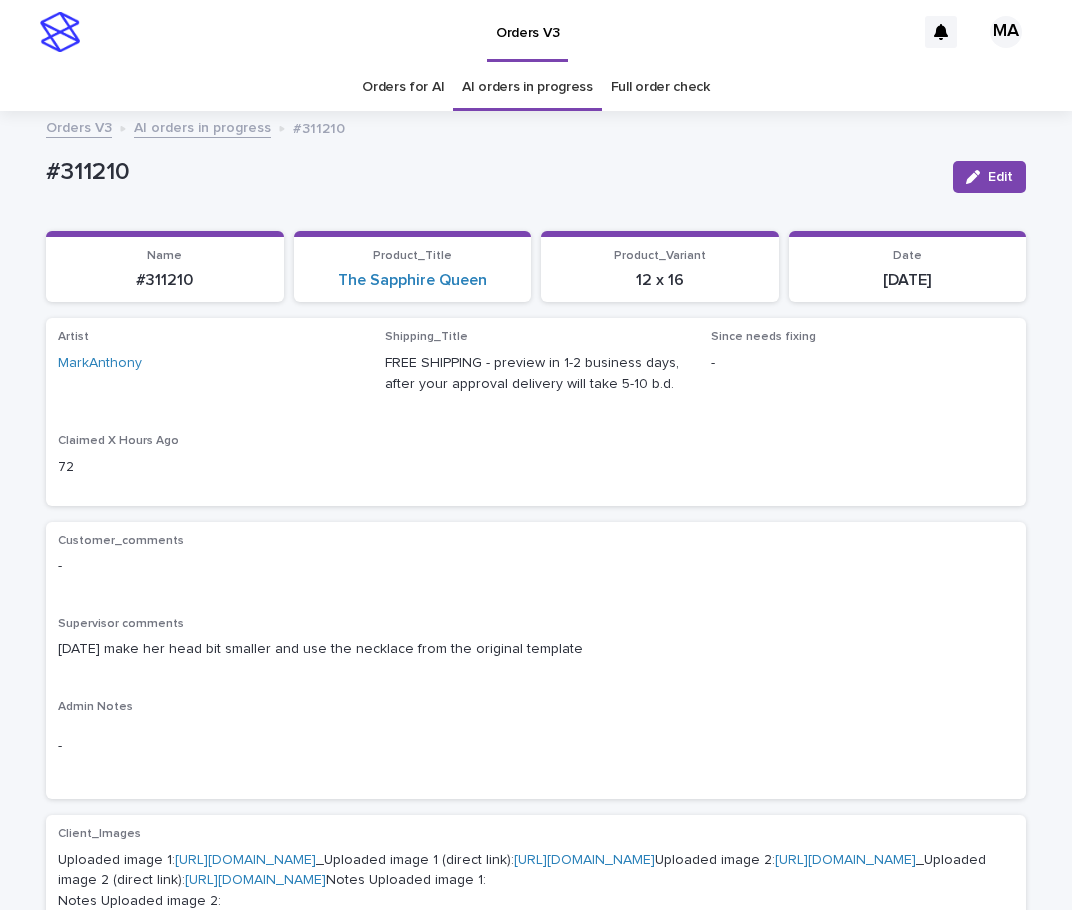 click on "AI orders in progress" at bounding box center (202, 126) 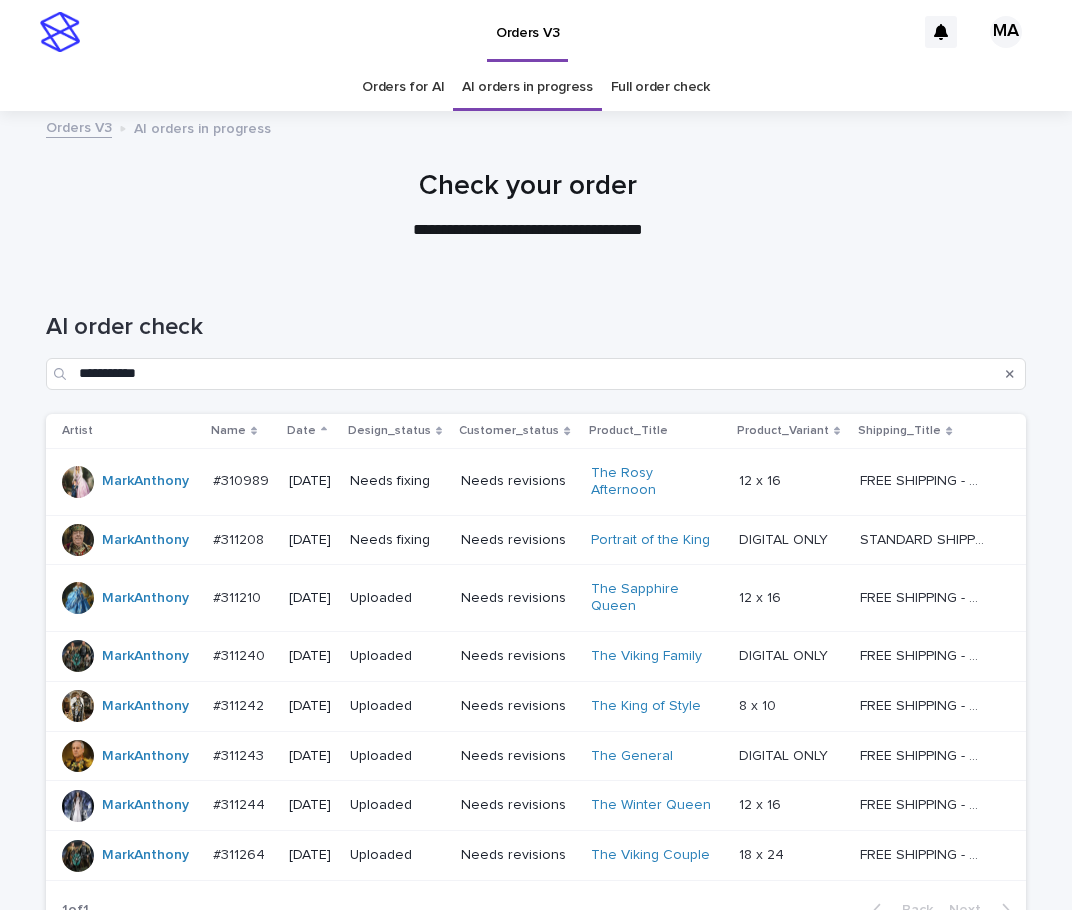 click on "DIGITAL ONLY" at bounding box center (785, 538) 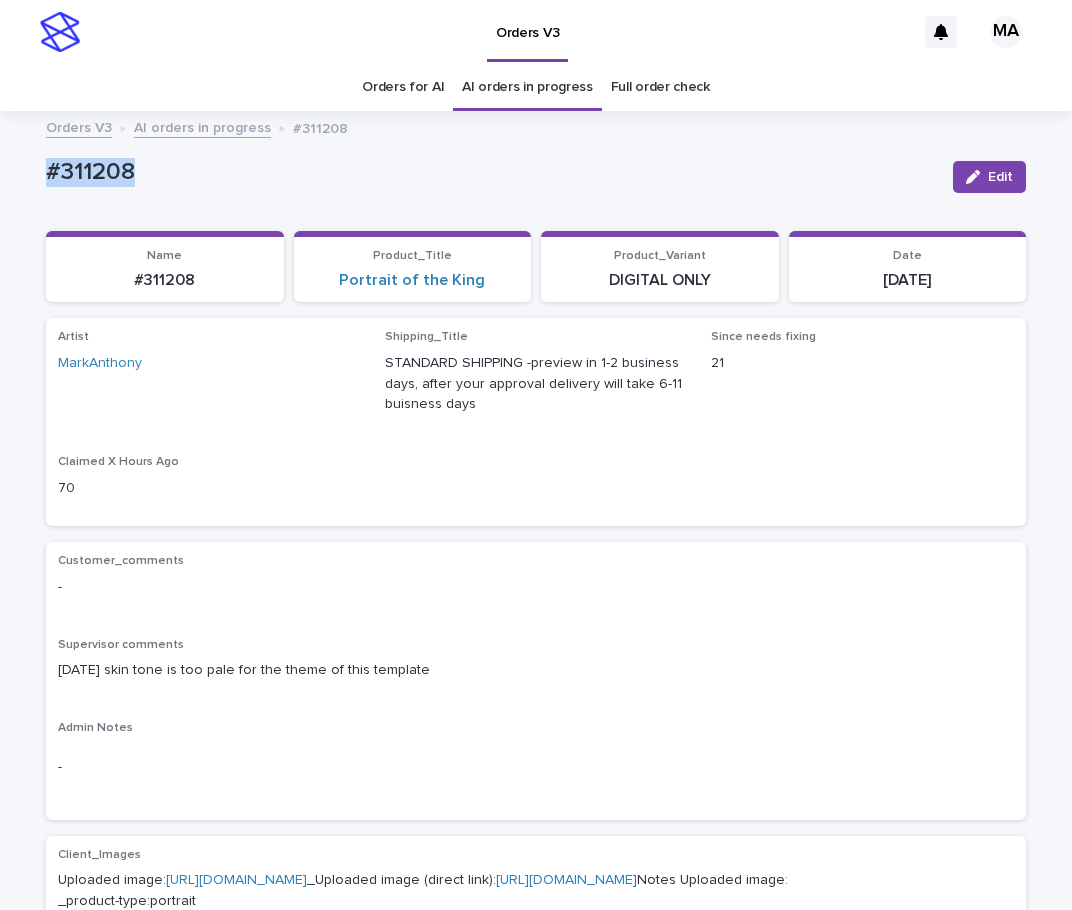 drag, startPoint x: 159, startPoint y: 163, endPoint x: 3, endPoint y: 186, distance: 157.6864 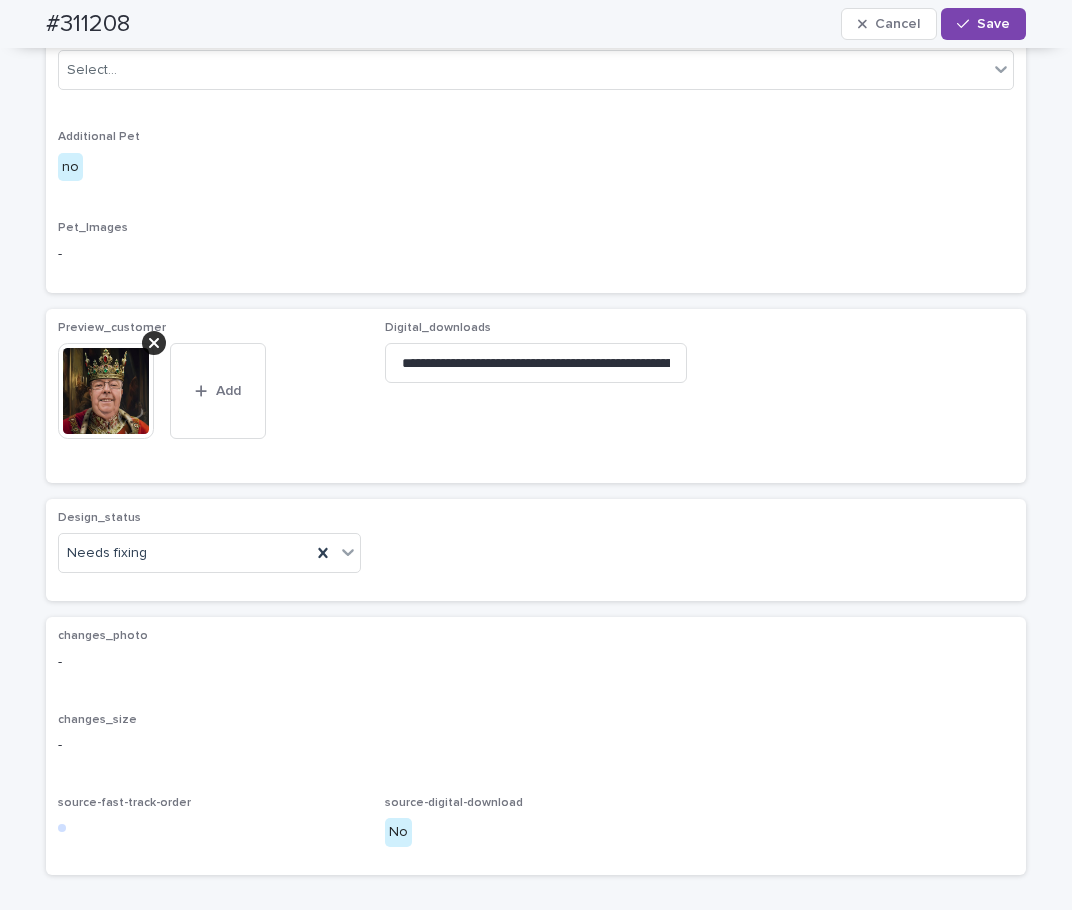 scroll, scrollTop: 1166, scrollLeft: 0, axis: vertical 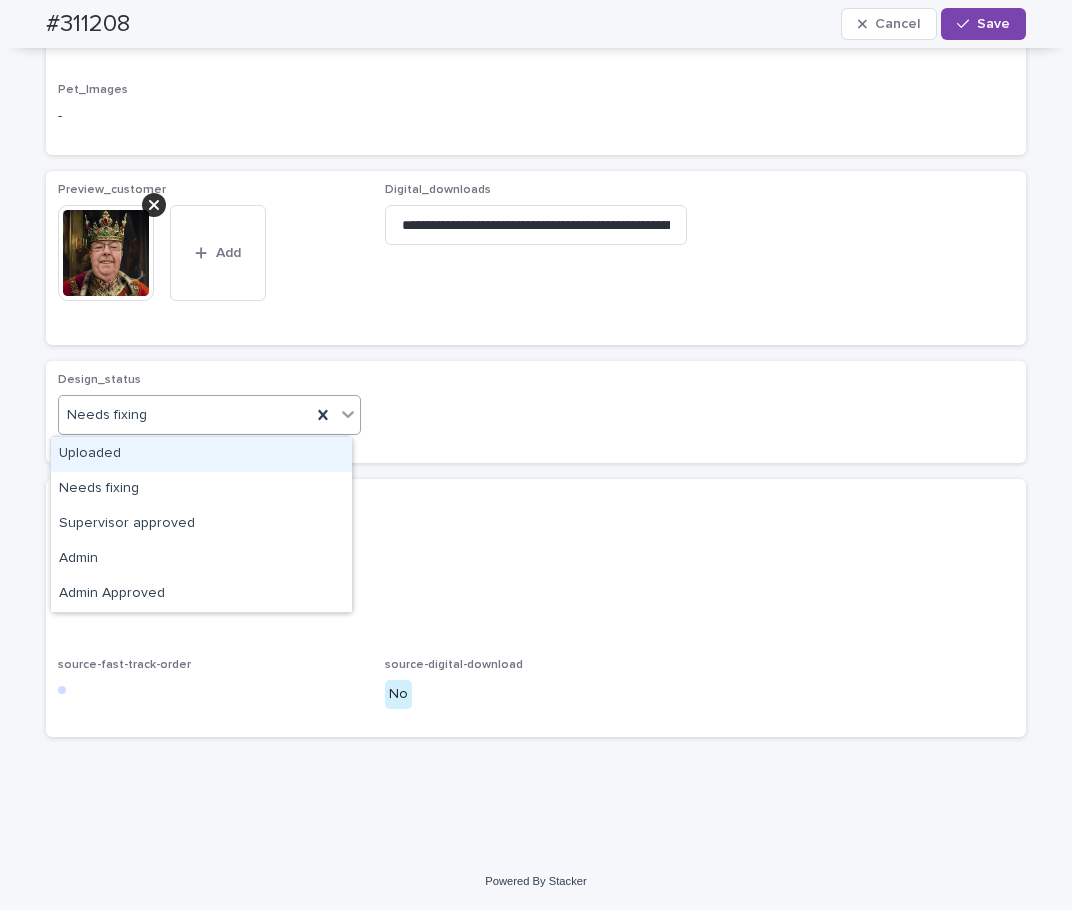 click at bounding box center [348, 414] 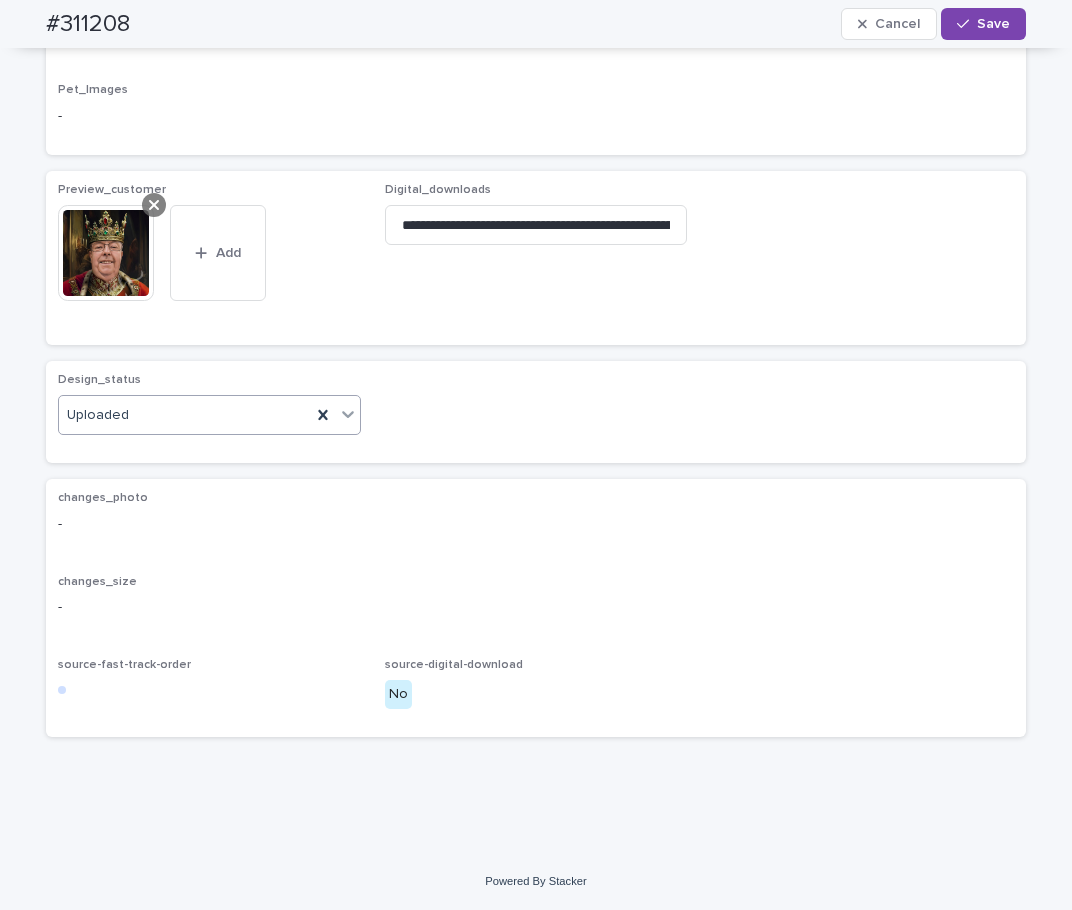 click 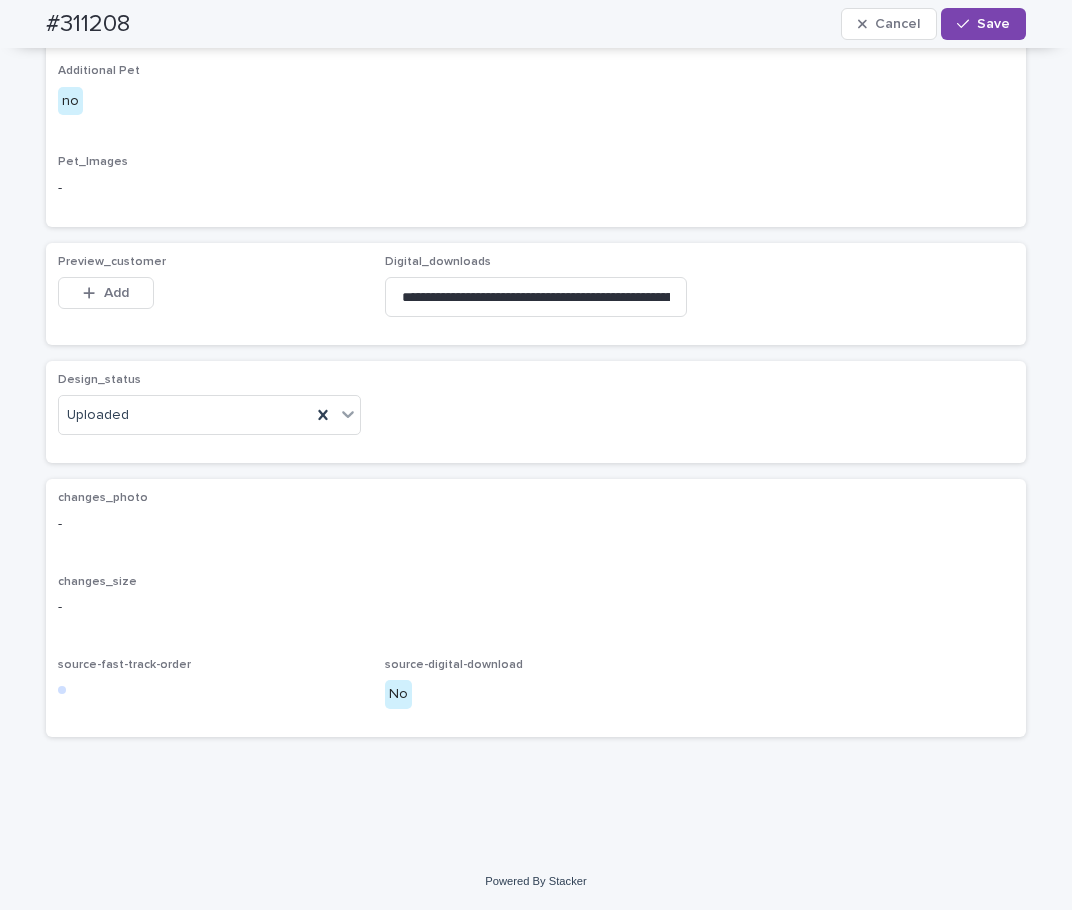 scroll, scrollTop: 1094, scrollLeft: 0, axis: vertical 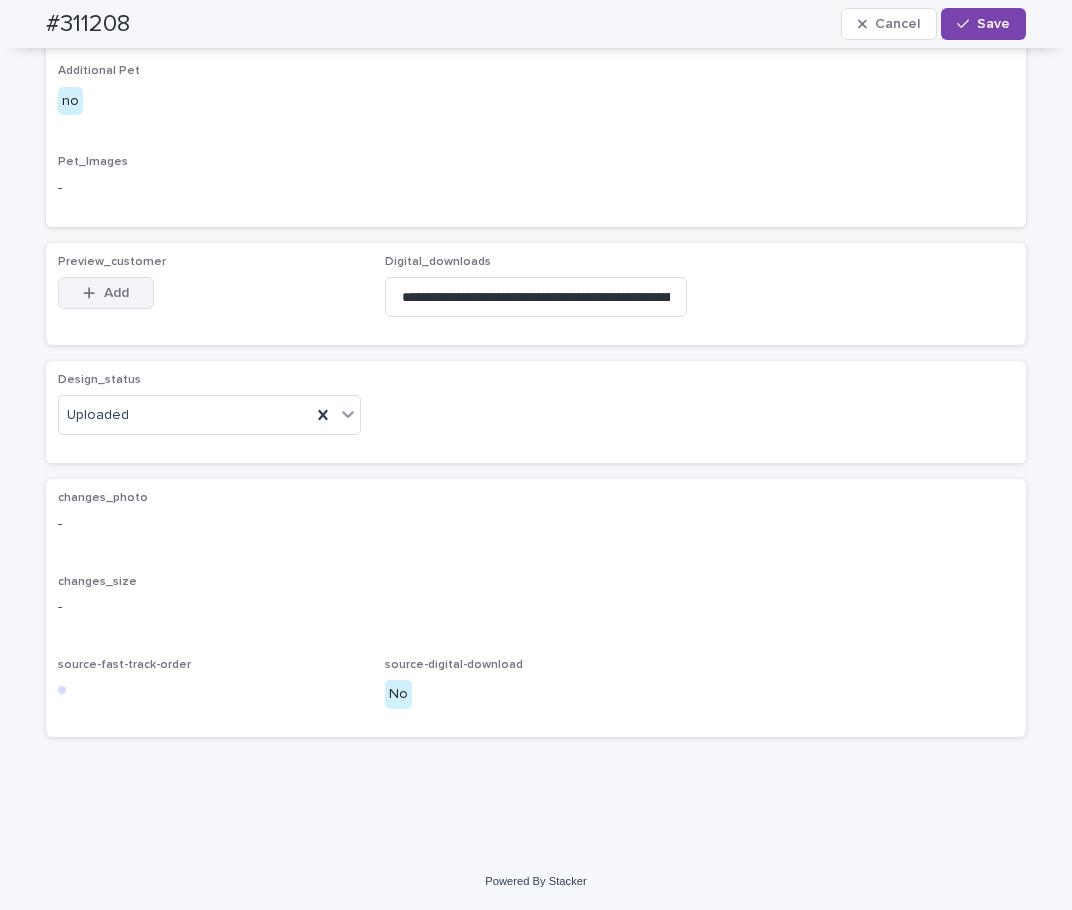 click on "Add" at bounding box center [106, 293] 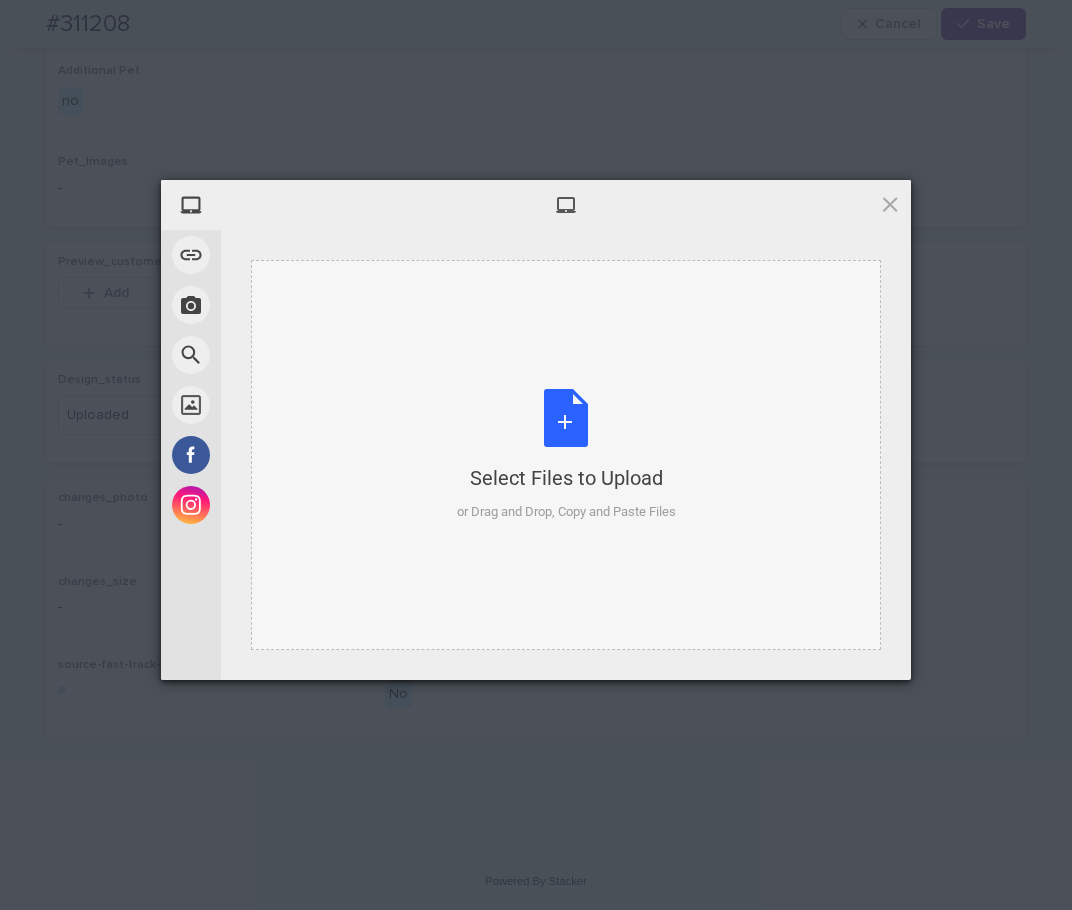 click on "Select Files to Upload
or Drag and Drop, Copy and Paste Files" at bounding box center [566, 455] 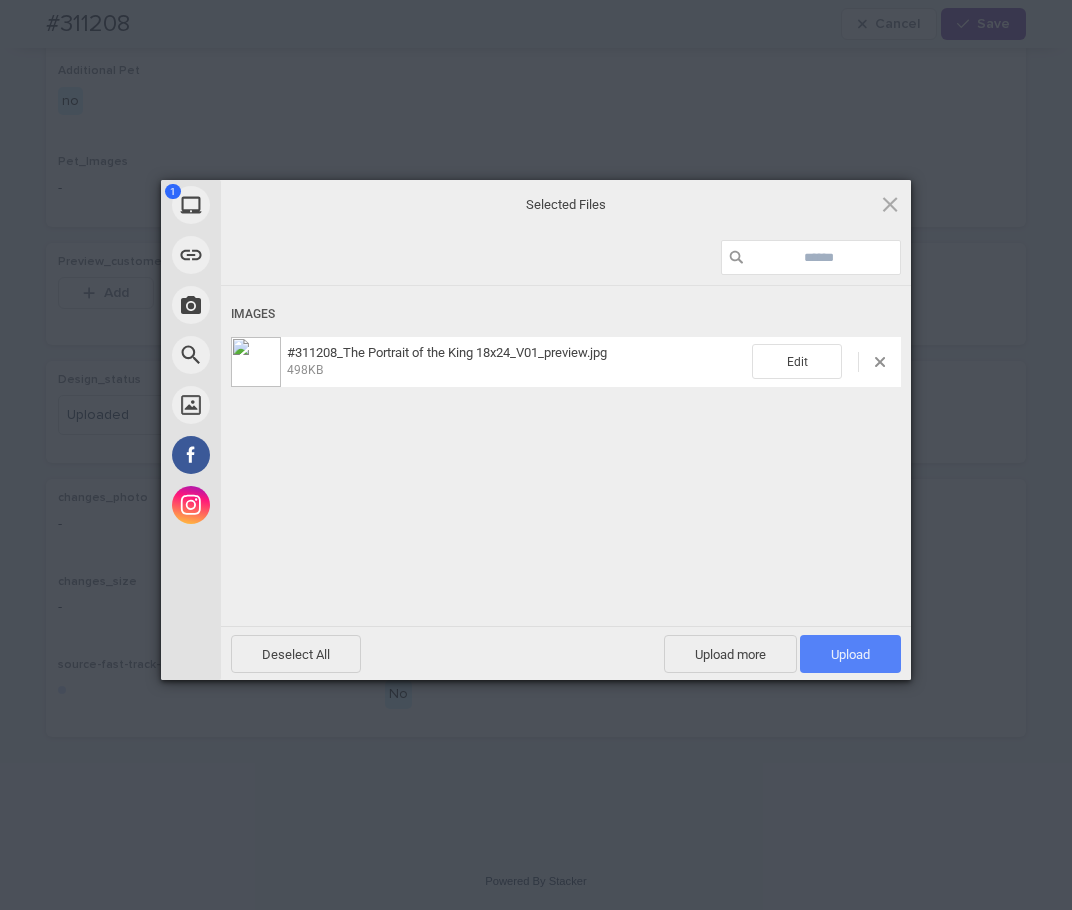 click on "Upload
1" at bounding box center [850, 654] 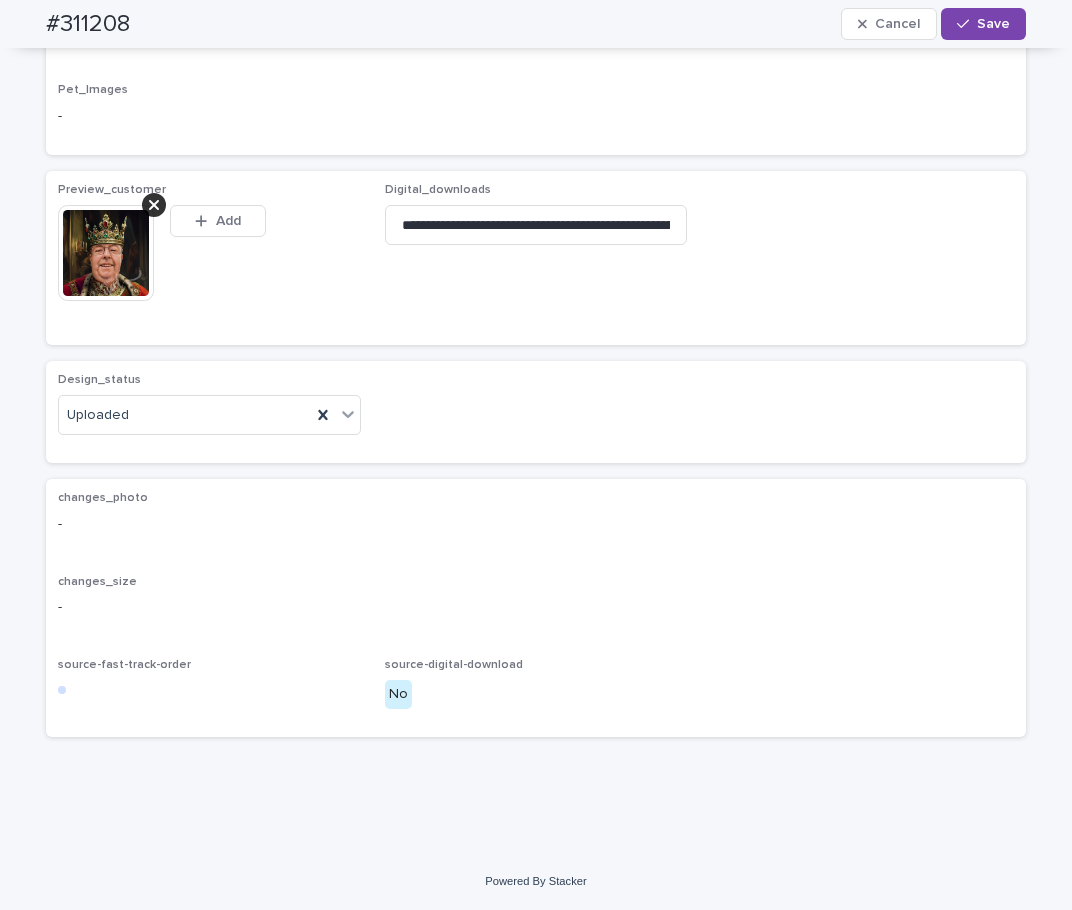 scroll, scrollTop: 1094, scrollLeft: 0, axis: vertical 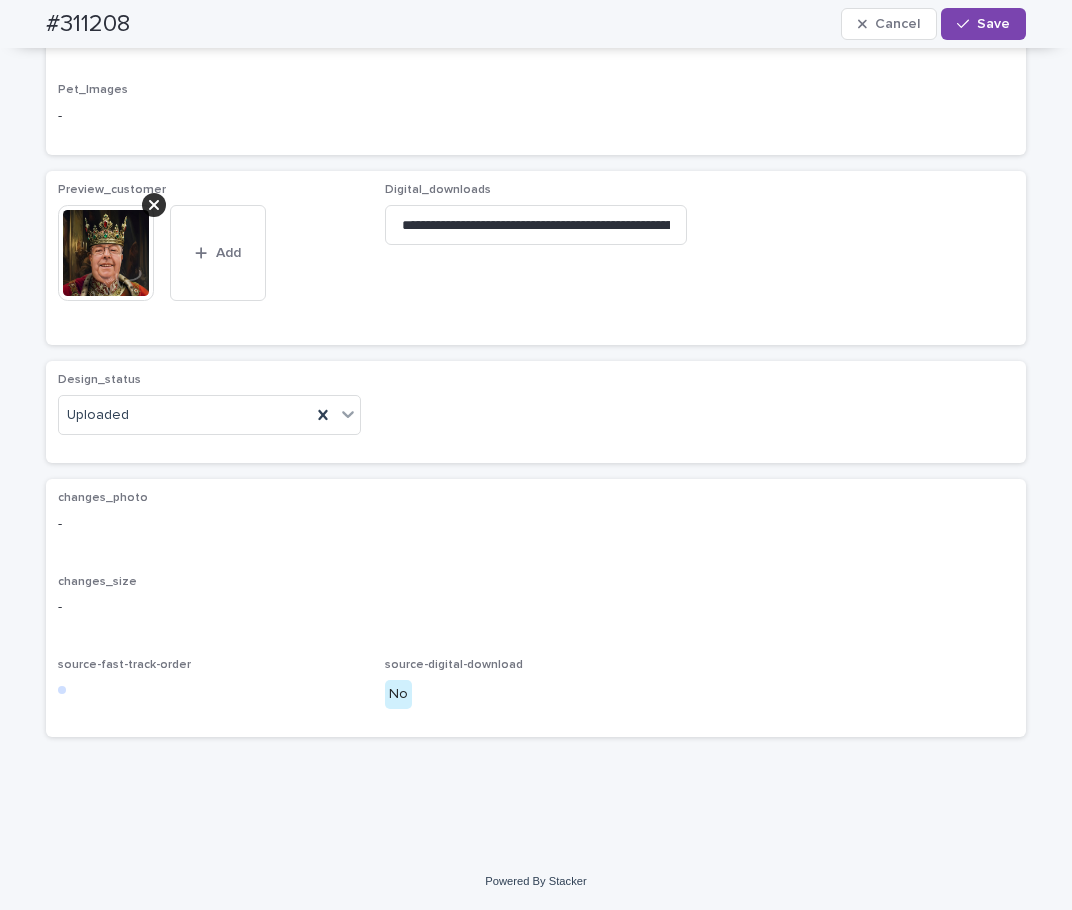 click on "Save" at bounding box center [993, 24] 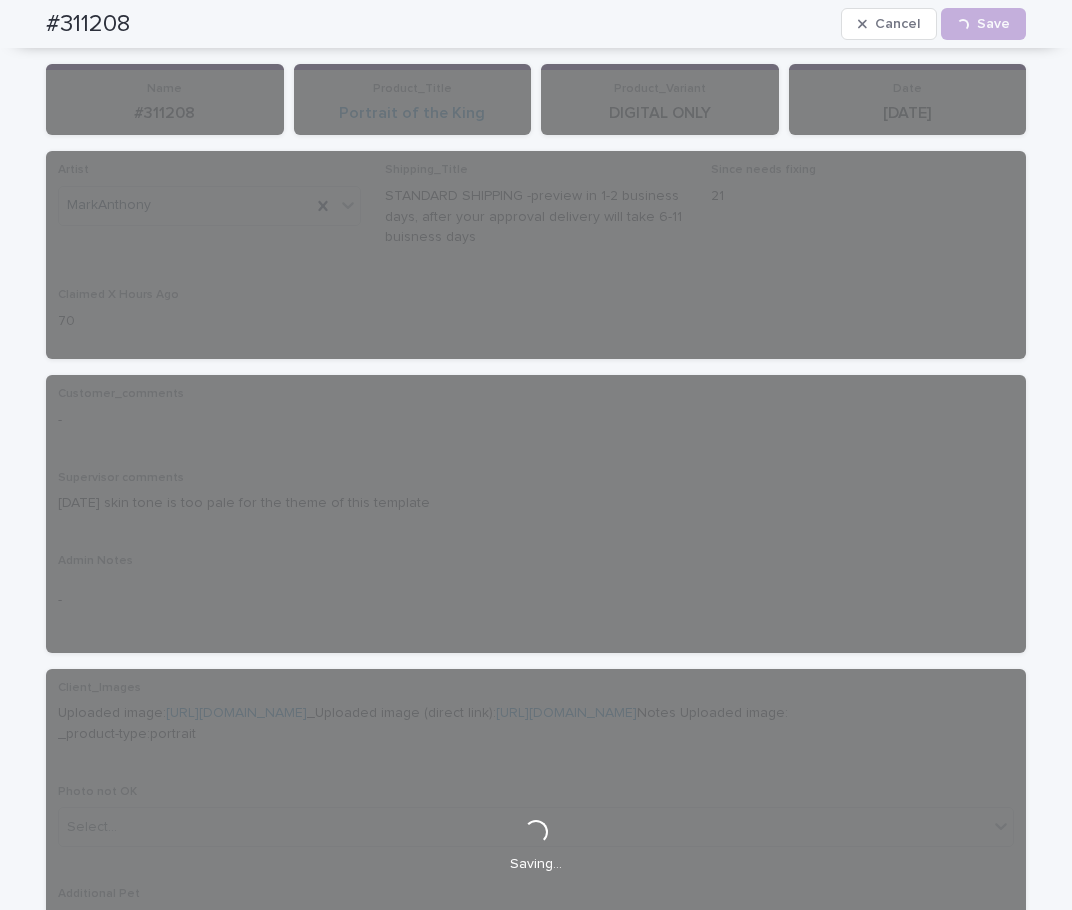 scroll, scrollTop: 0, scrollLeft: 0, axis: both 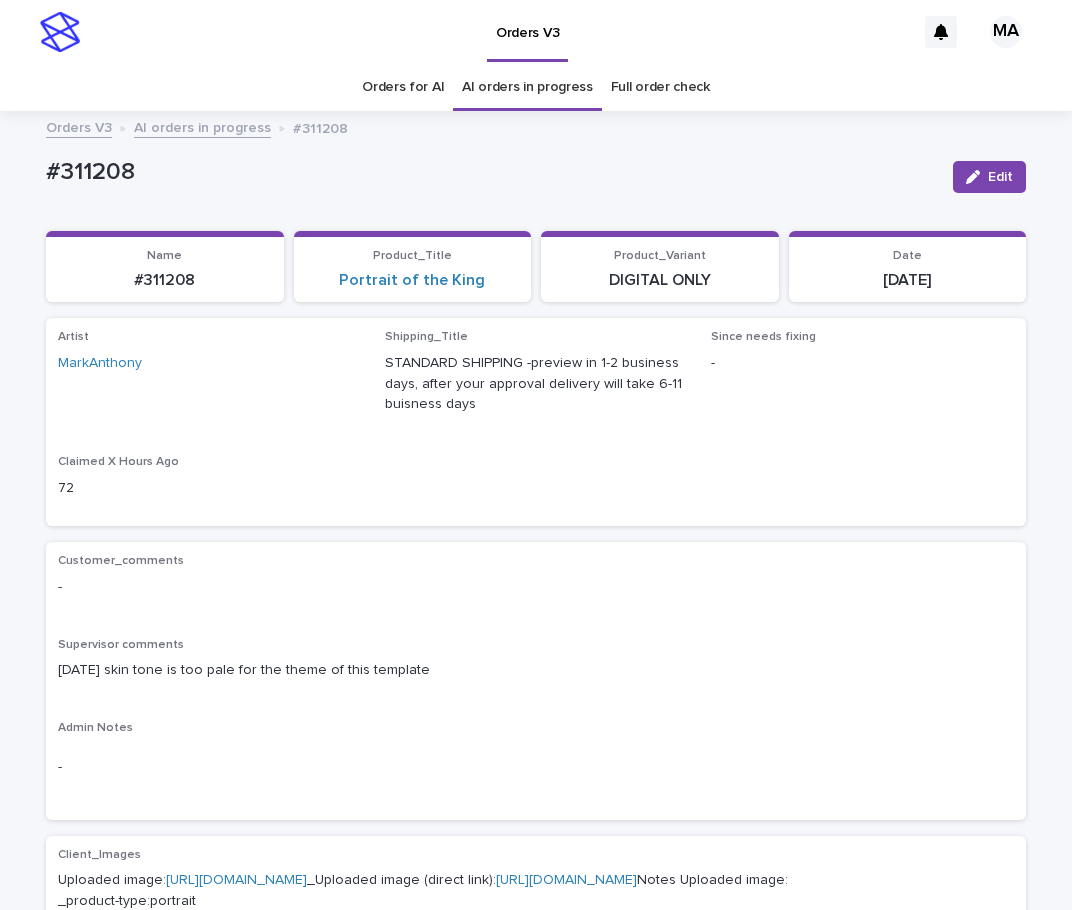 click on "AI orders in progress" at bounding box center (202, 126) 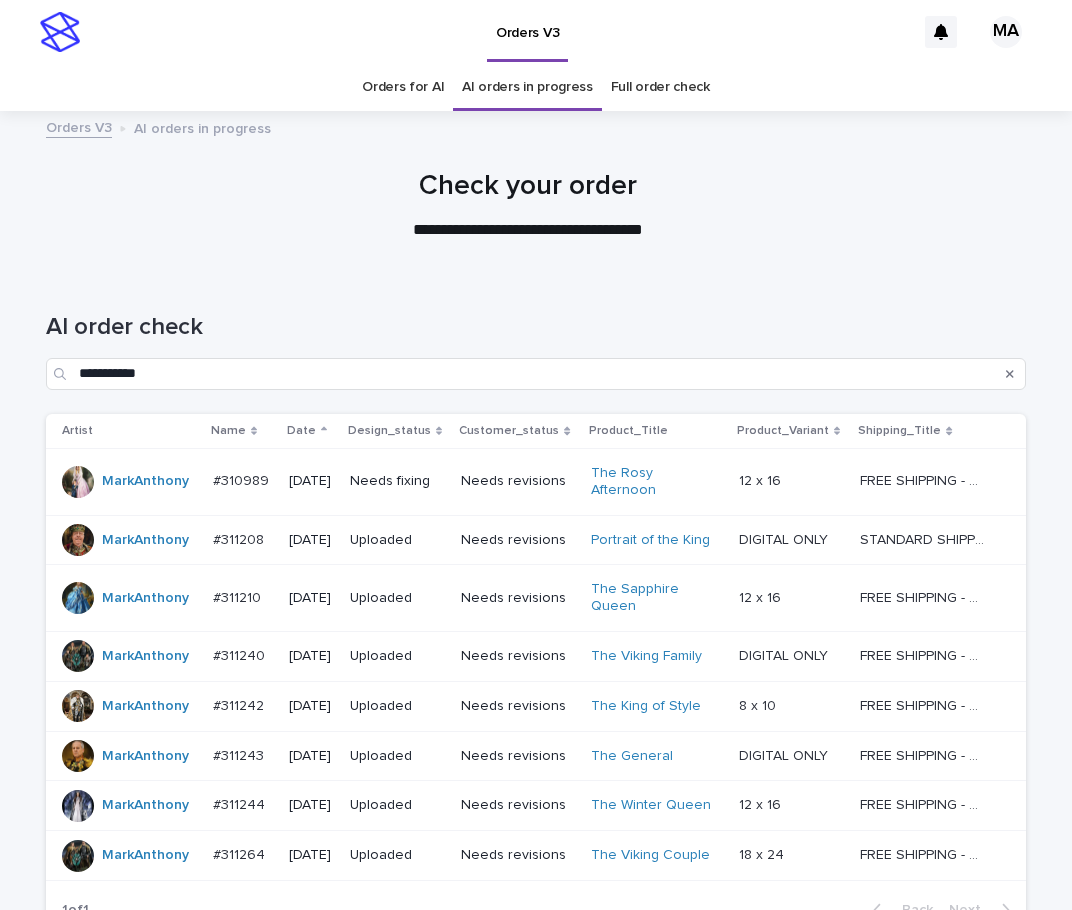 click at bounding box center (791, 481) 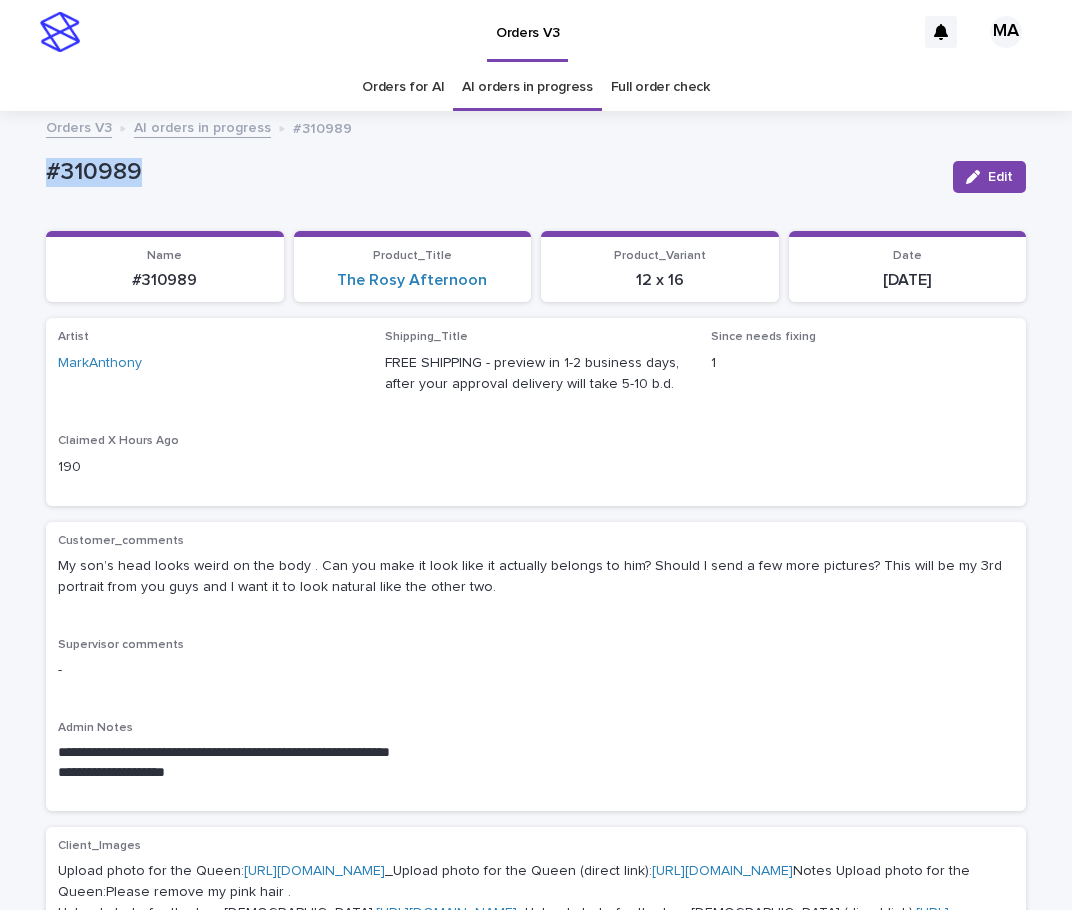 drag, startPoint x: 242, startPoint y: 183, endPoint x: -56, endPoint y: 178, distance: 298.04193 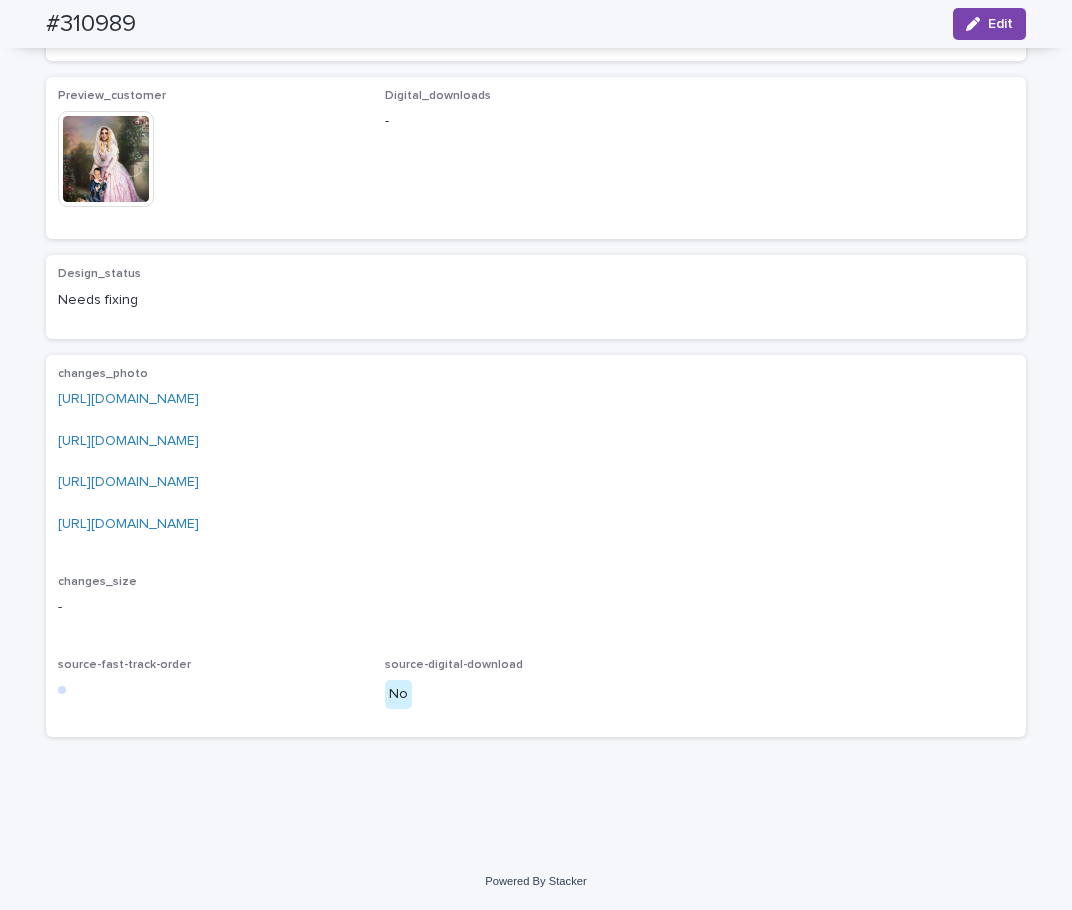 scroll, scrollTop: 1932, scrollLeft: 0, axis: vertical 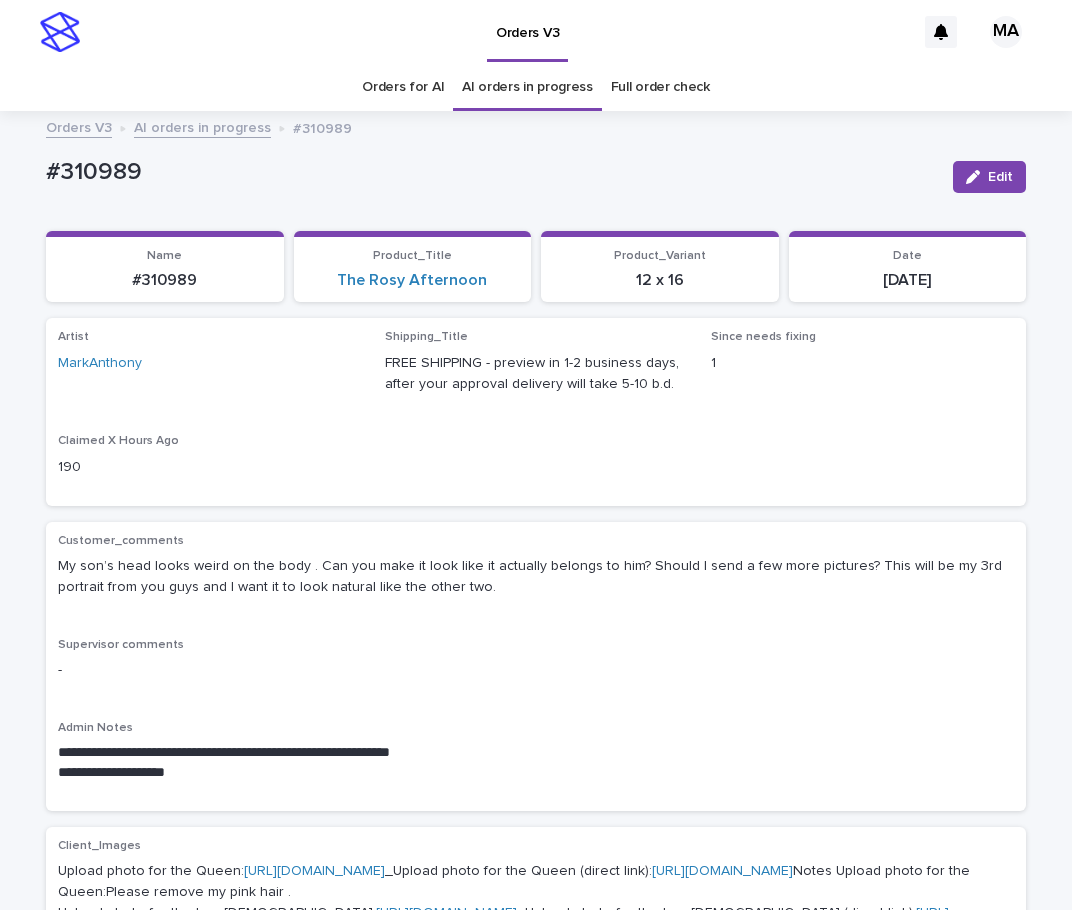 click on "Artist MarkAnthony   Shipping_Title FREE SHIPPING - preview in 1-2 business days, after your approval delivery will take 5-10 b.d. Since needs fixing 1 Claimed X Hours Ago 190" at bounding box center [536, 411] 